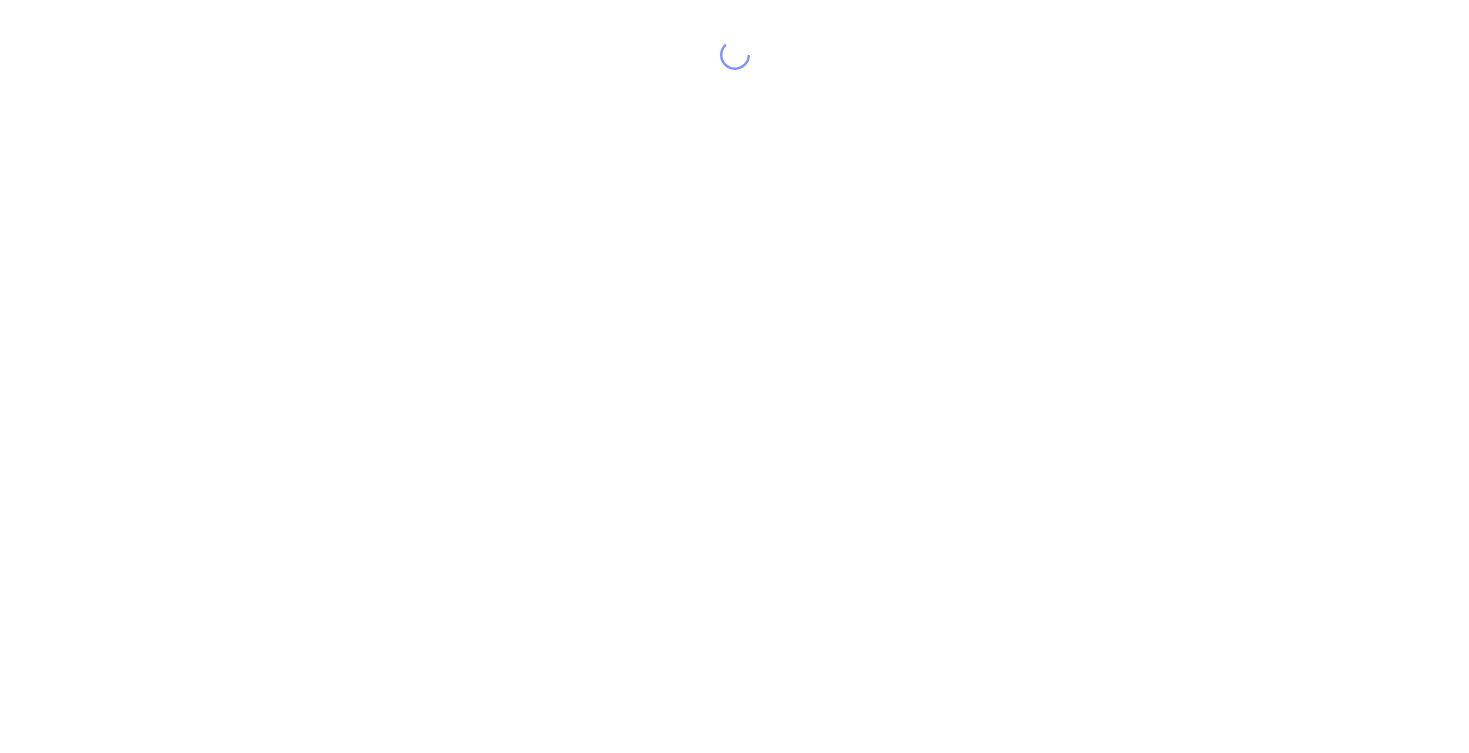 scroll, scrollTop: 0, scrollLeft: 0, axis: both 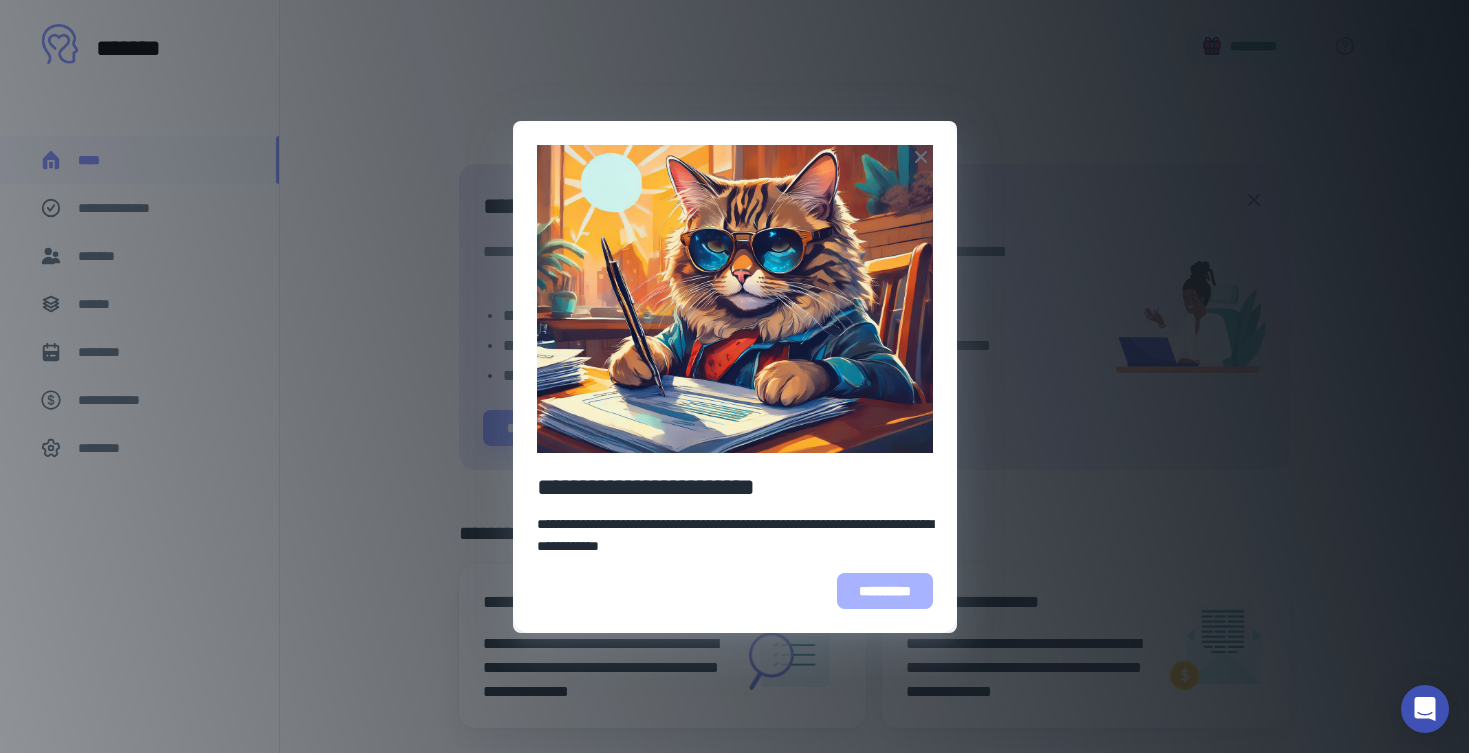 click on "**********" at bounding box center [884, 591] 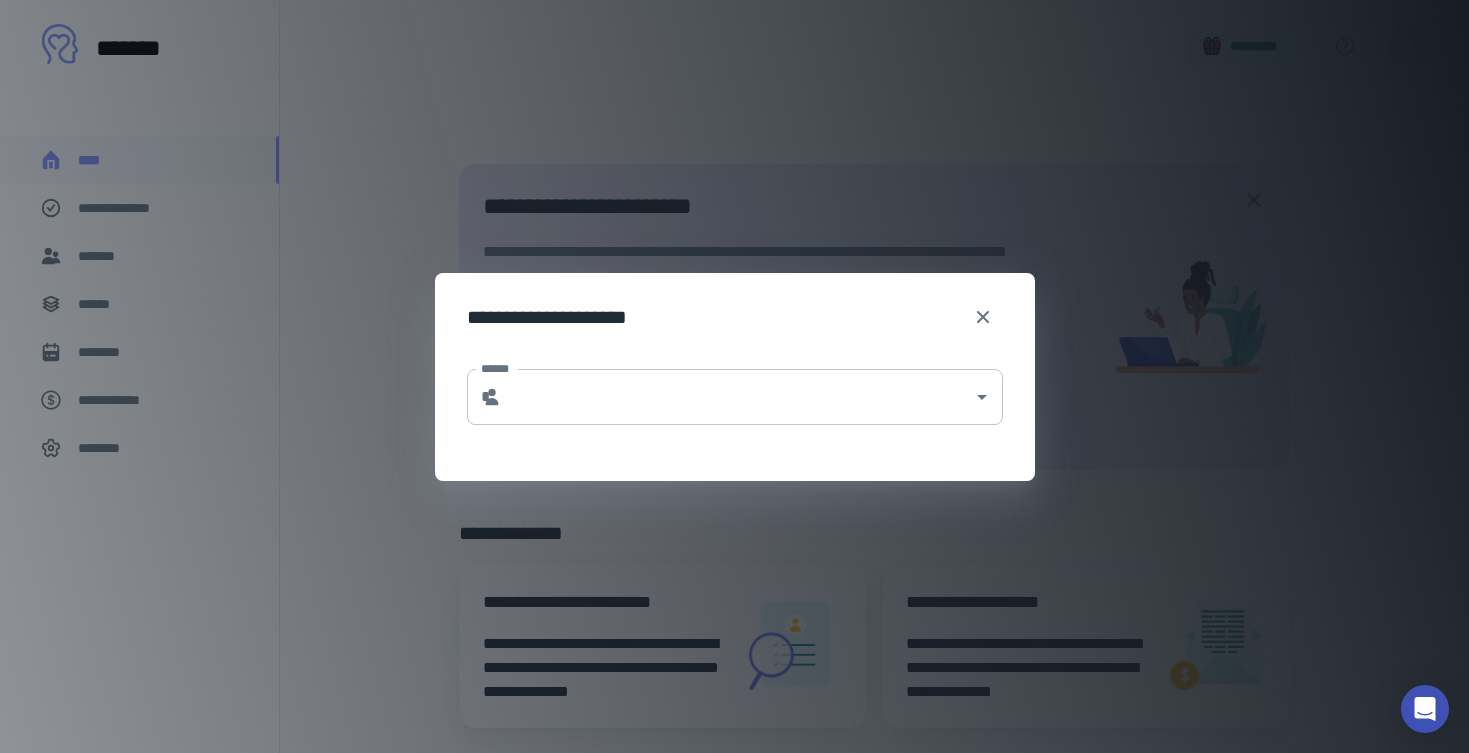 click on "******" at bounding box center (737, 397) 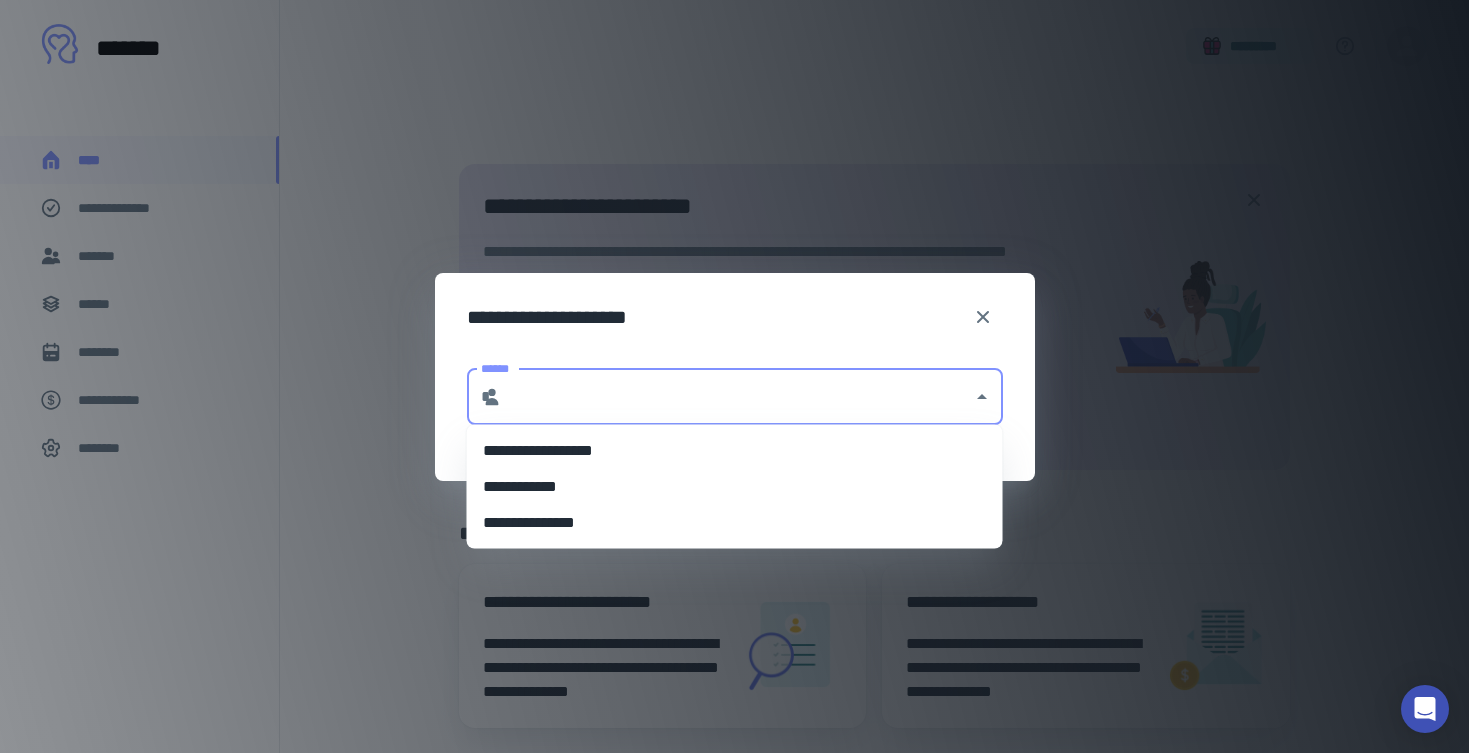 click on "**********" at bounding box center [735, 487] 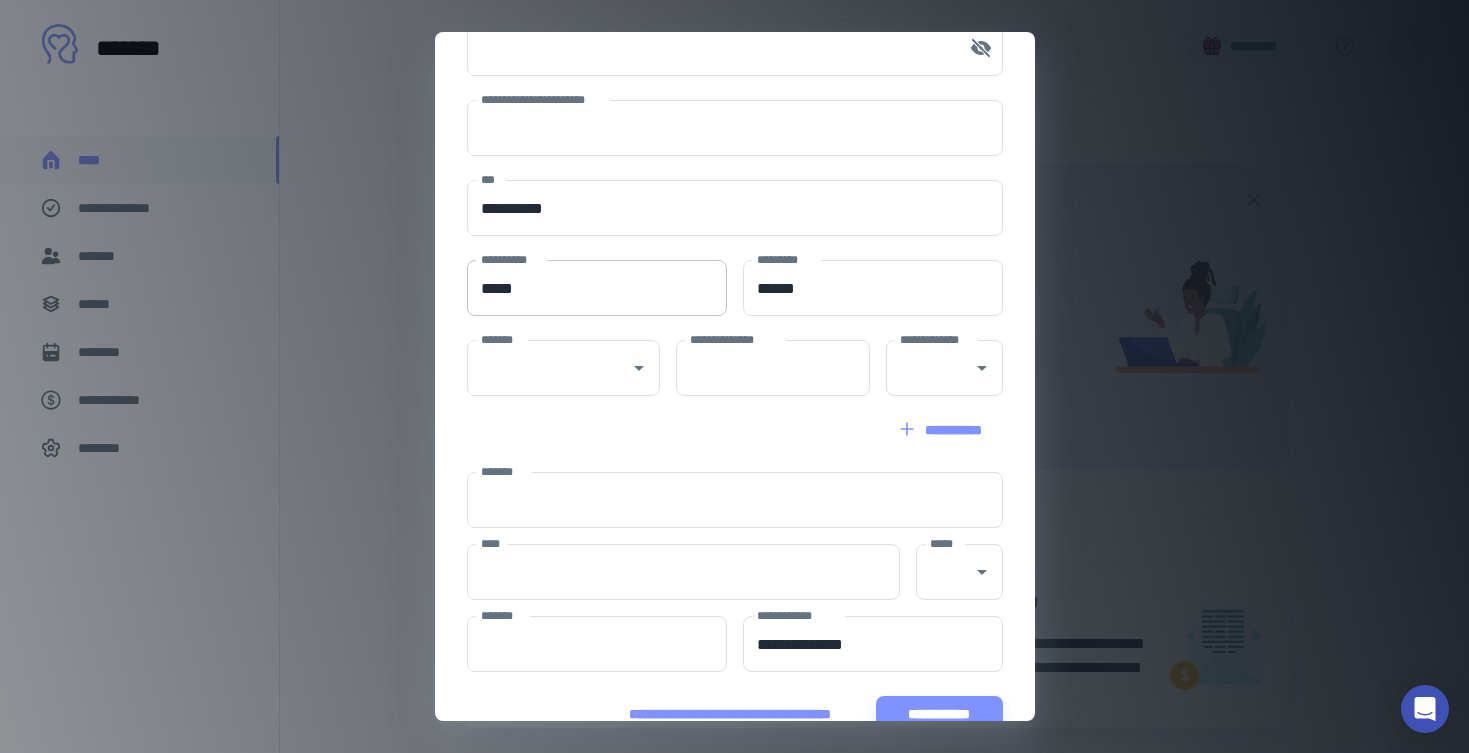 scroll, scrollTop: 237, scrollLeft: 0, axis: vertical 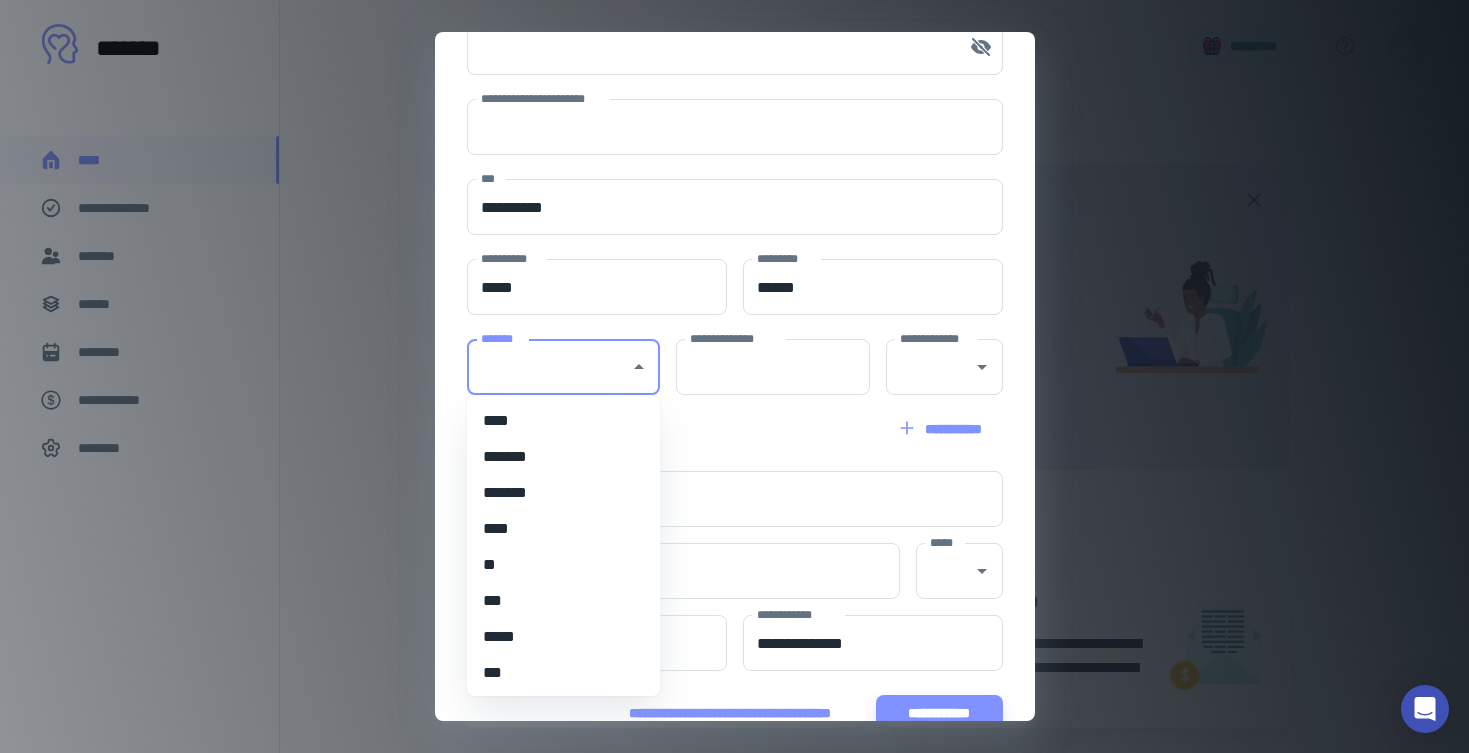 click on "*******" at bounding box center [549, 367] 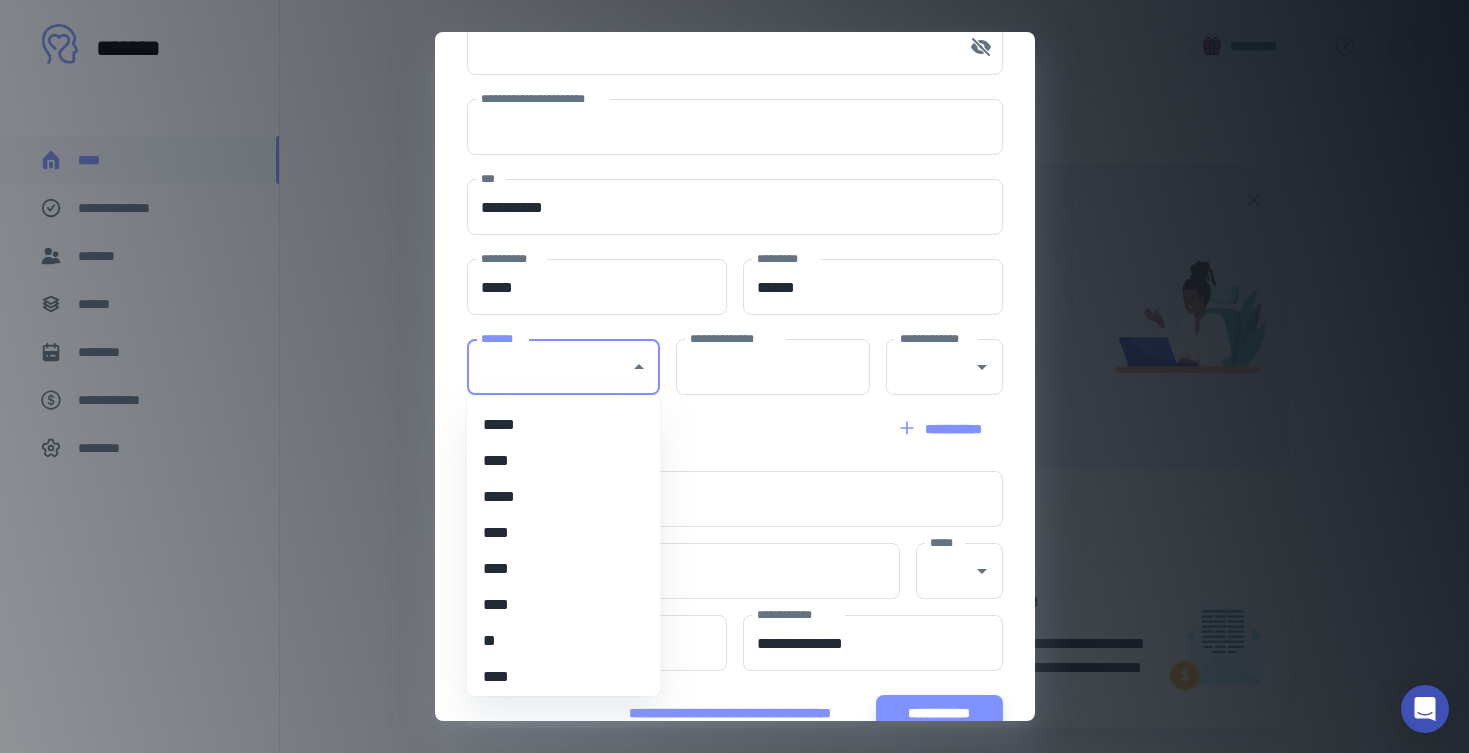 scroll, scrollTop: 504, scrollLeft: 0, axis: vertical 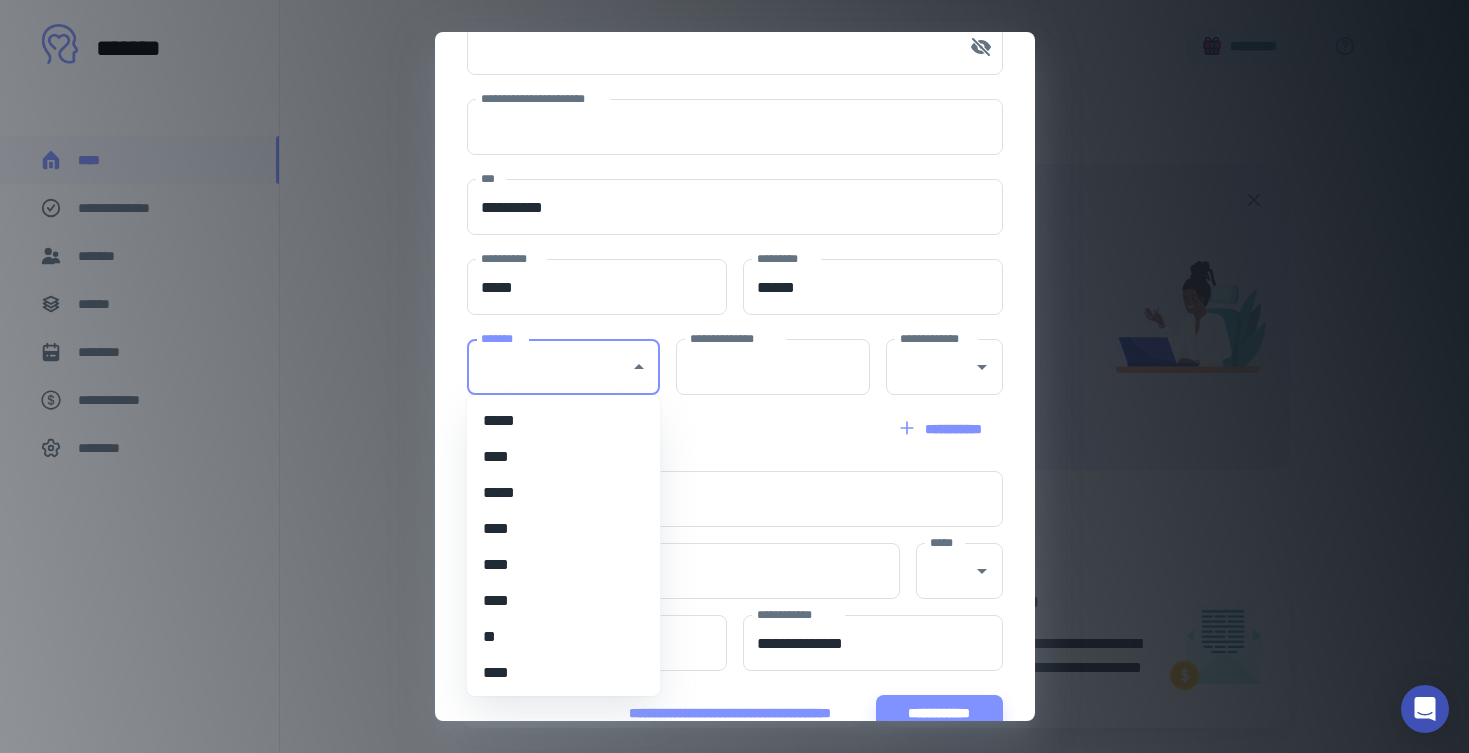 click on "****" at bounding box center (564, 529) 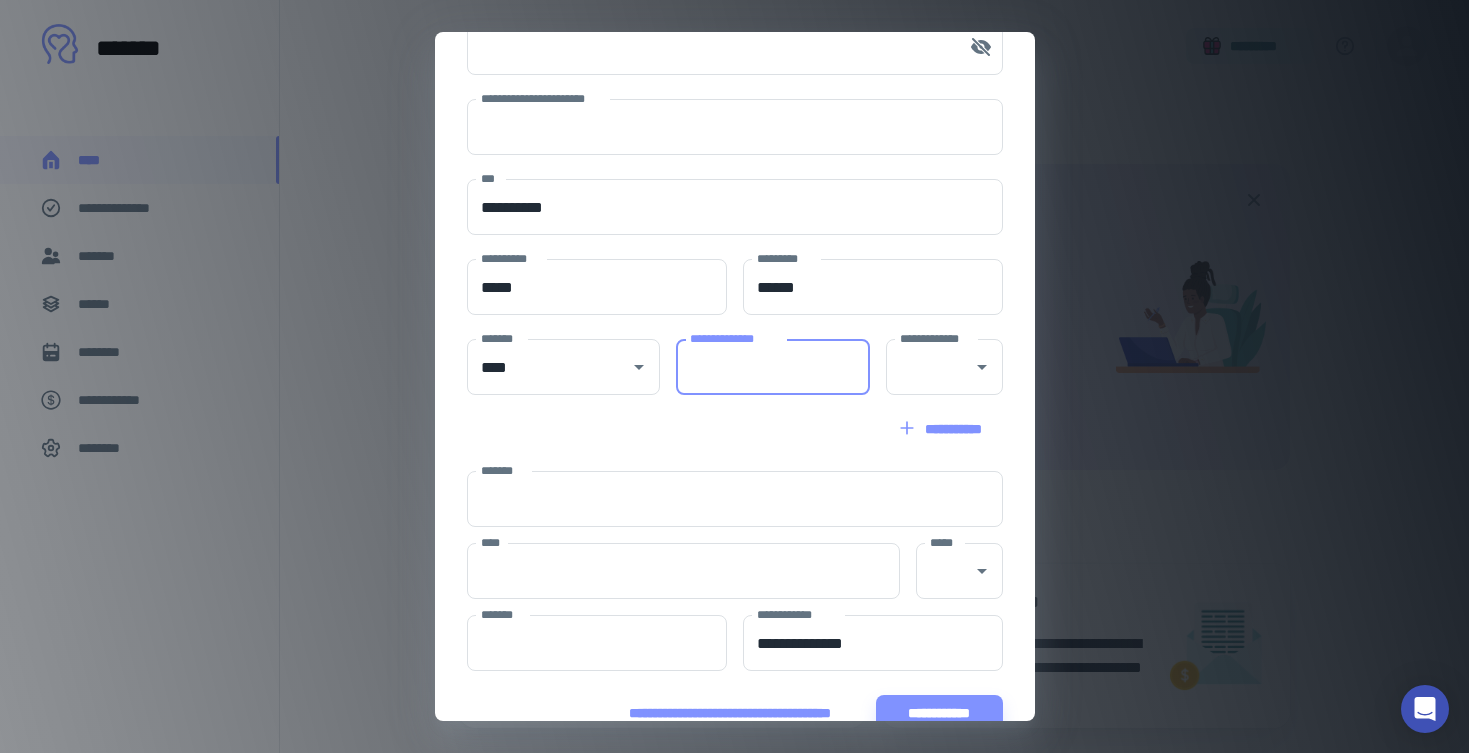 click on "**********" at bounding box center [773, 367] 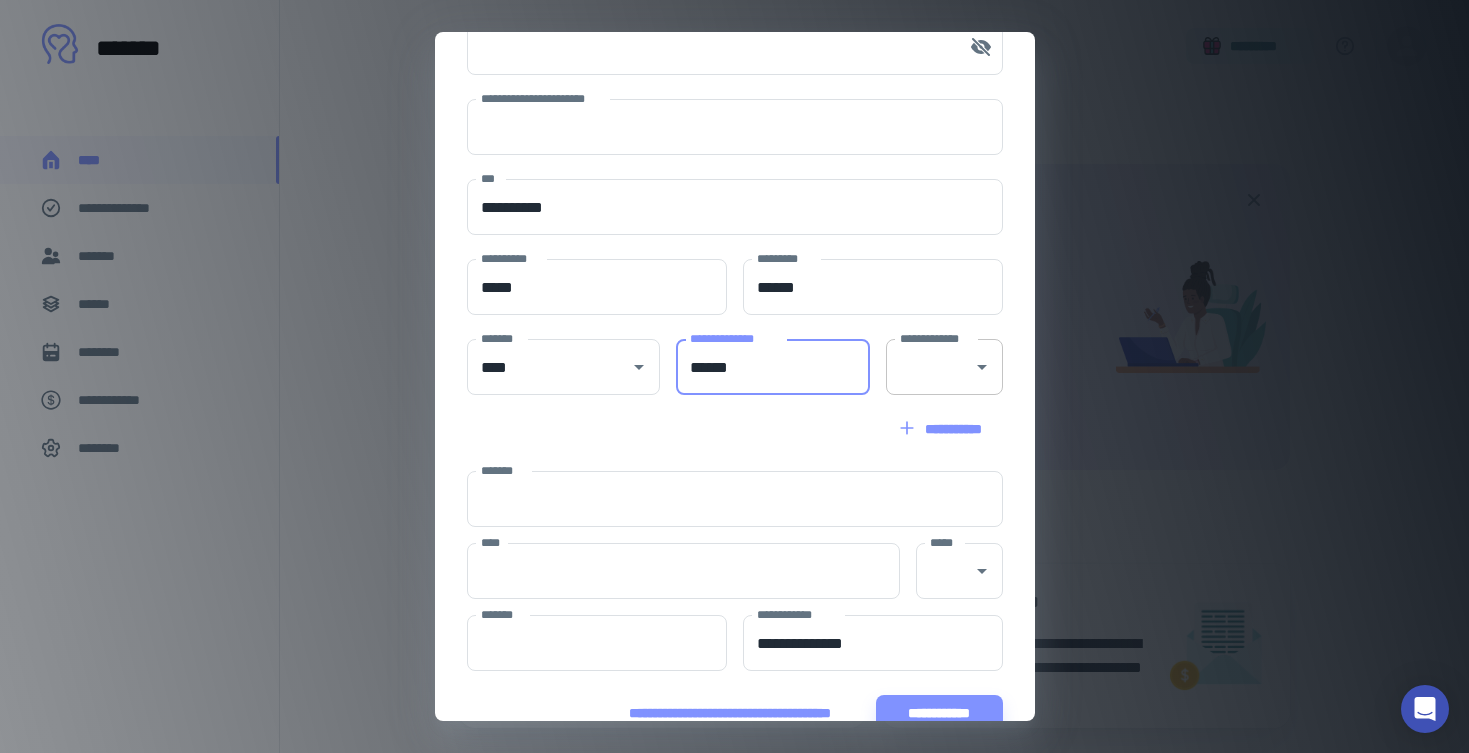 click on "**********" at bounding box center [944, 367] 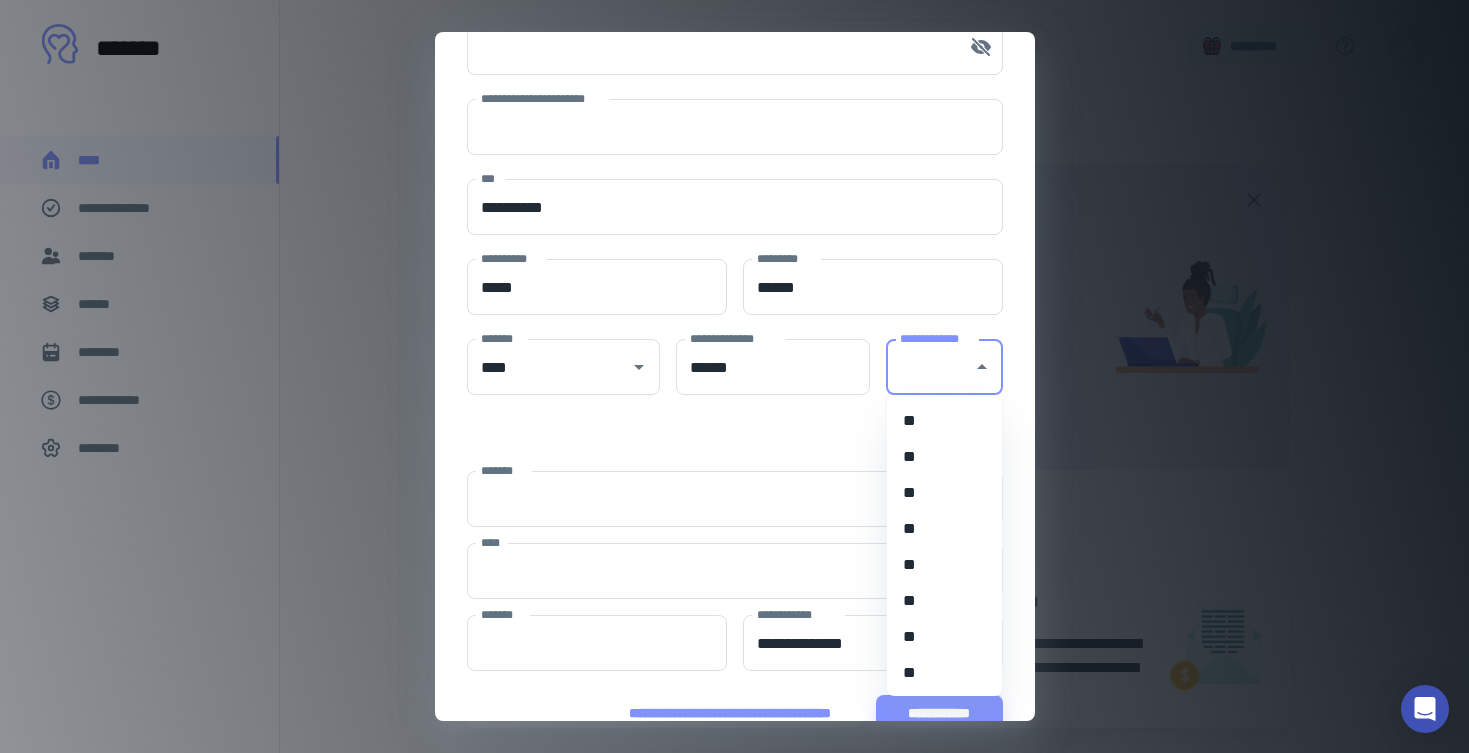 click on "**" at bounding box center [945, 601] 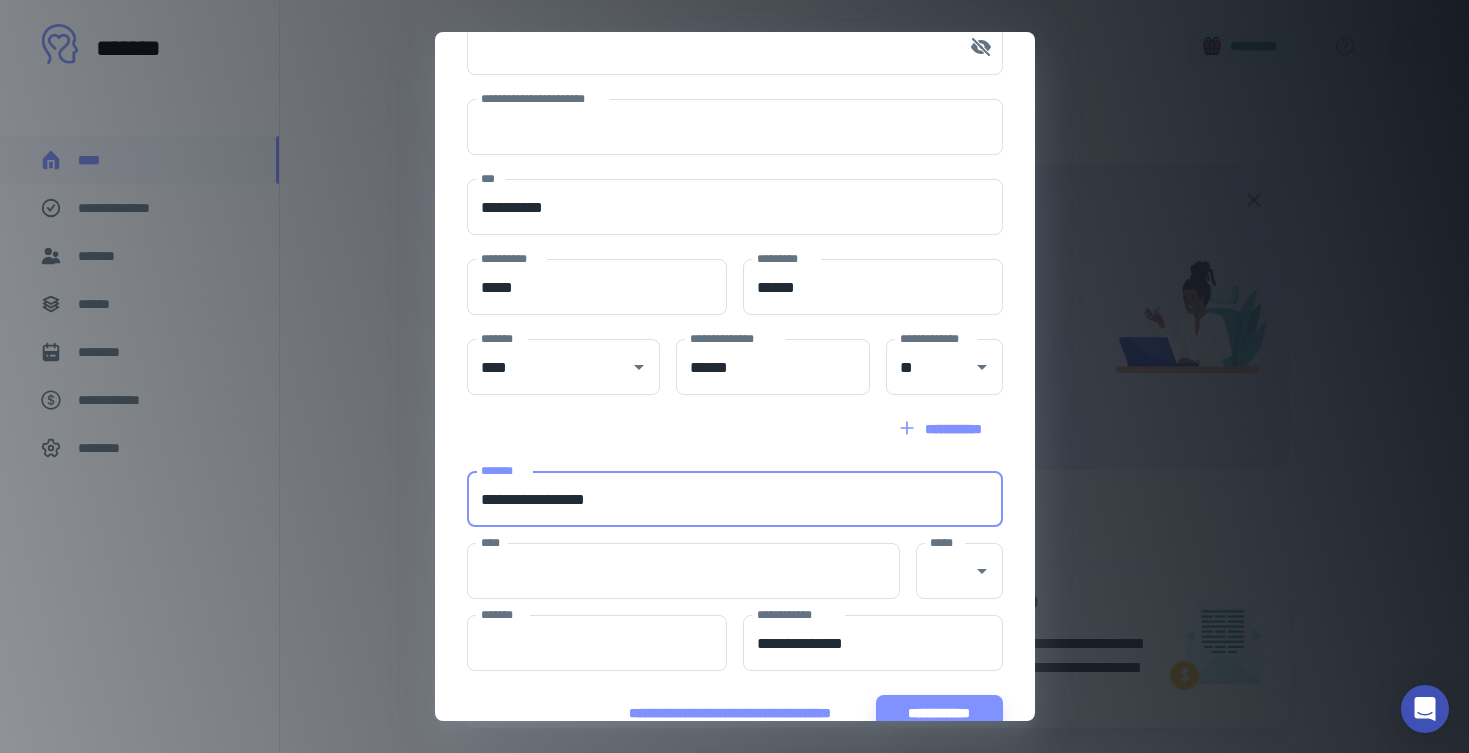 type on "**********" 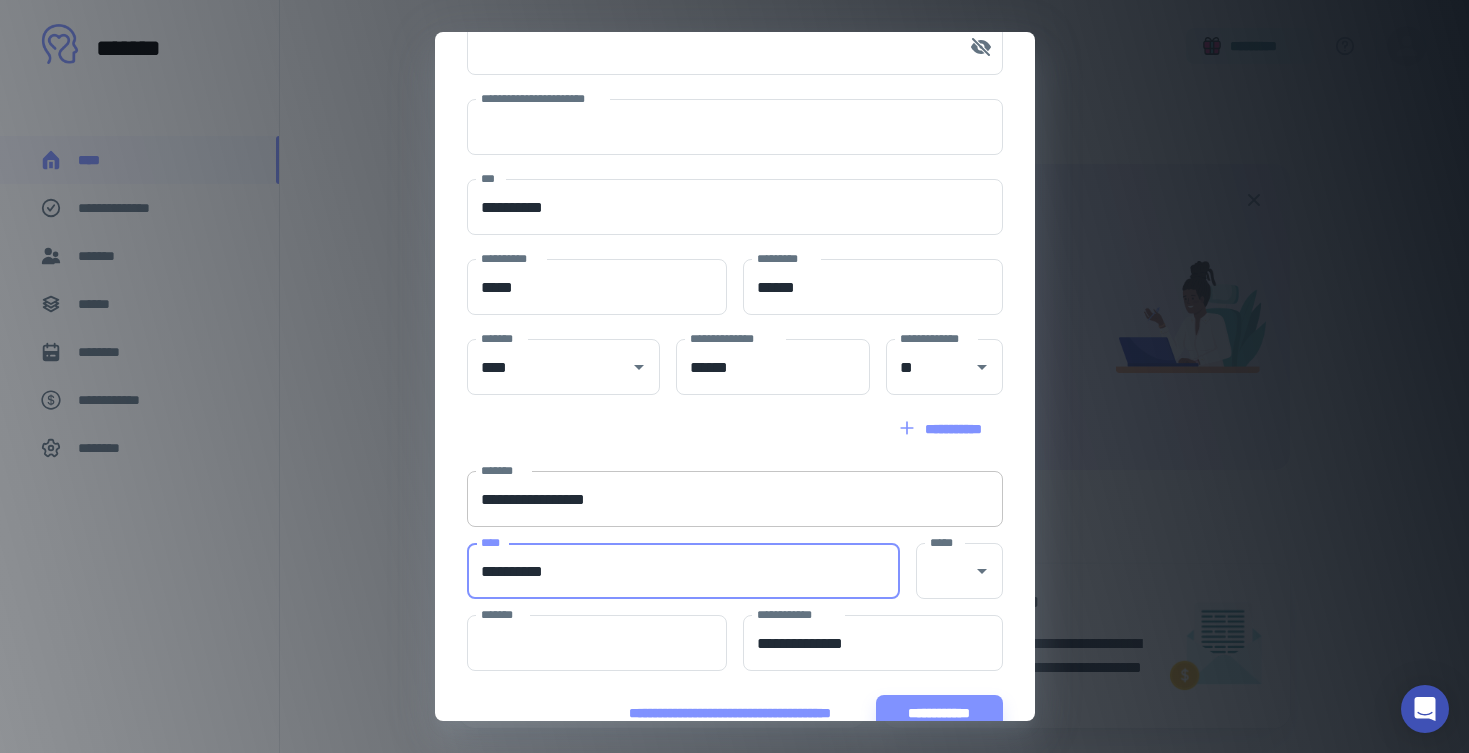 type on "**********" 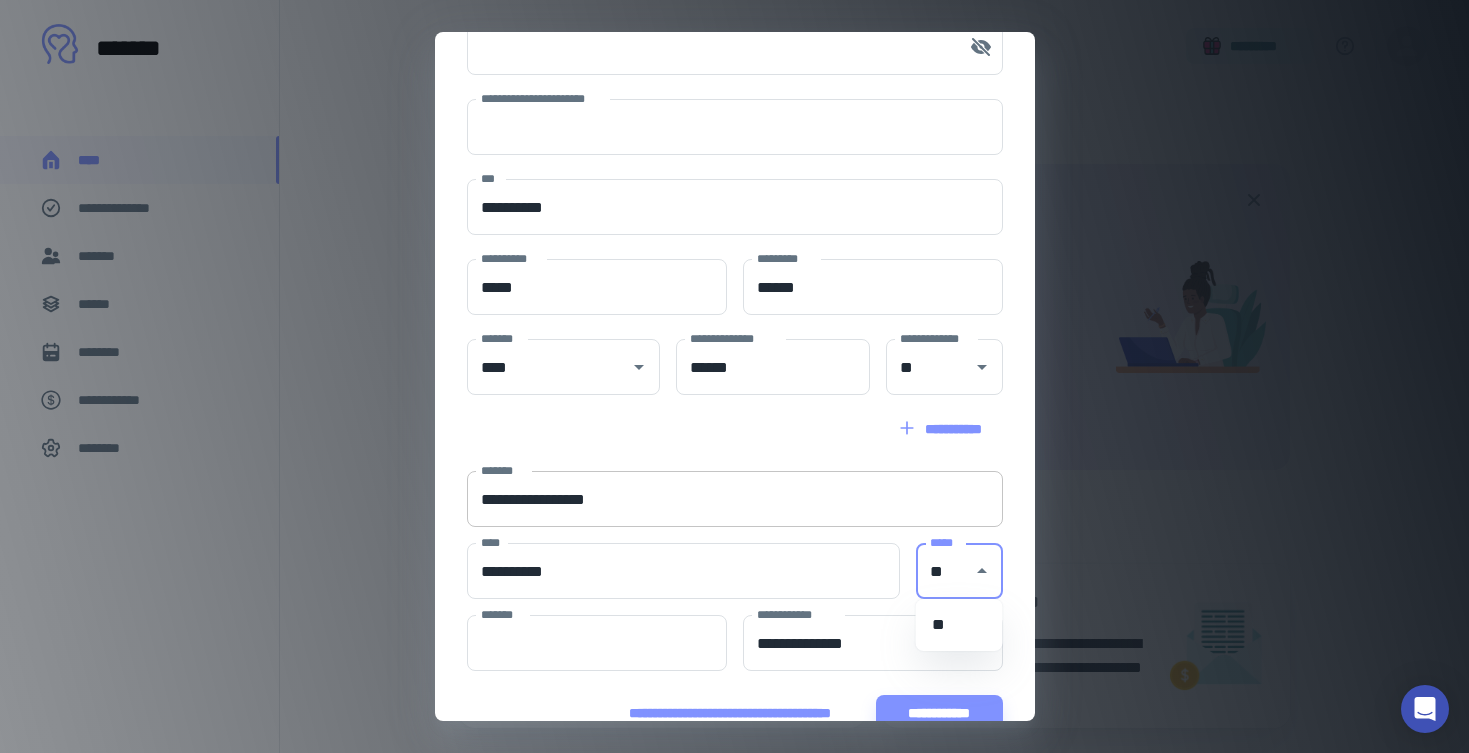 type on "**" 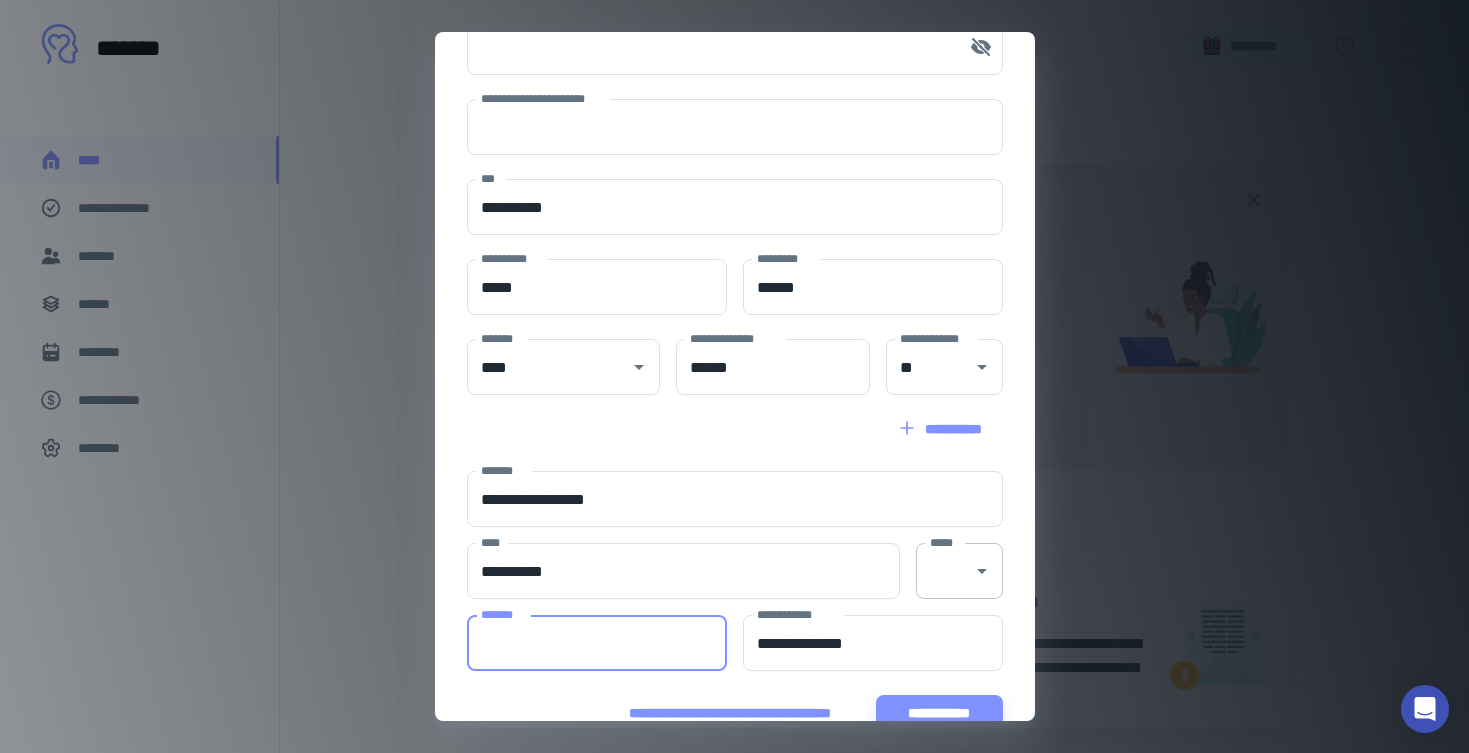 click on "*****" at bounding box center (944, 571) 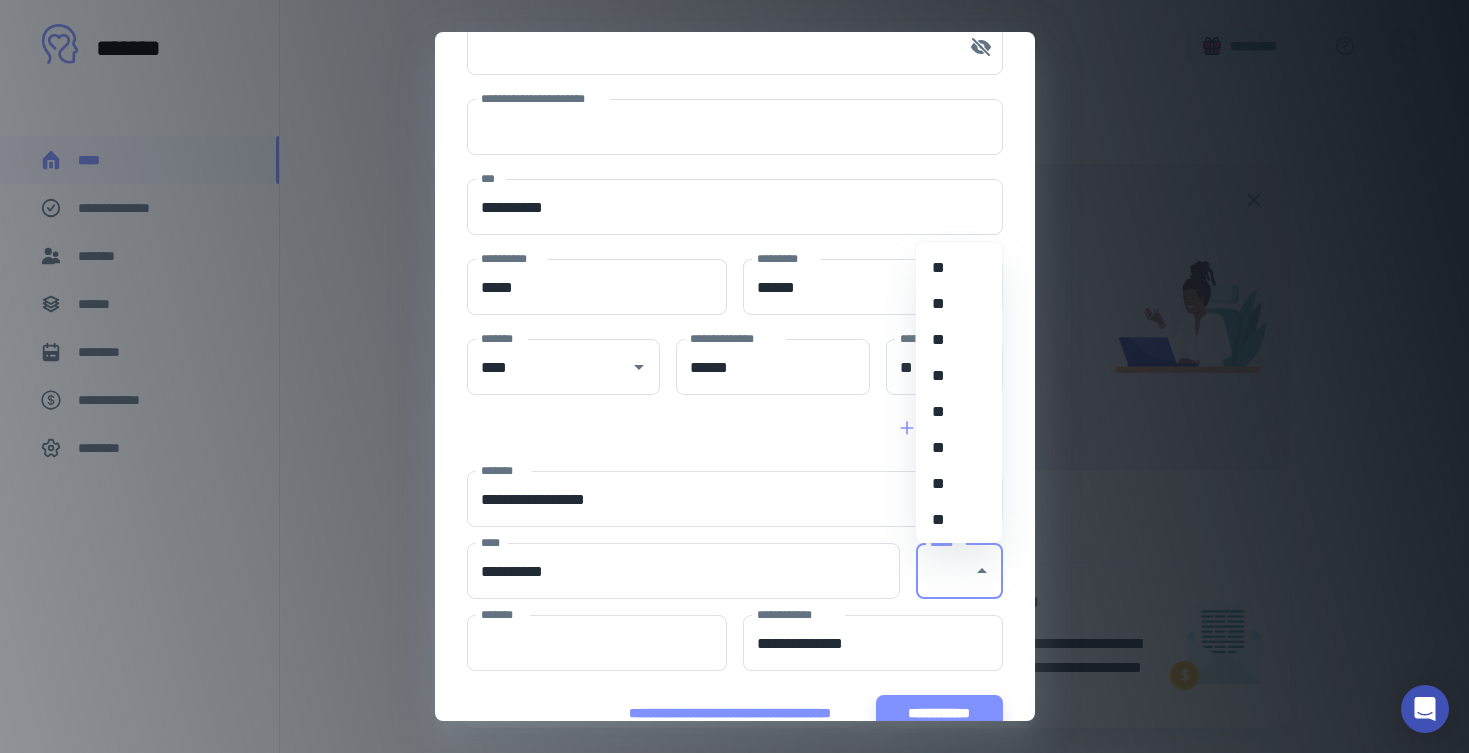 click on "**" at bounding box center (959, 448) 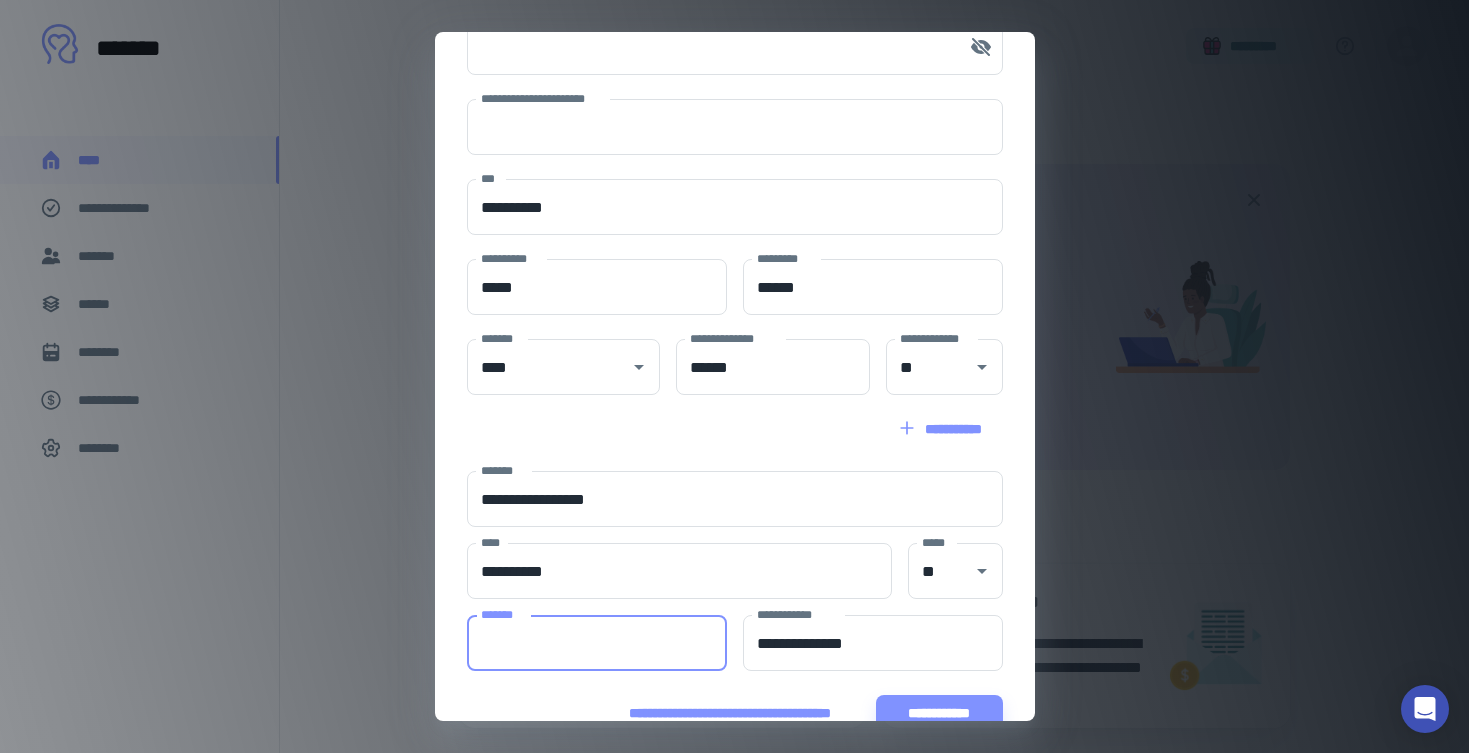 click on "*******" at bounding box center (597, 643) 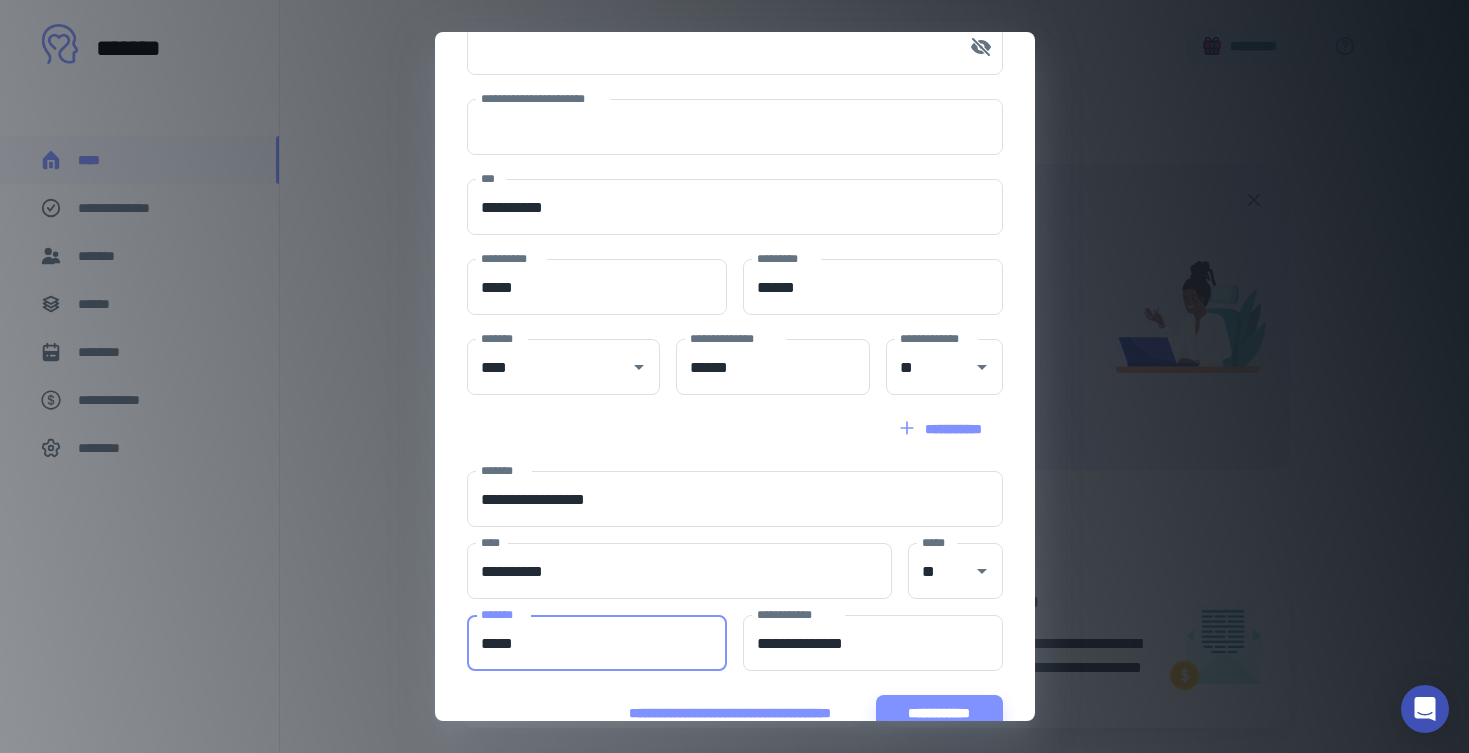 type on "*****" 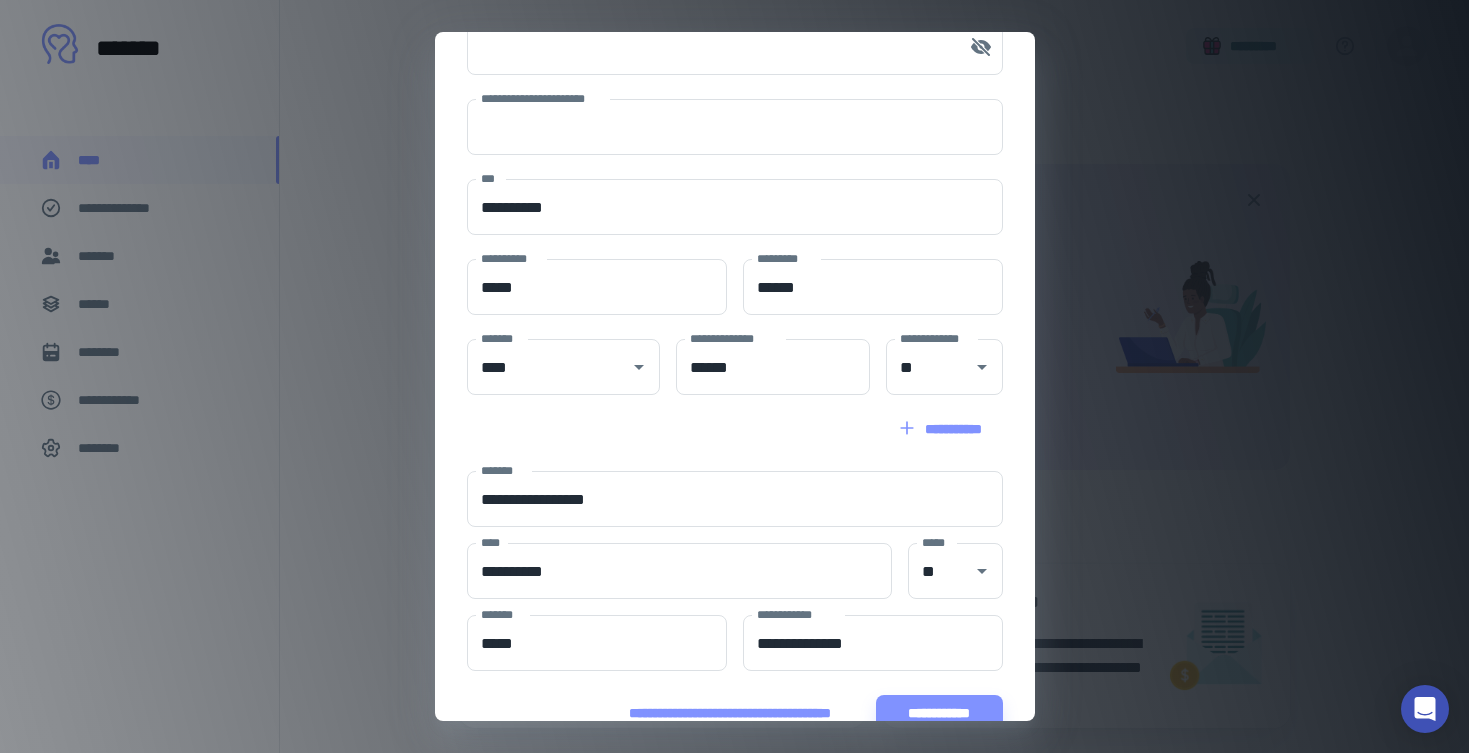 click on "**********" at bounding box center [735, 571] 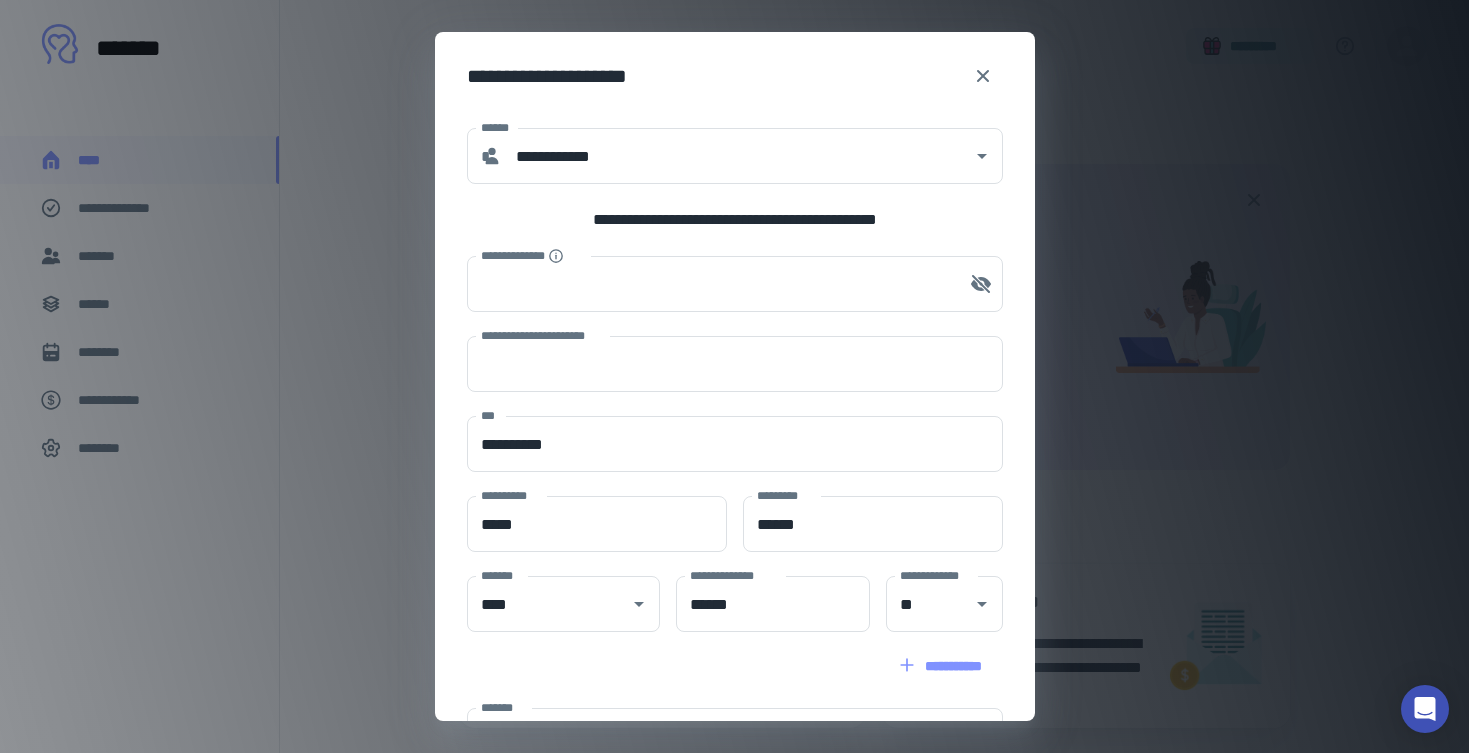 scroll, scrollTop: 0, scrollLeft: 0, axis: both 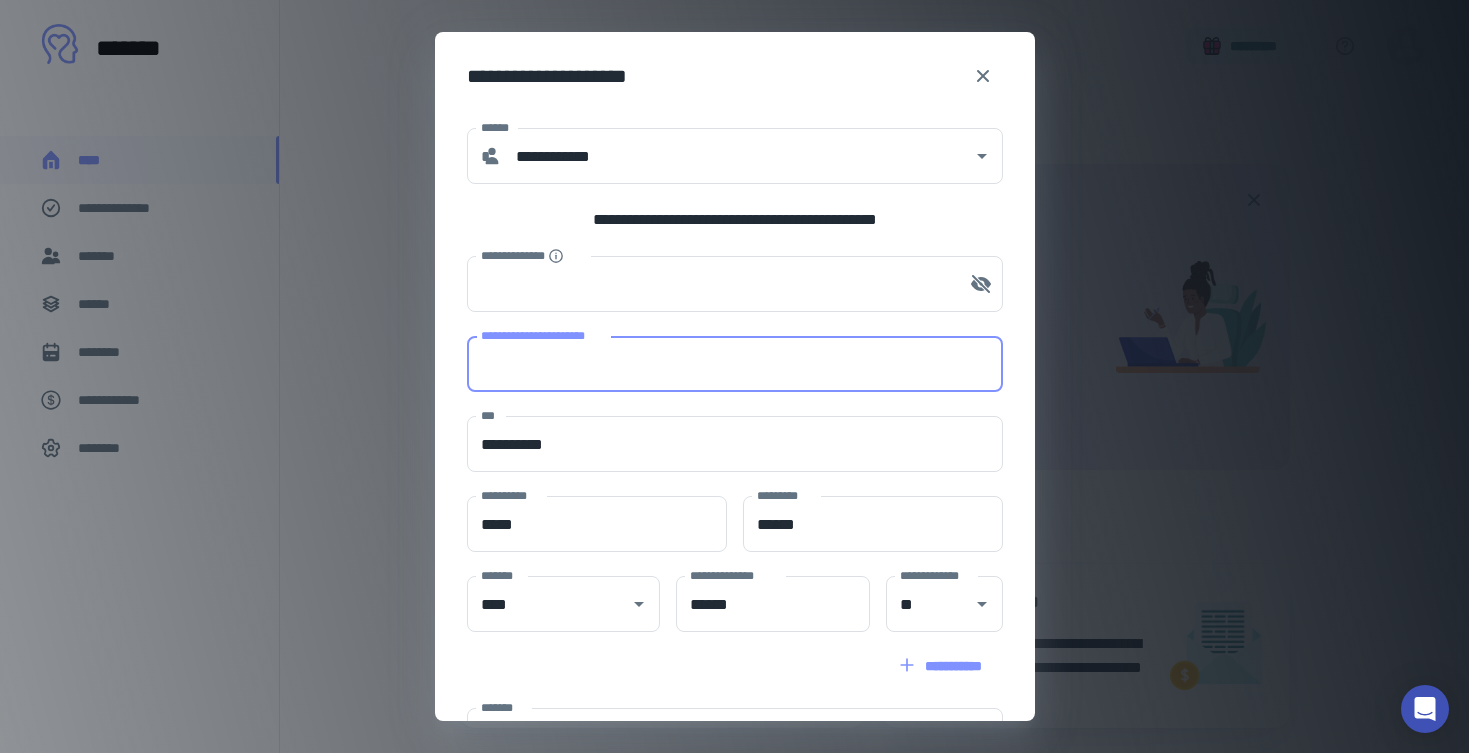 click on "**********" at bounding box center [735, 364] 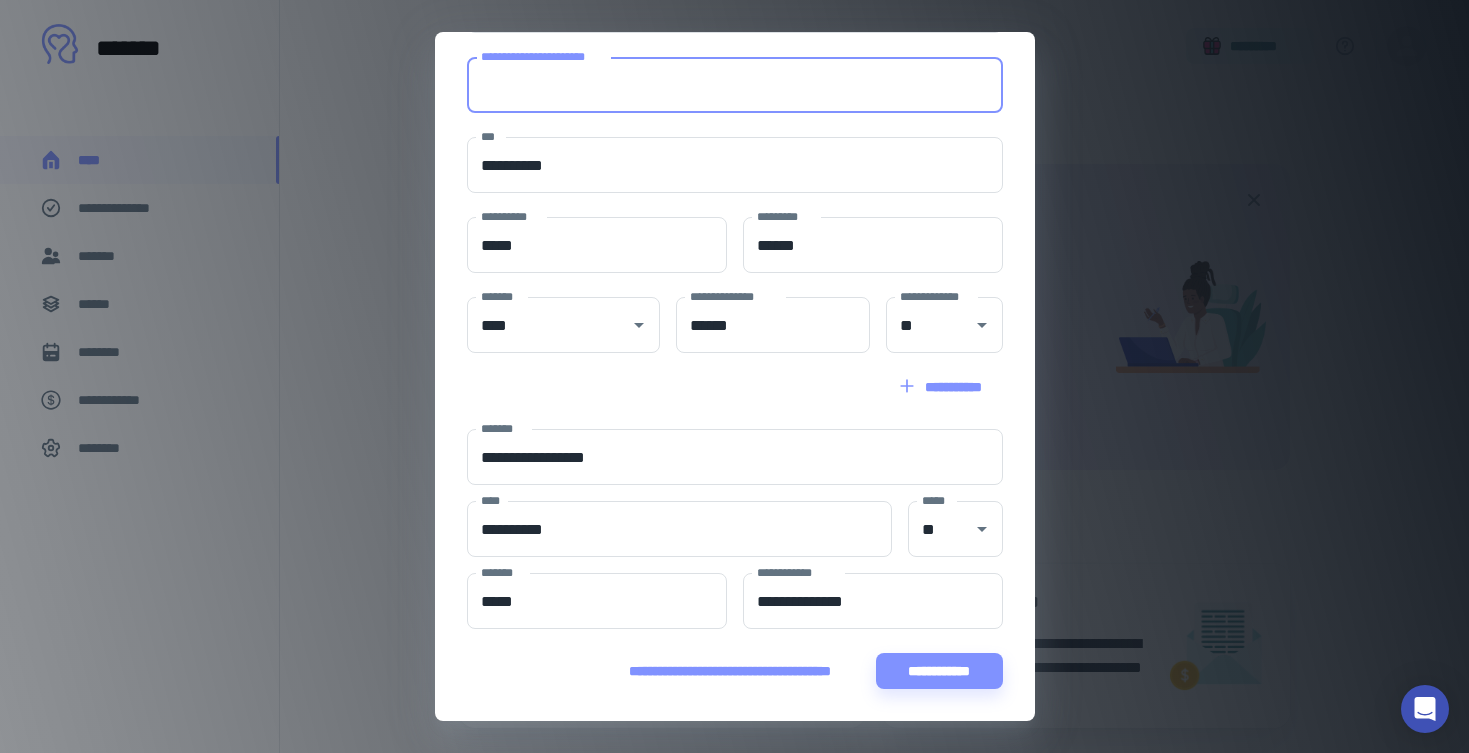 scroll, scrollTop: 279, scrollLeft: 0, axis: vertical 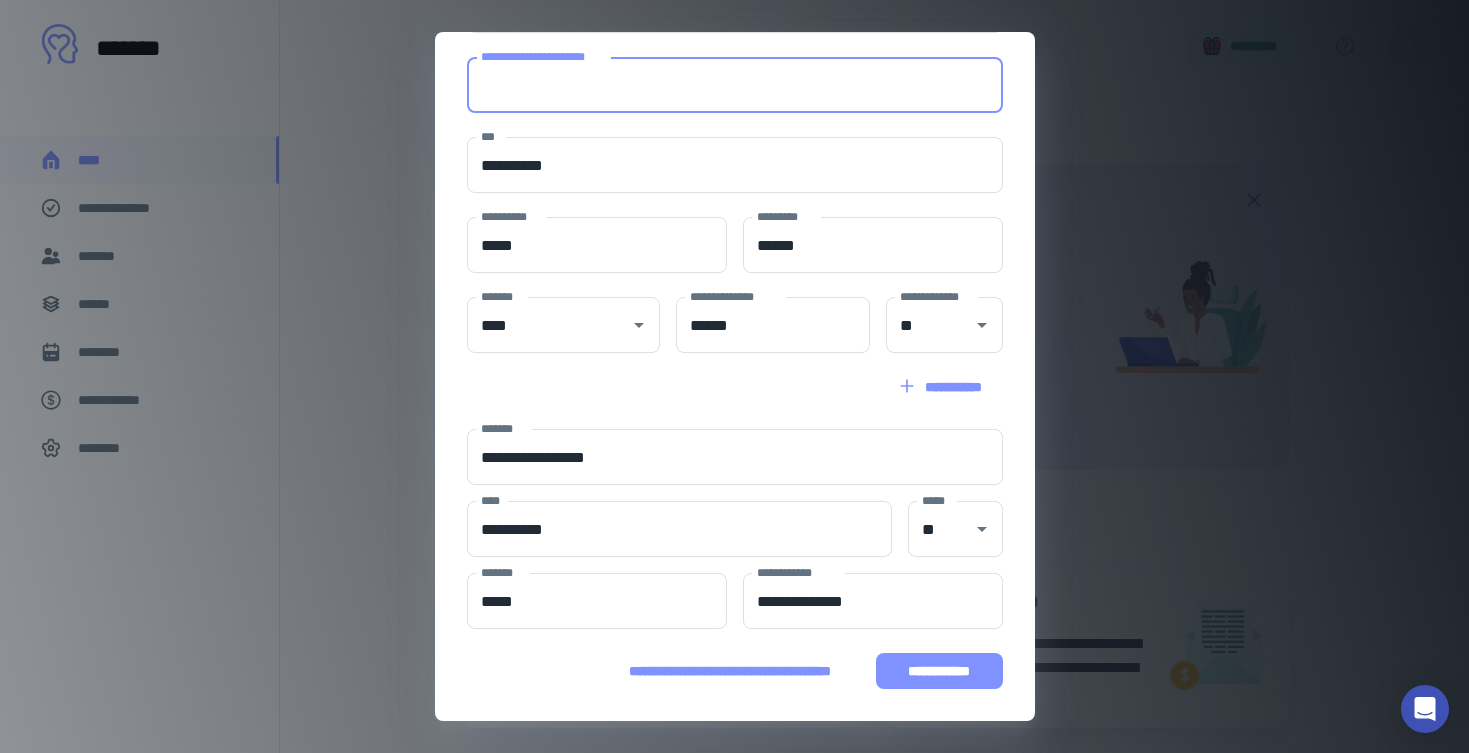 click on "**********" at bounding box center (735, 333) 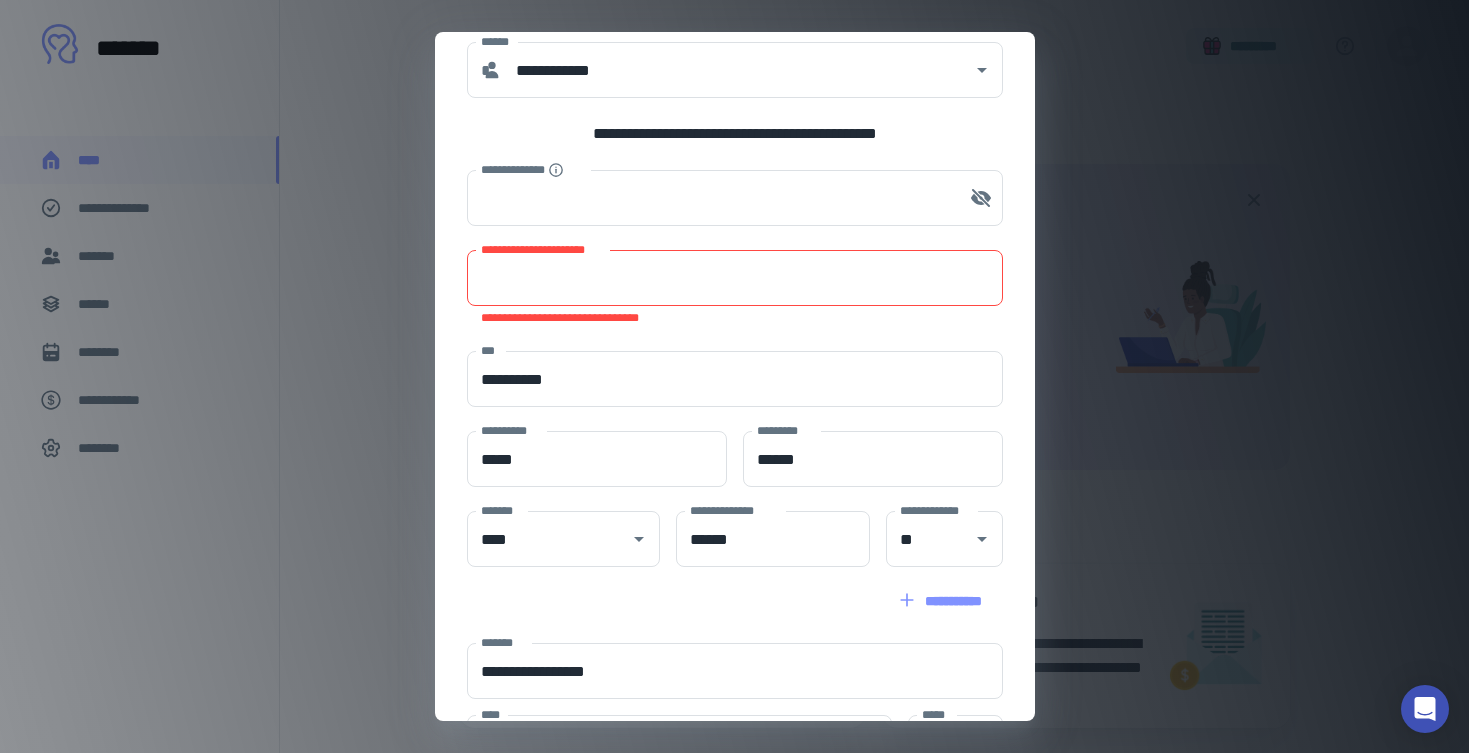 scroll, scrollTop: 82, scrollLeft: 0, axis: vertical 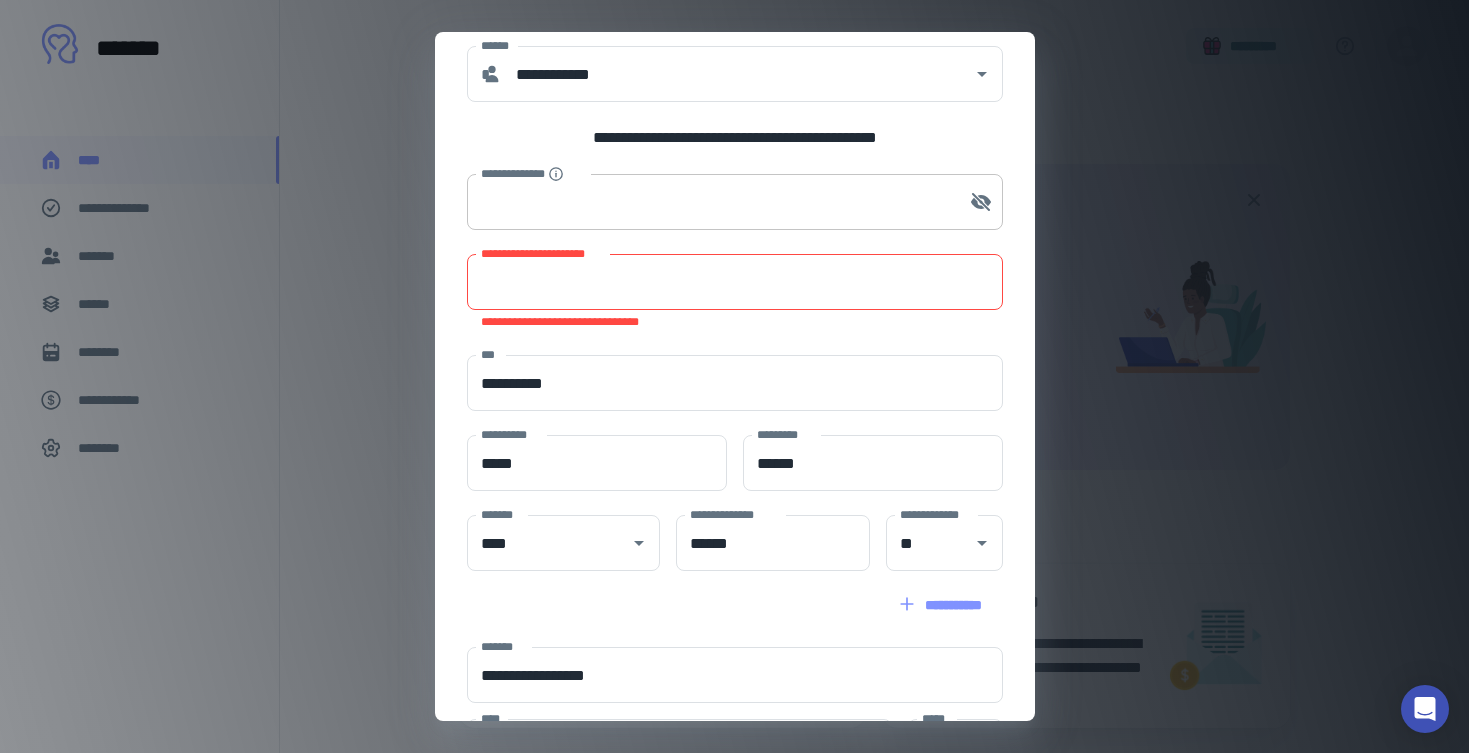 click on "**********" at bounding box center [710, 202] 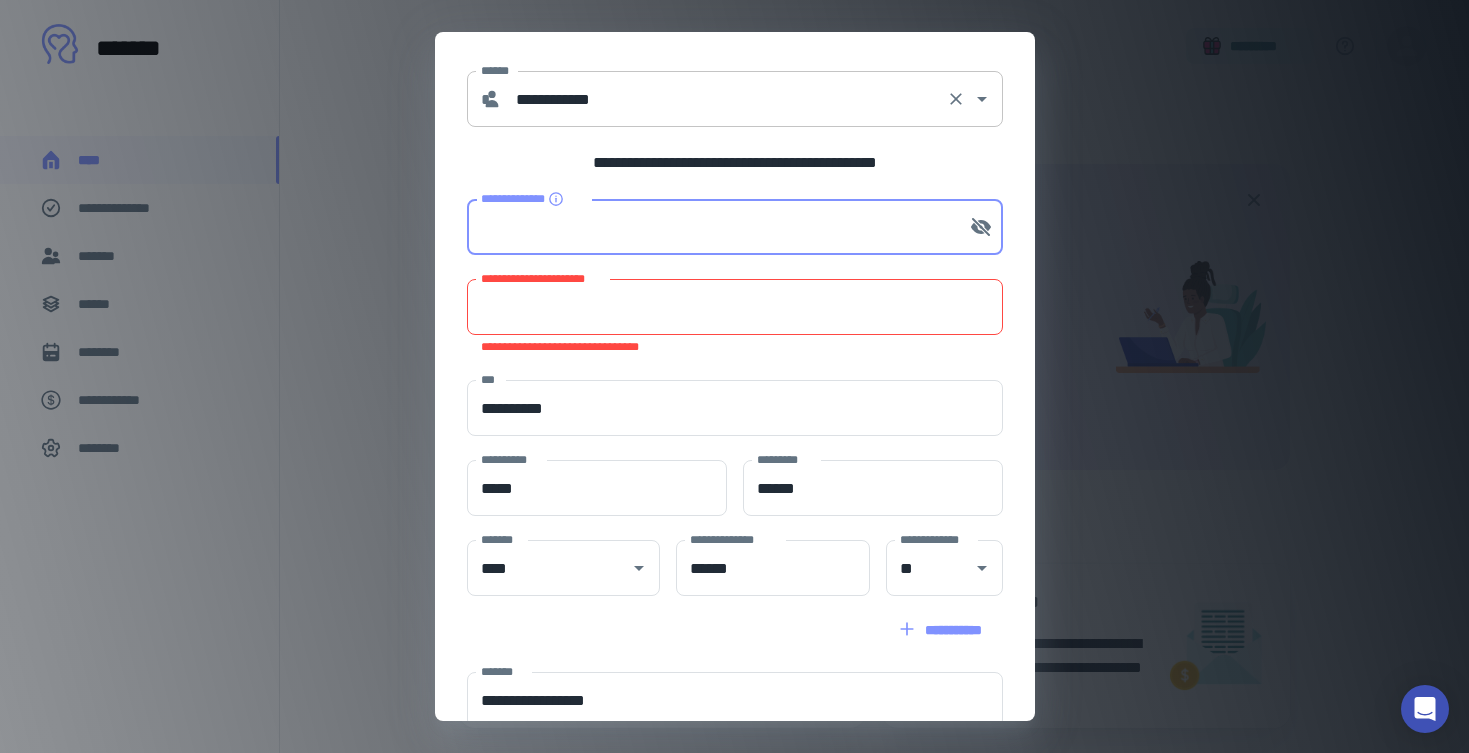 scroll, scrollTop: 58, scrollLeft: 0, axis: vertical 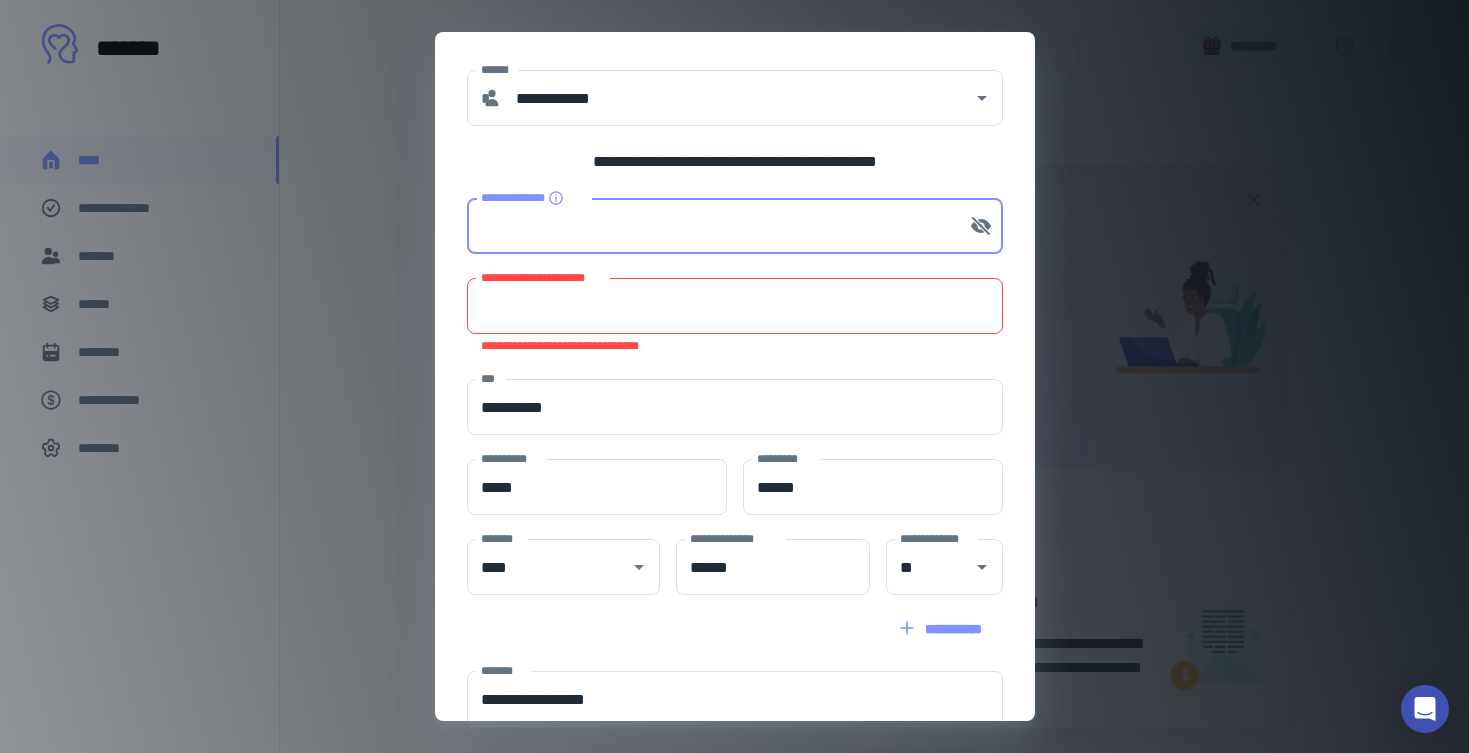 click on "**********" at bounding box center [735, 306] 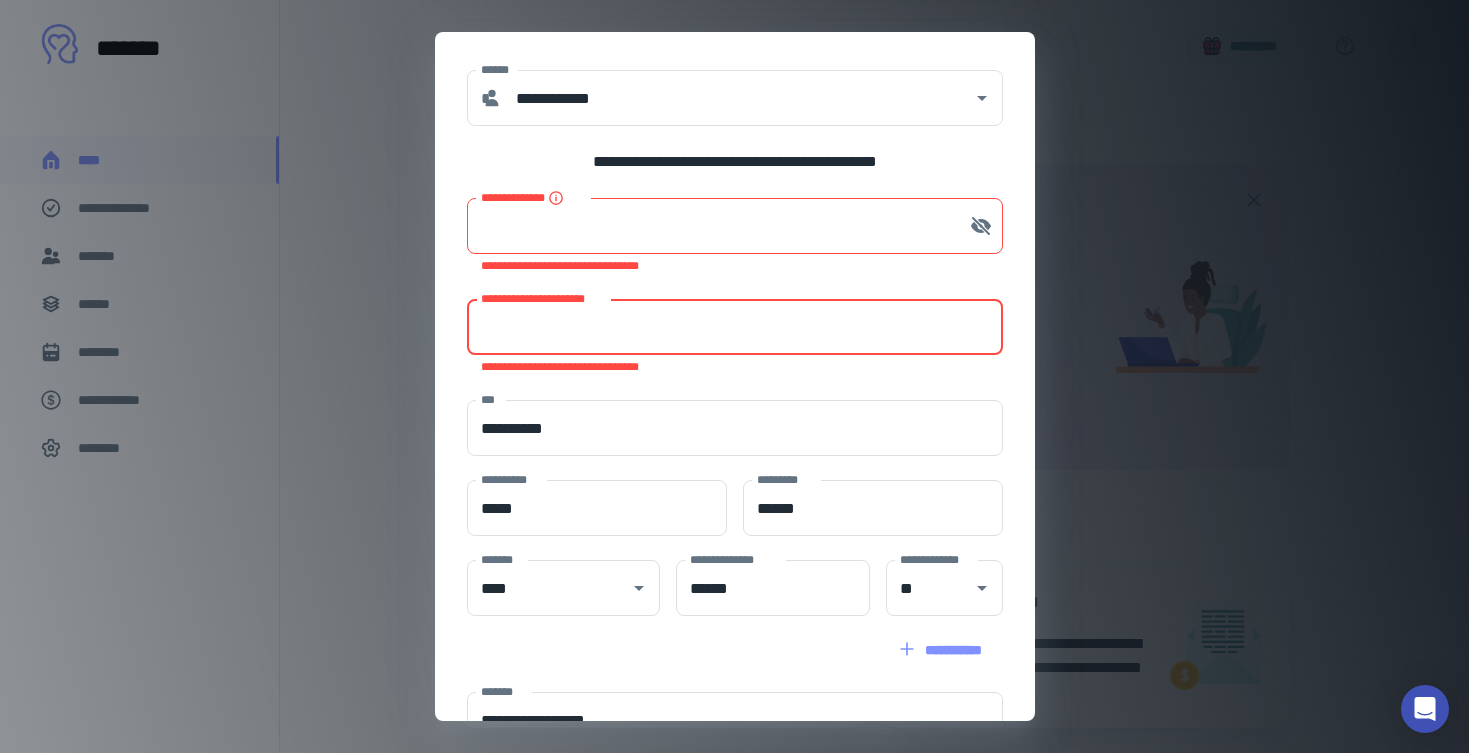 paste on "**********" 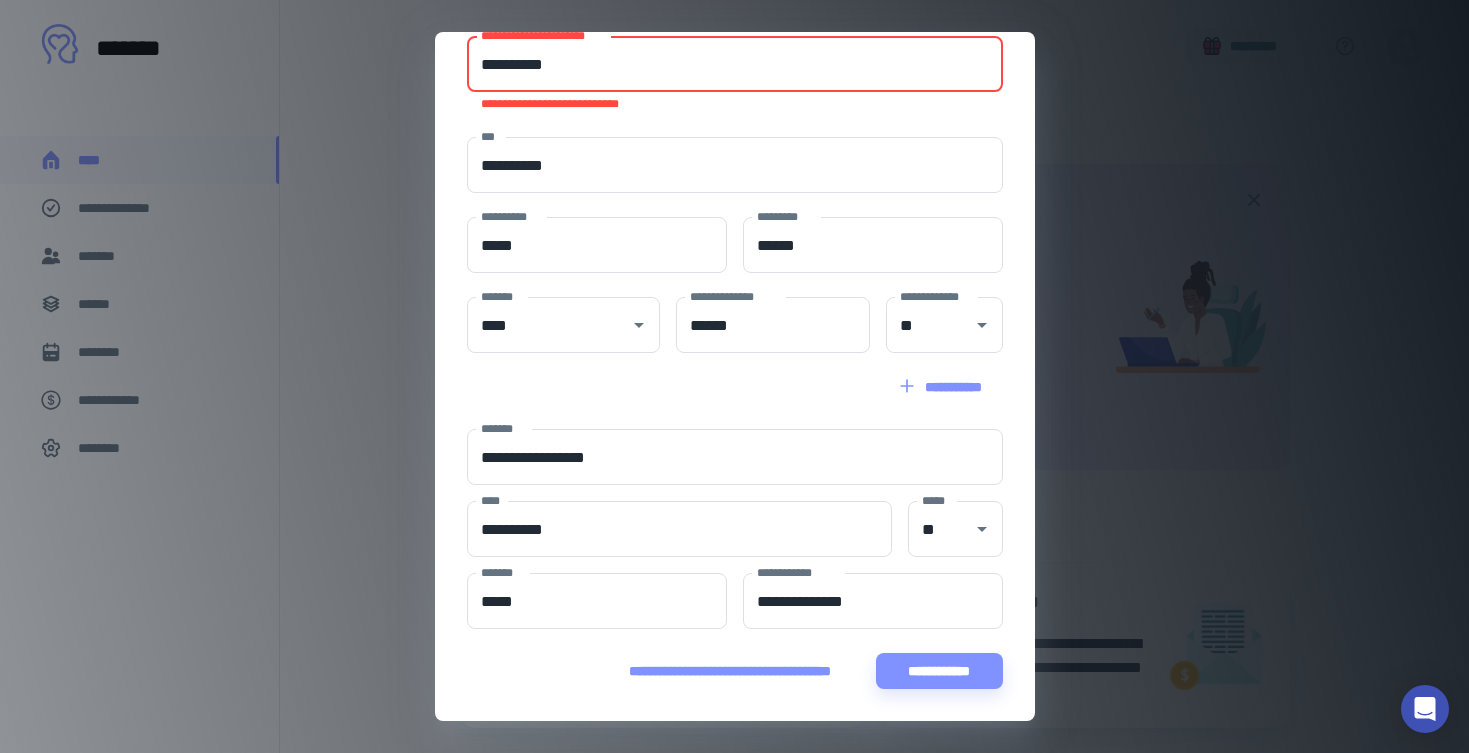 scroll, scrollTop: 300, scrollLeft: 0, axis: vertical 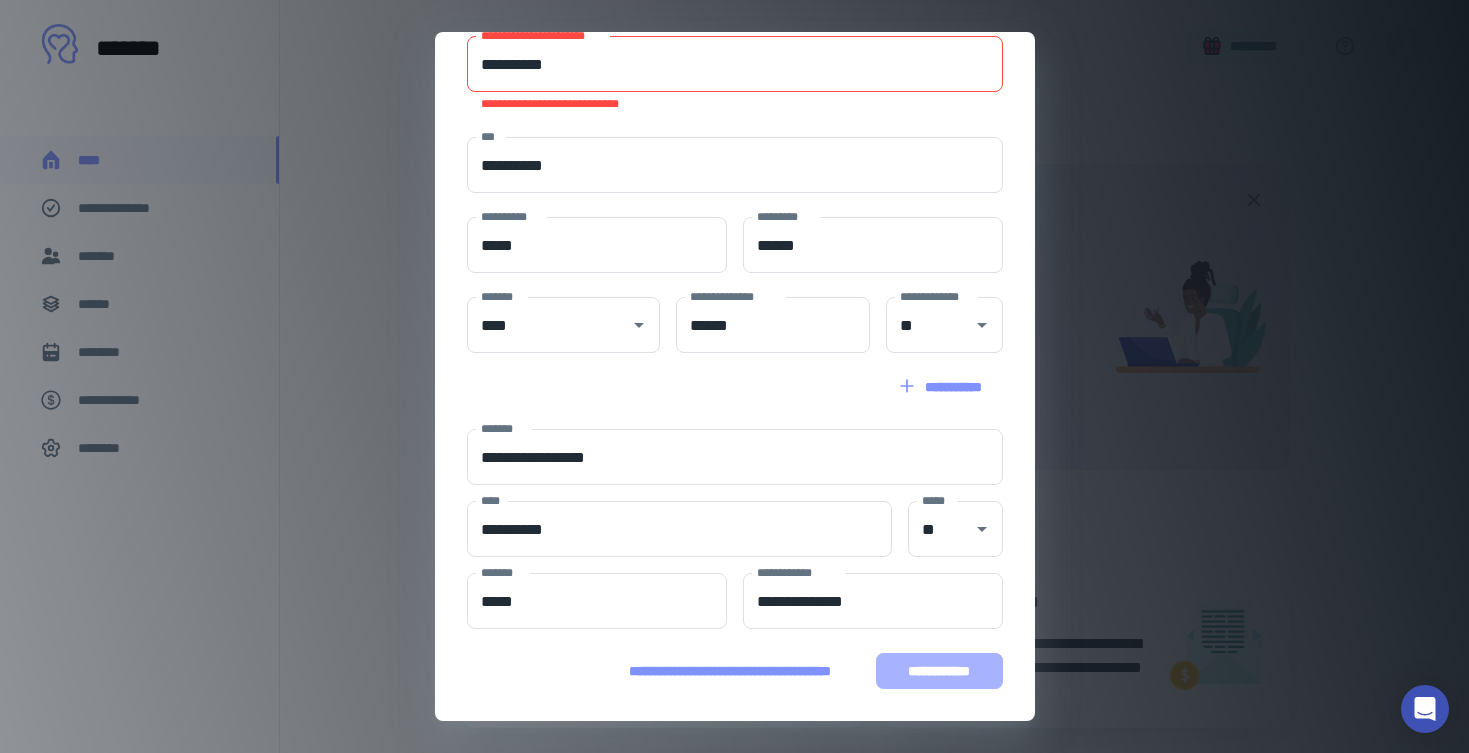 click on "**********" at bounding box center (939, 671) 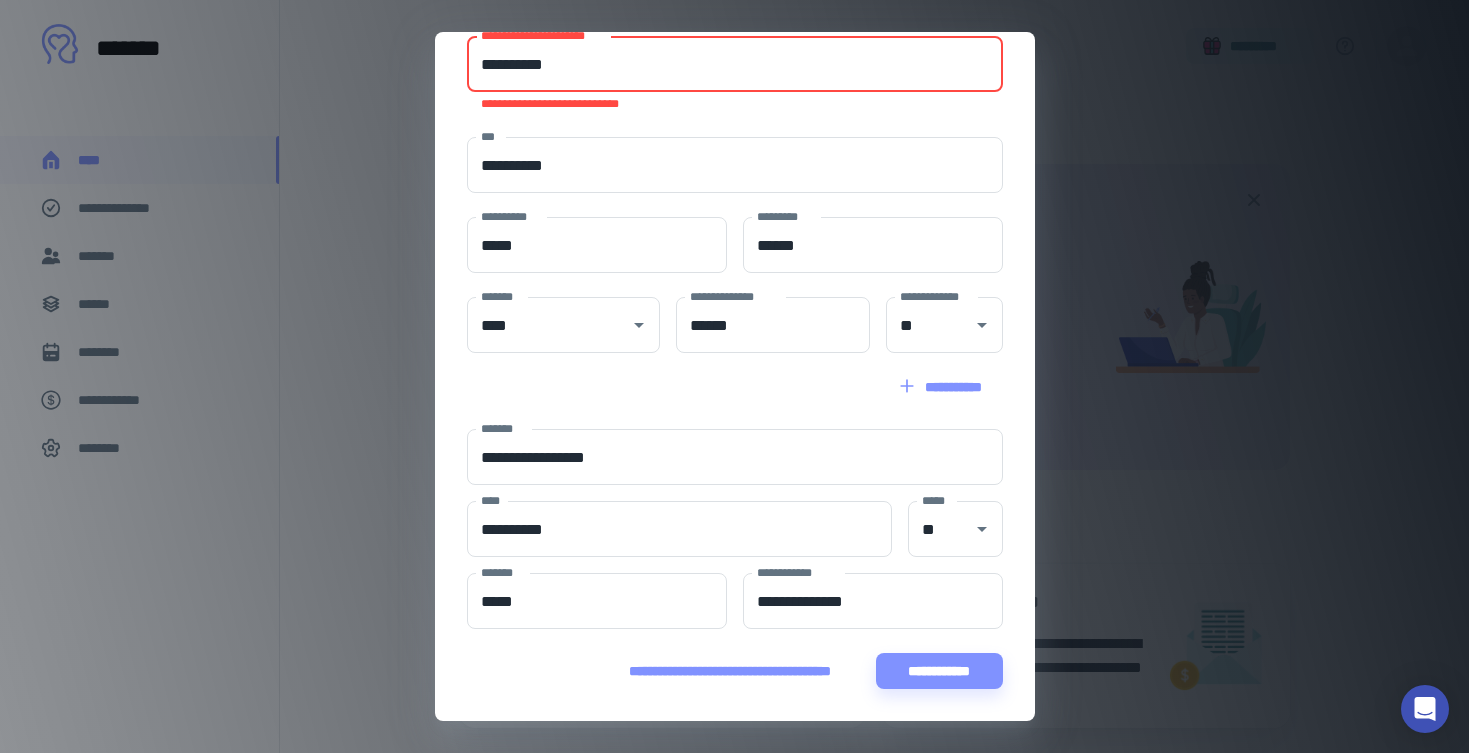 click on "**********" at bounding box center [735, 64] 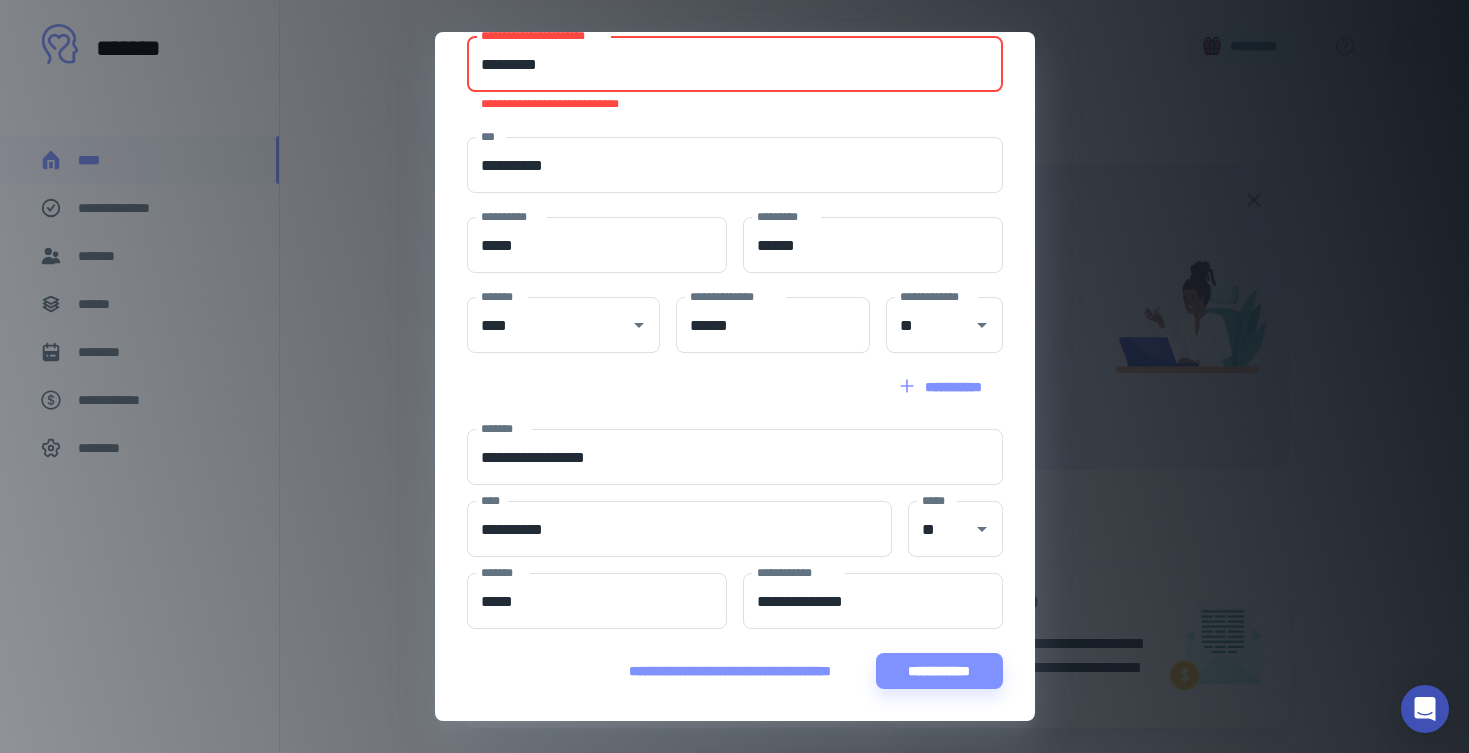 scroll, scrollTop: 279, scrollLeft: 0, axis: vertical 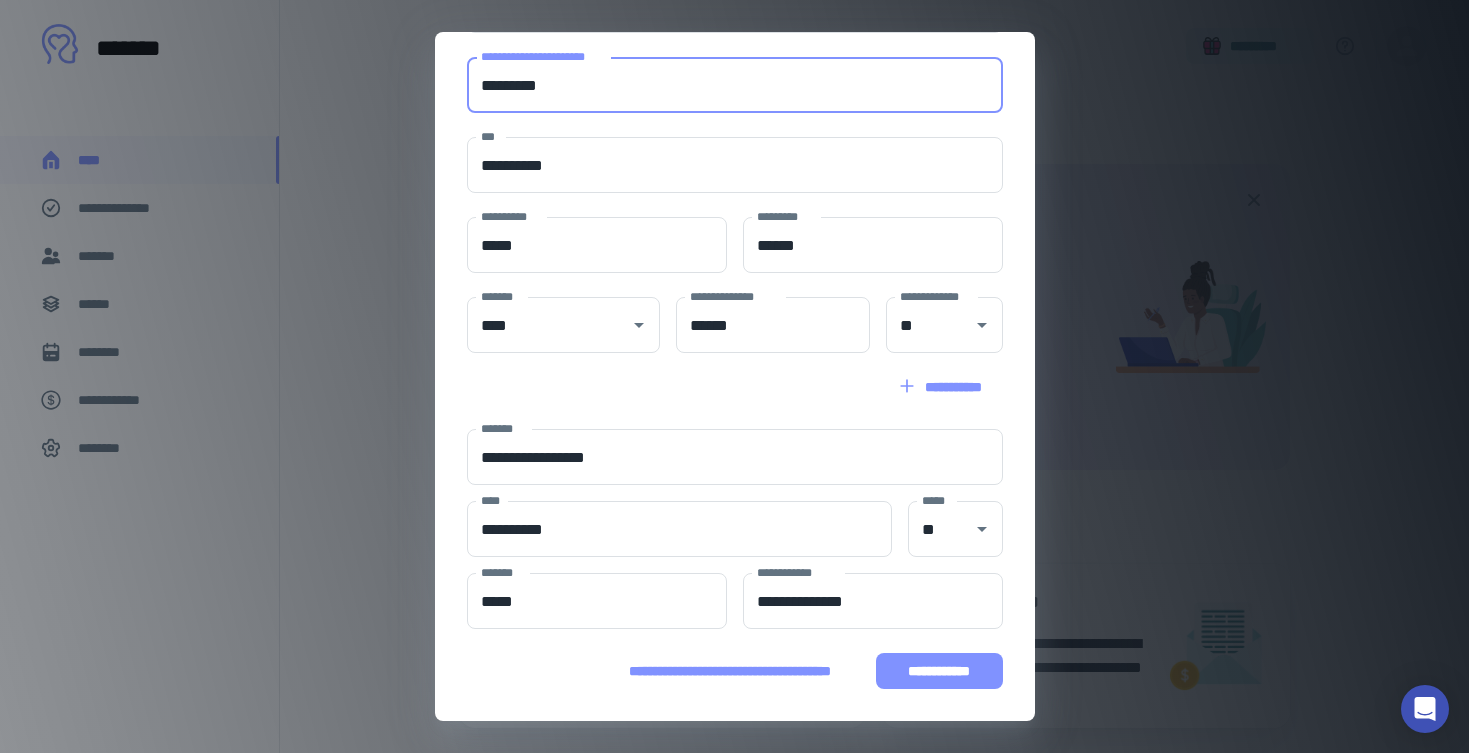 type on "*********" 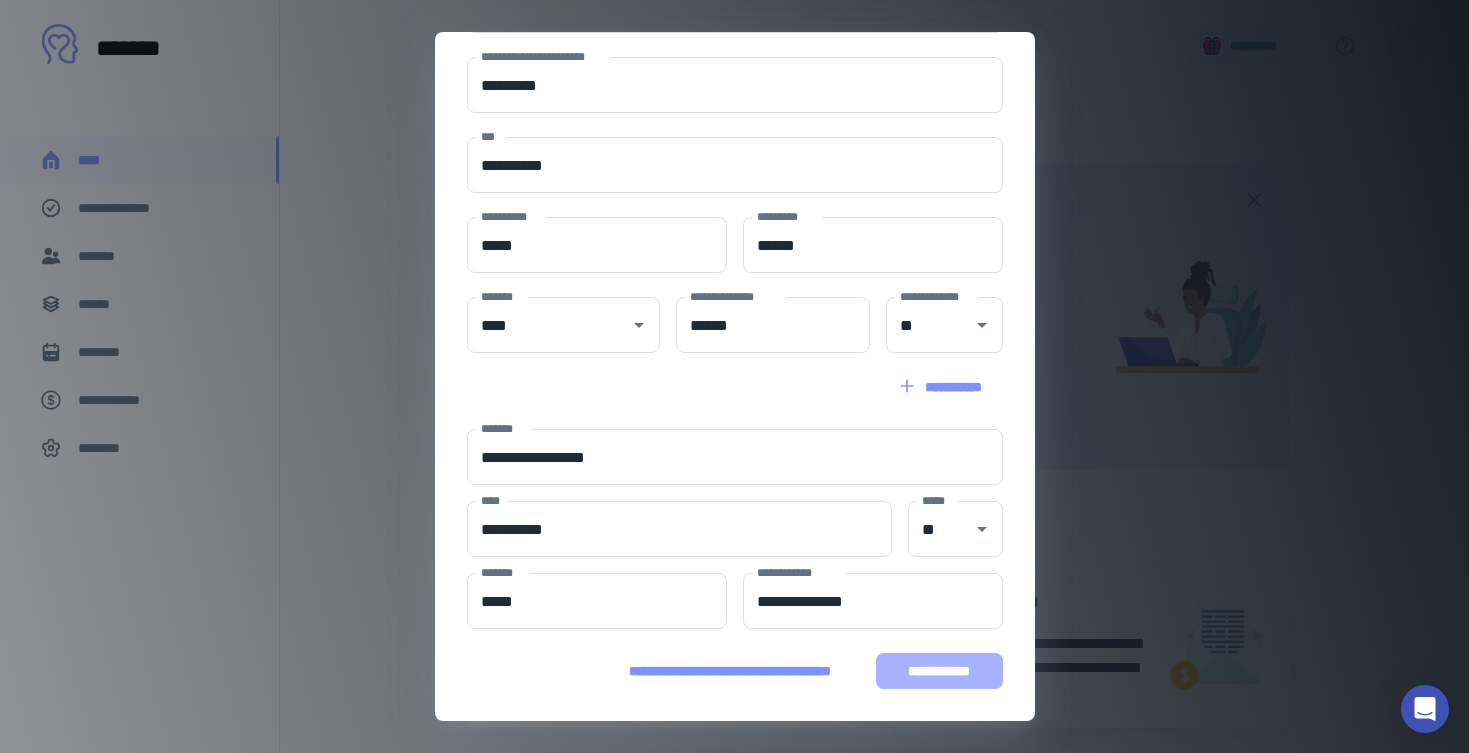 click on "**********" at bounding box center (939, 671) 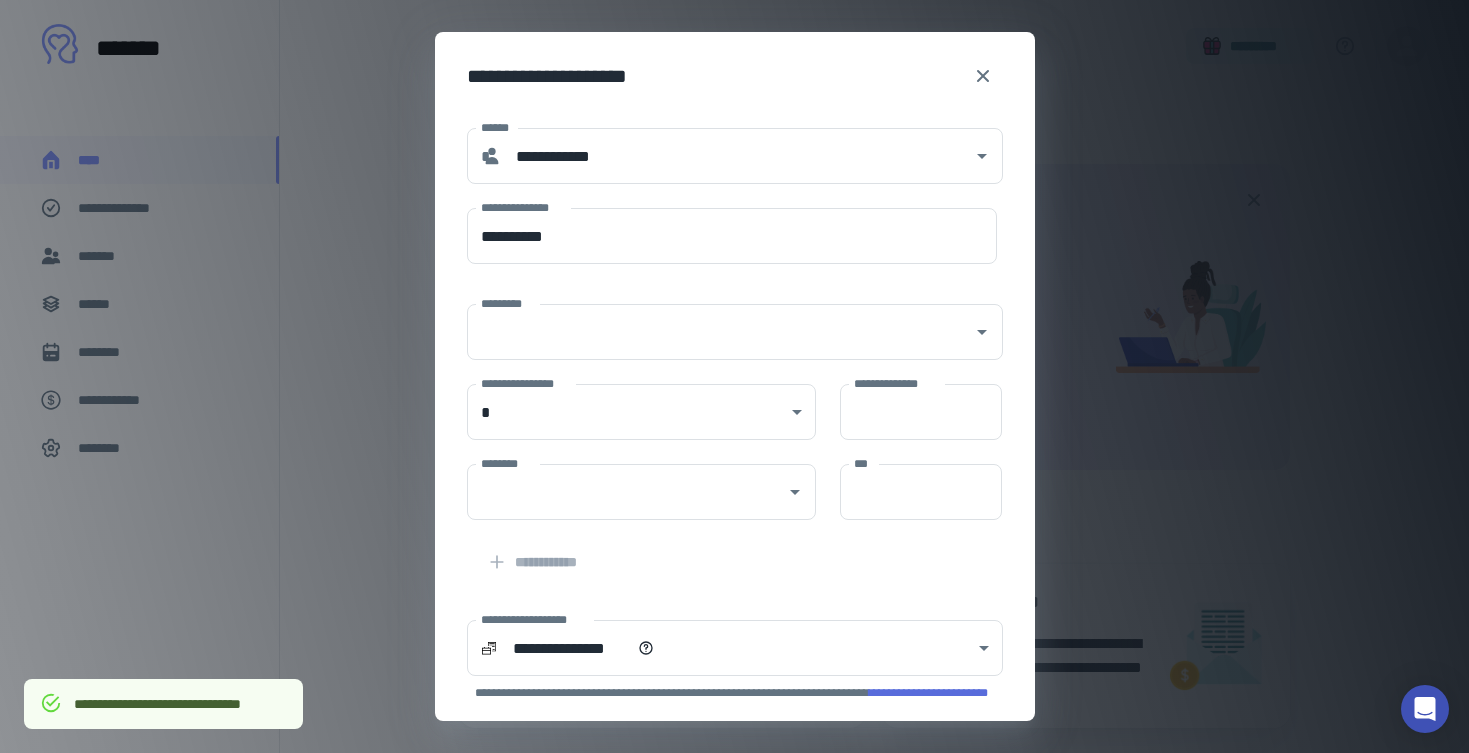 scroll, scrollTop: 0, scrollLeft: 0, axis: both 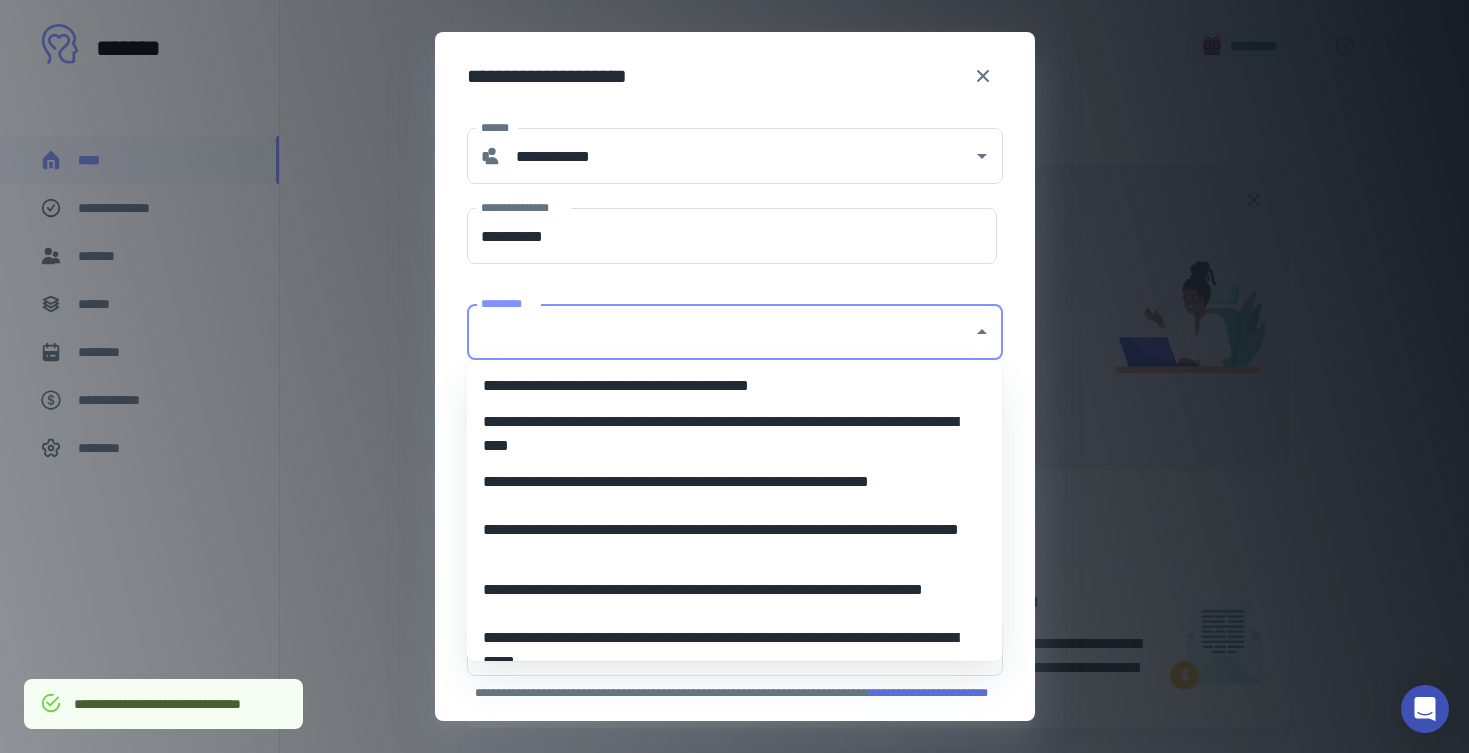 click on "*********" at bounding box center [720, 332] 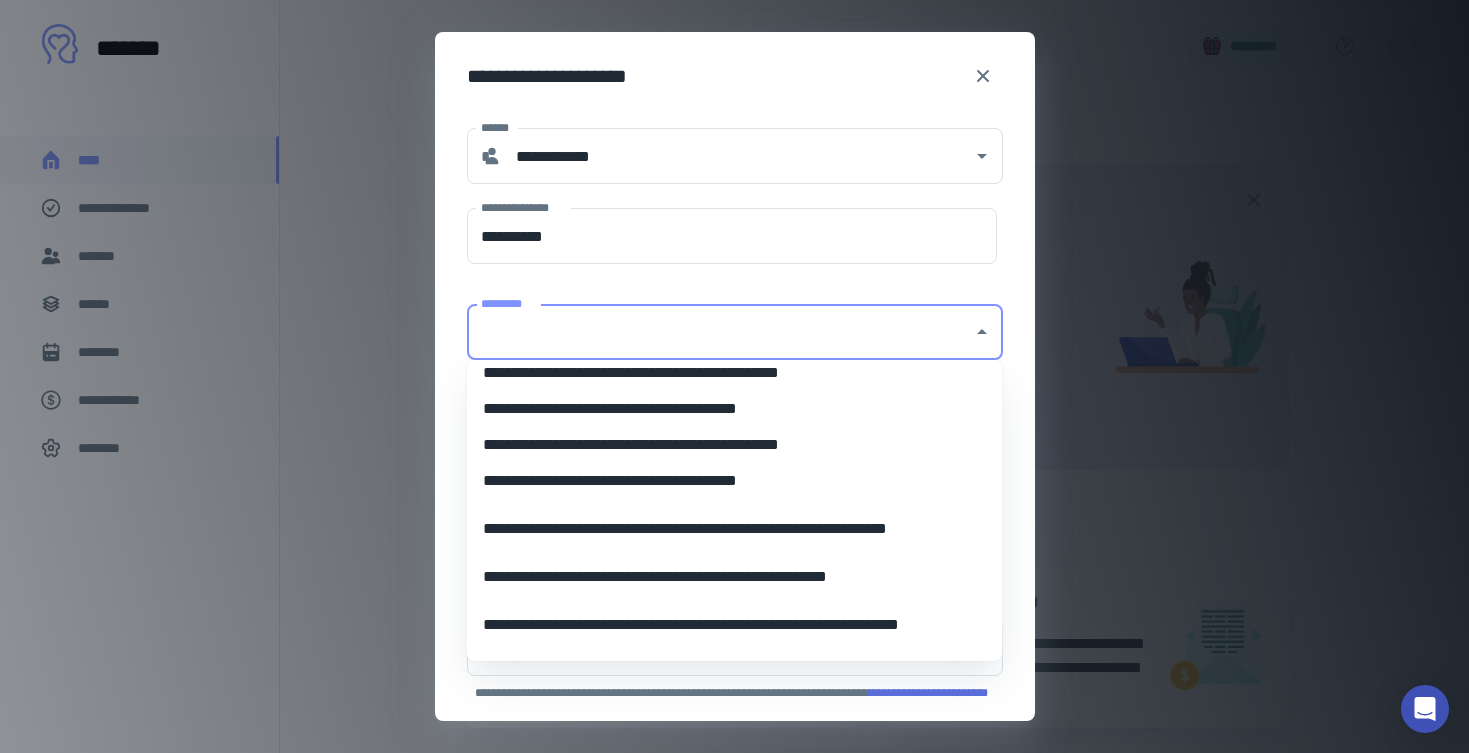 scroll, scrollTop: 4949, scrollLeft: 0, axis: vertical 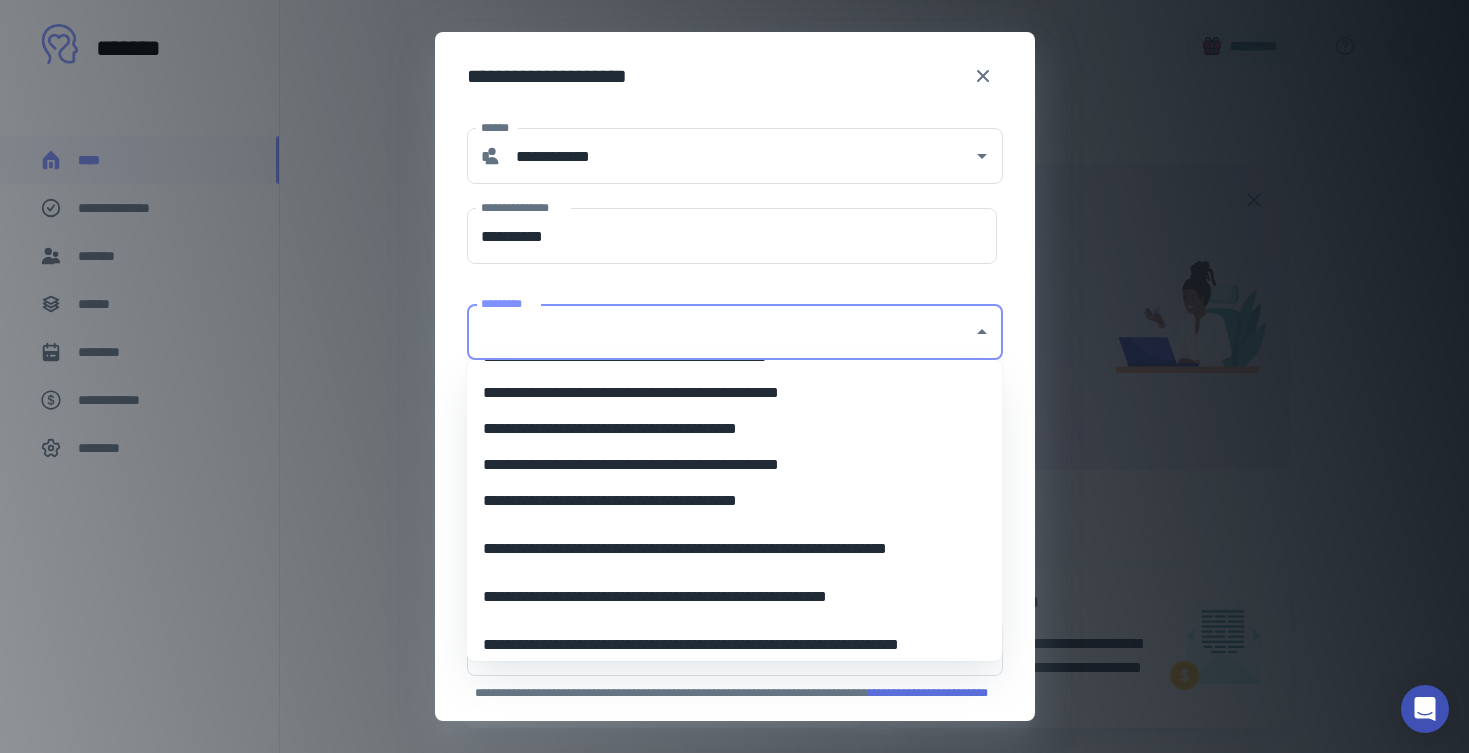 click on "**********" at bounding box center (735, 501) 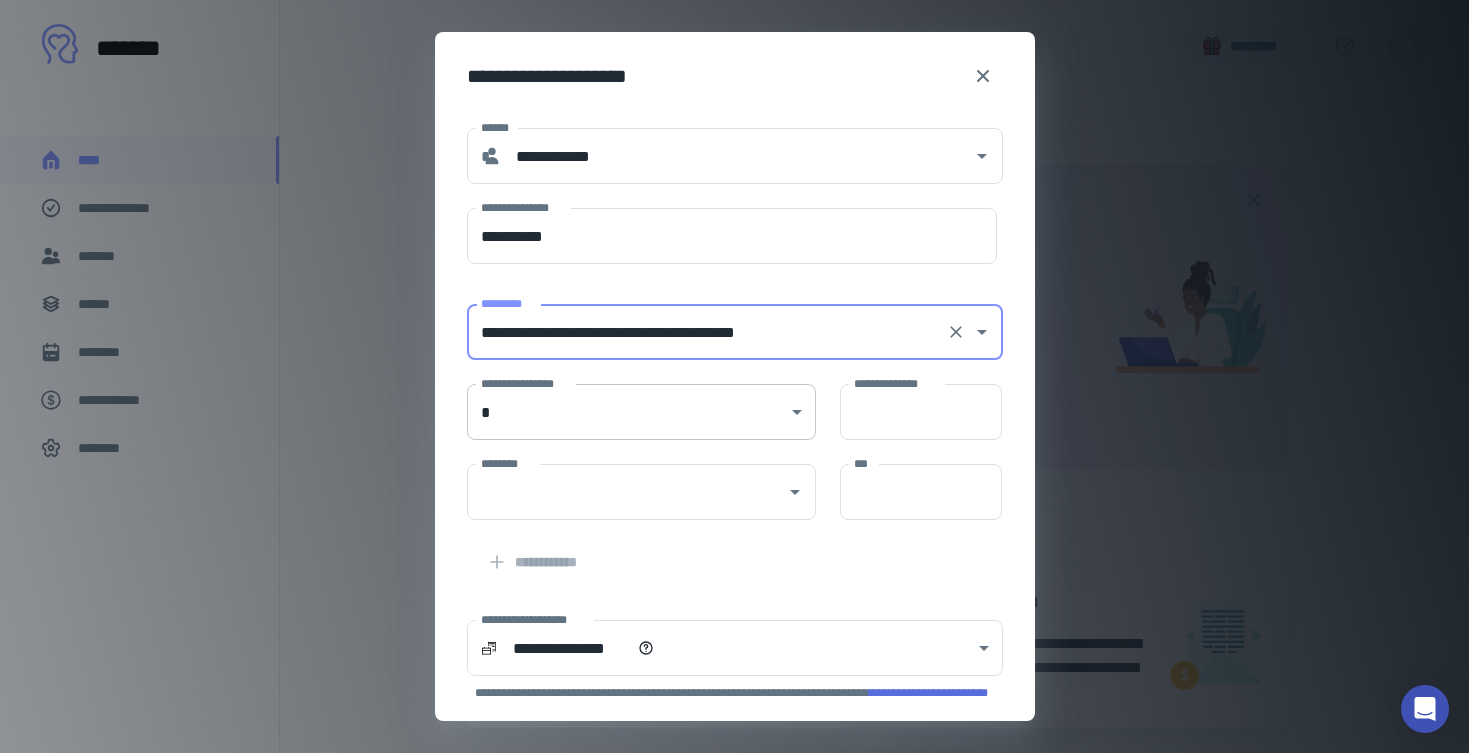 click on "**********" at bounding box center [734, 376] 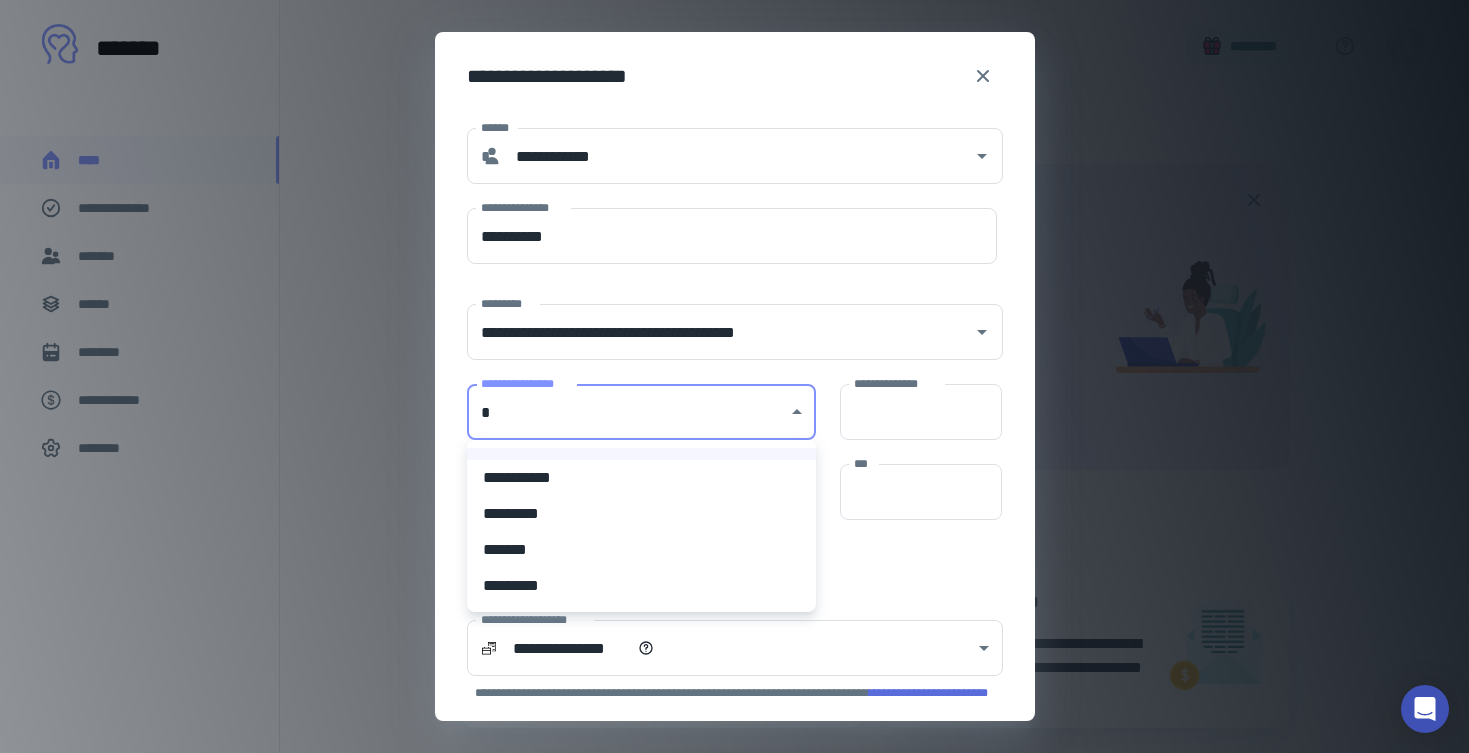 click on "*********" at bounding box center [641, 514] 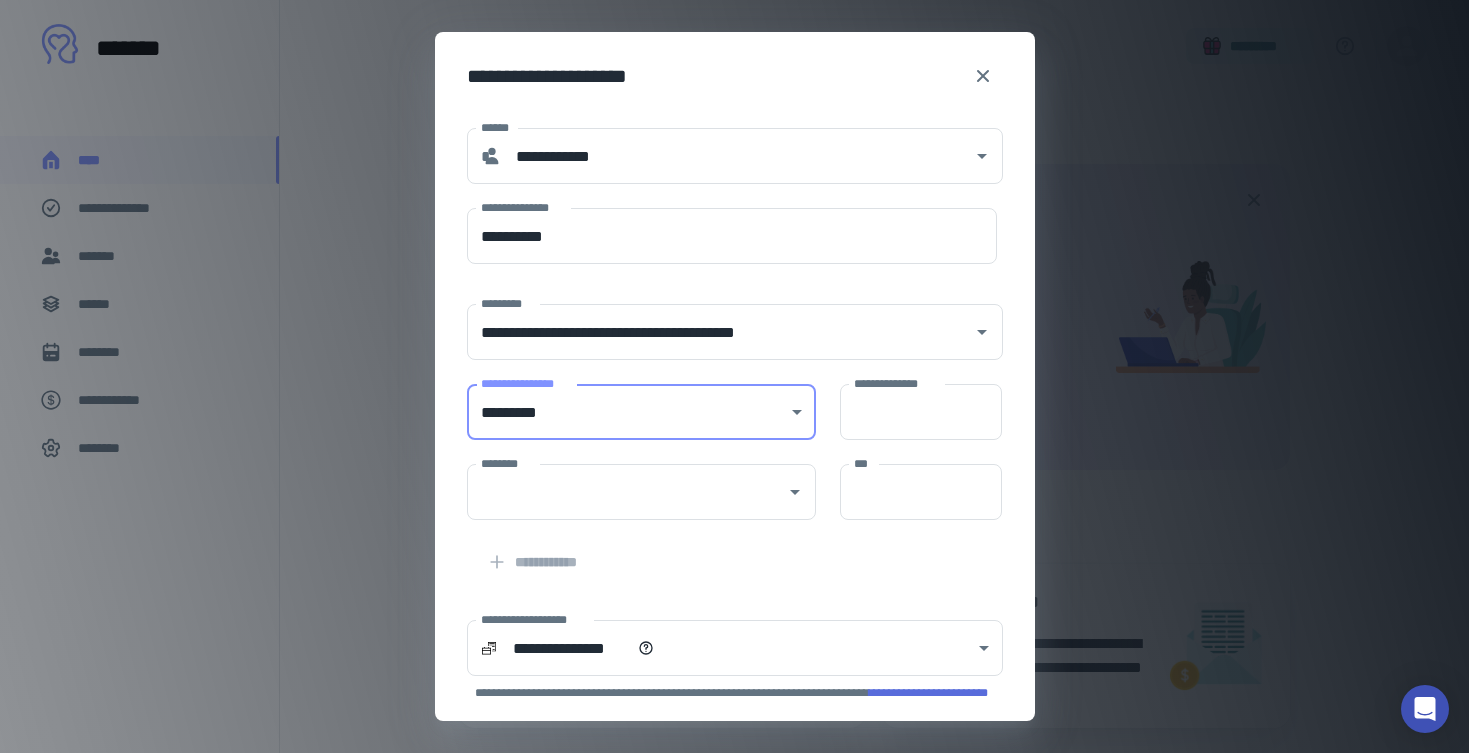 type on "**" 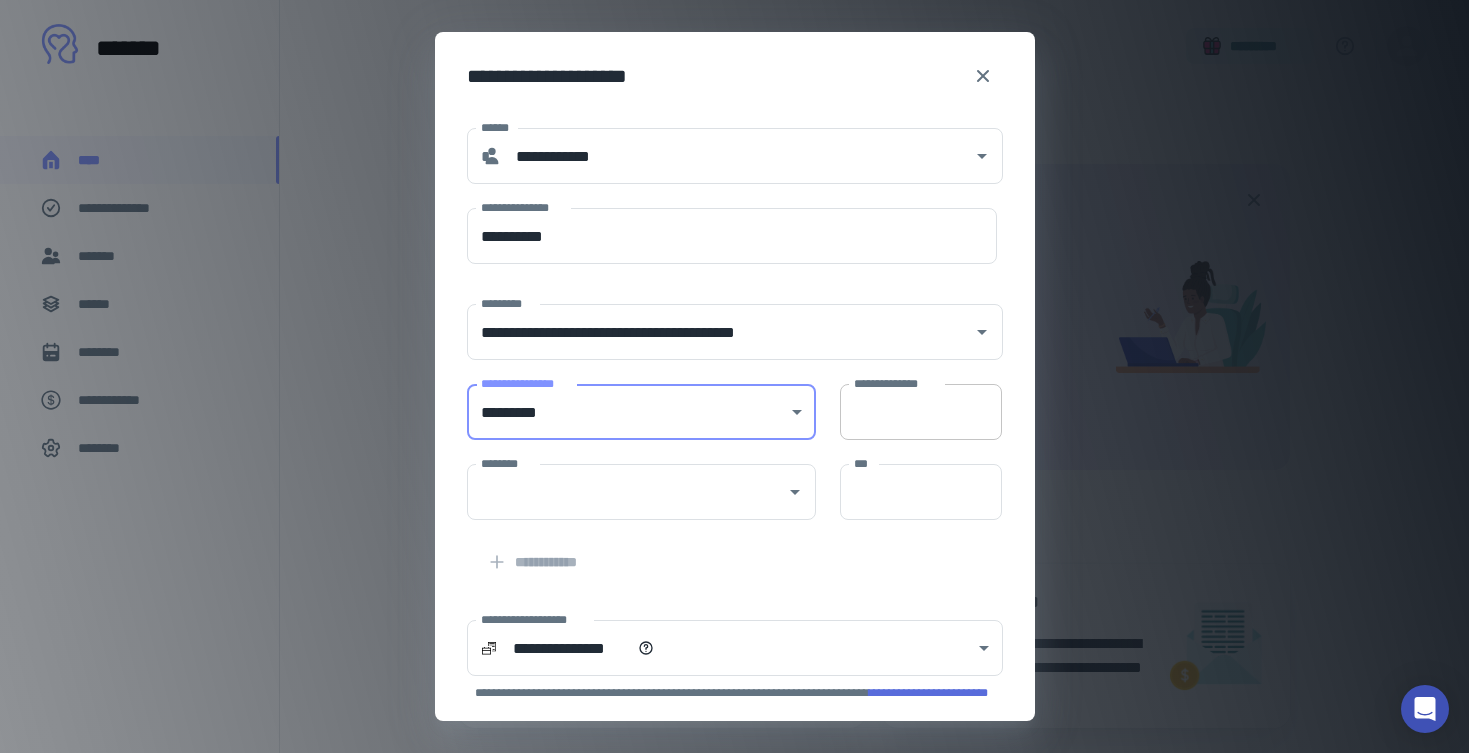 click on "**********" at bounding box center [921, 412] 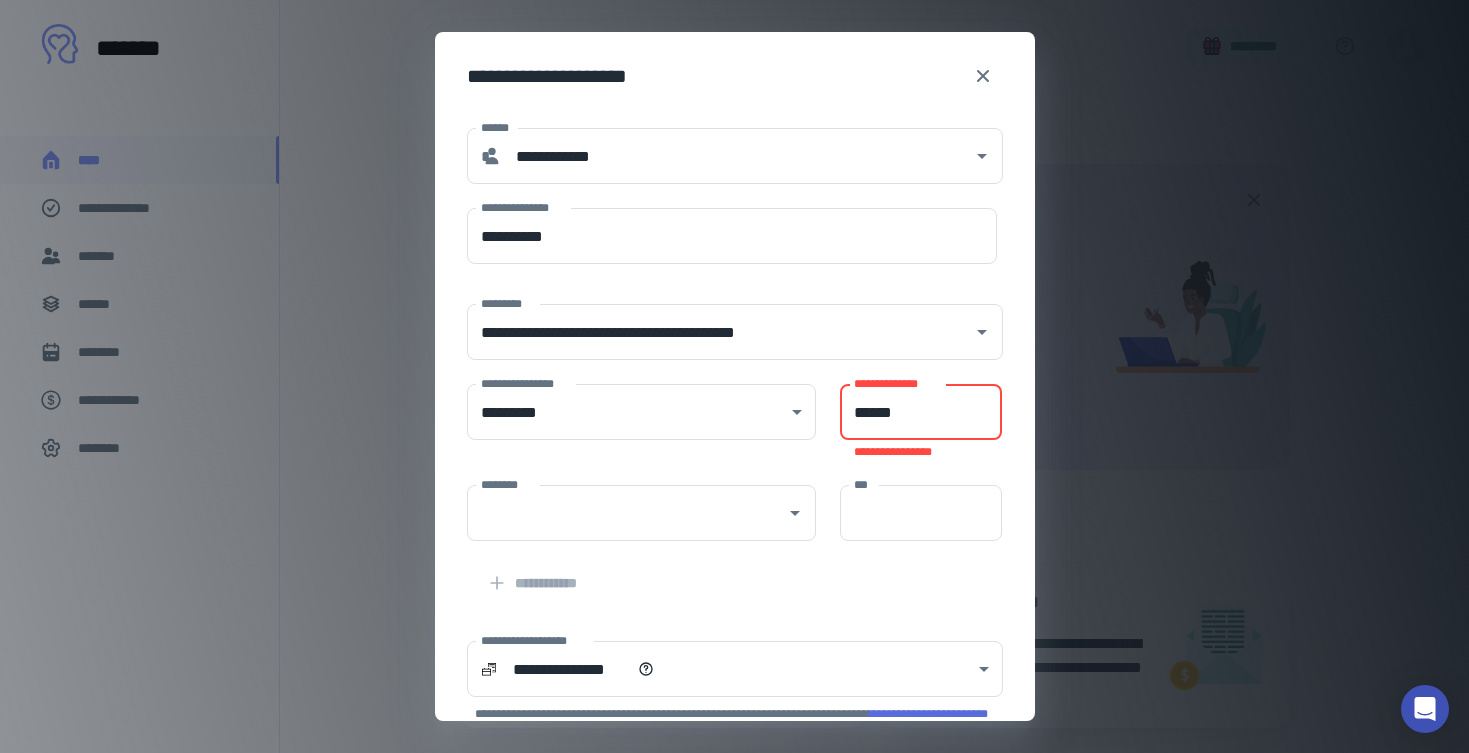 click on "******" at bounding box center (921, 412) 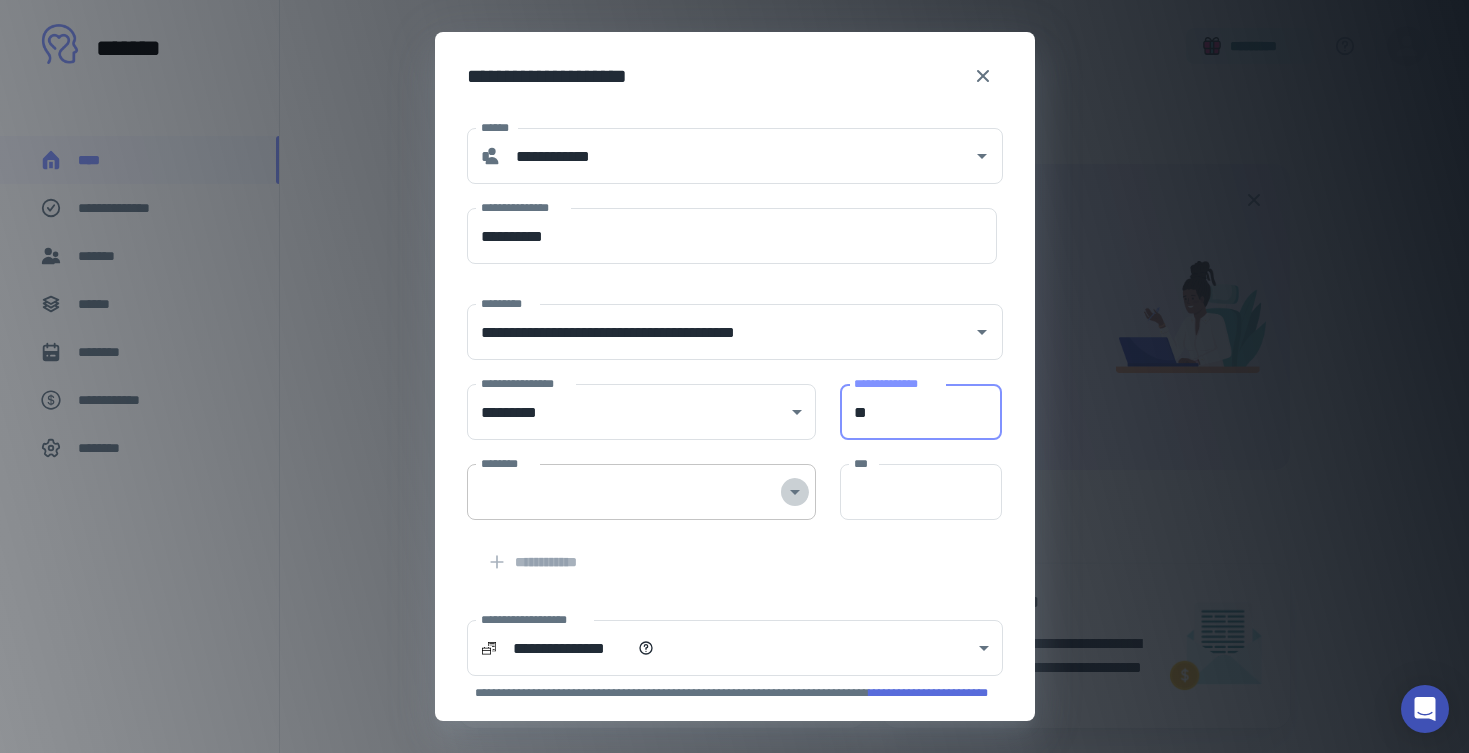 click 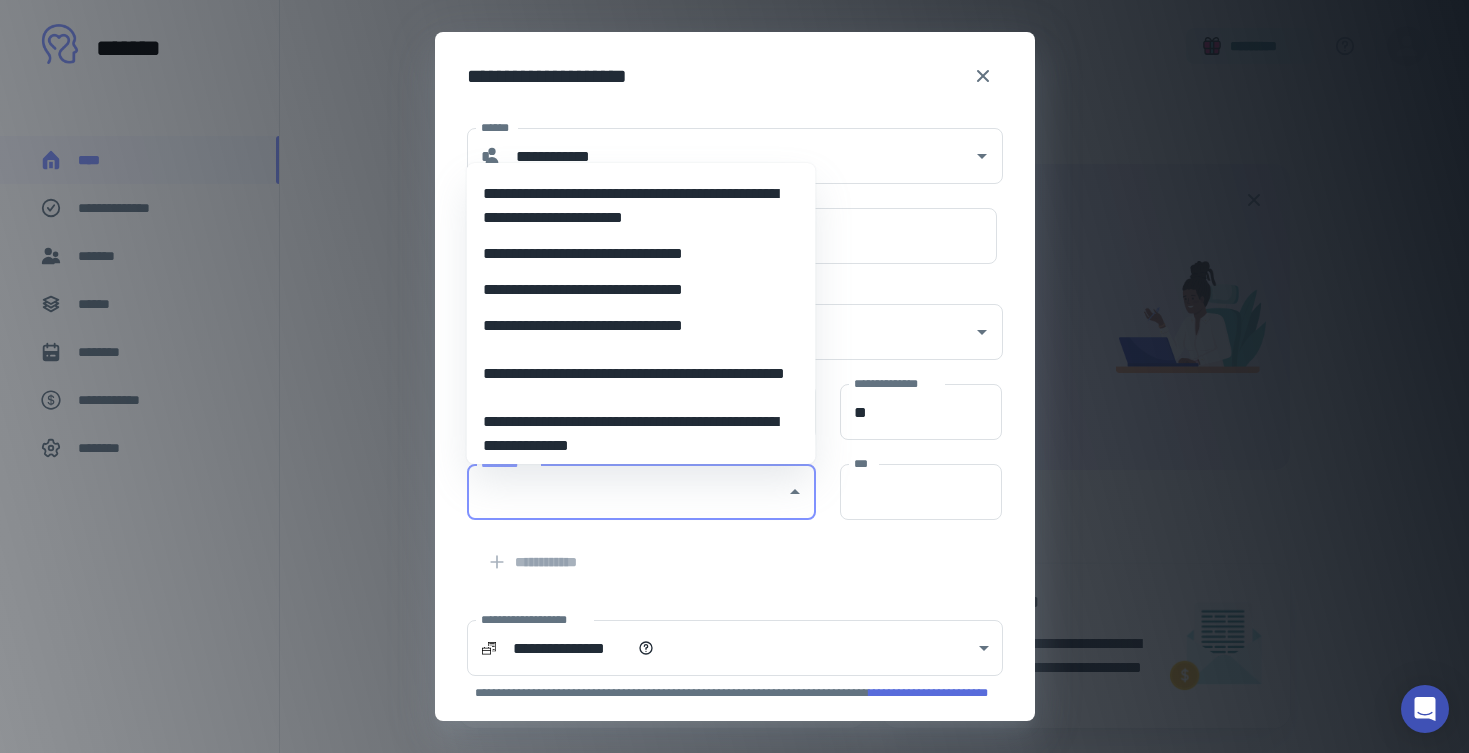 scroll, scrollTop: 81, scrollLeft: 0, axis: vertical 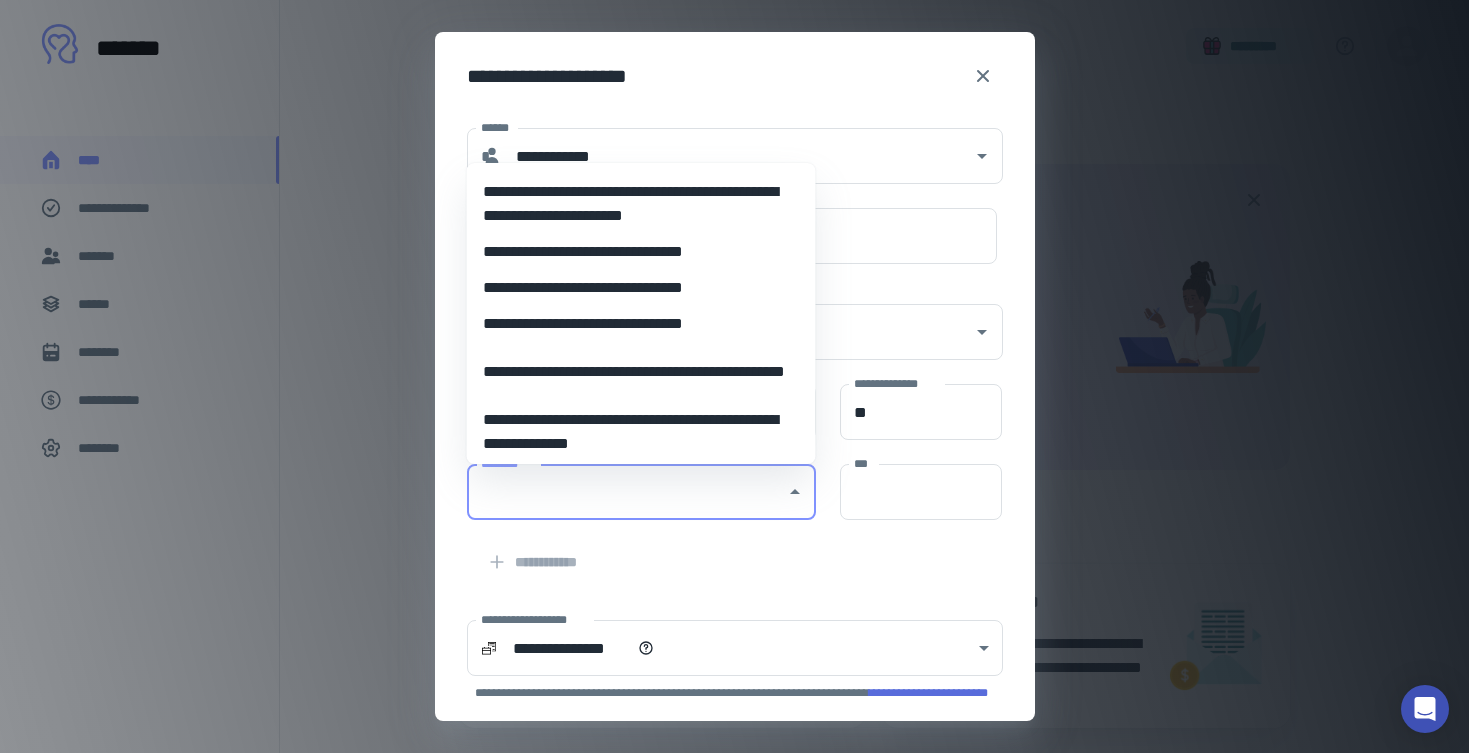 click on "**********" at bounding box center (641, 324) 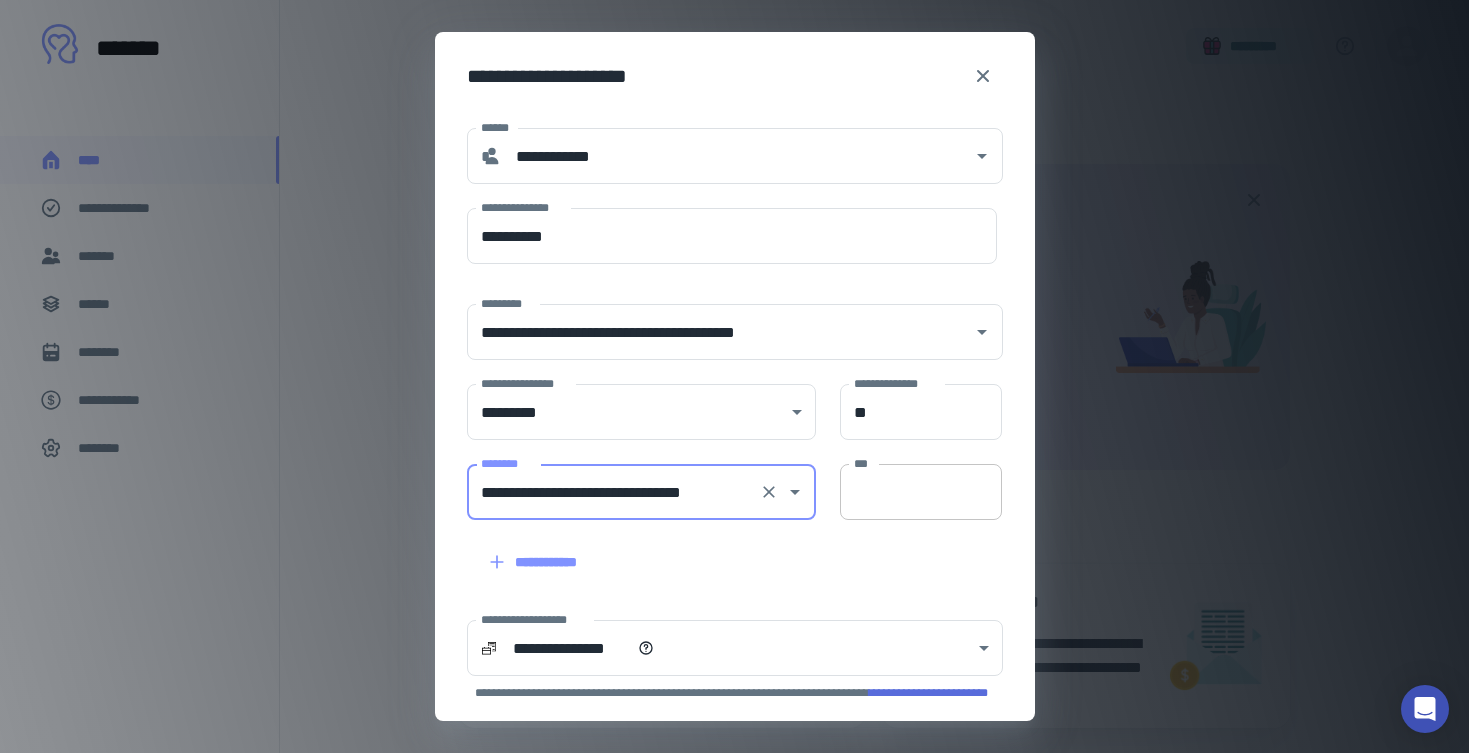 click on "***" at bounding box center [921, 492] 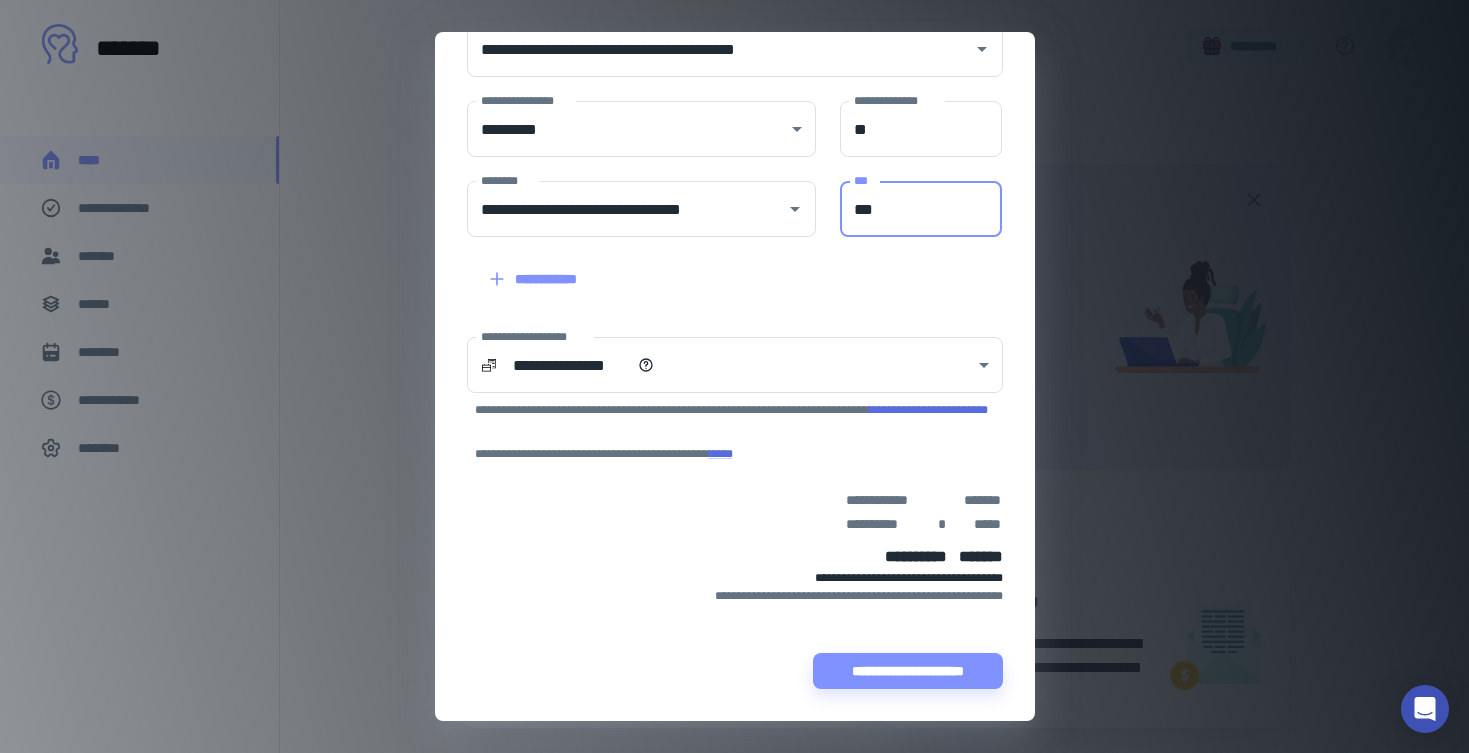 scroll, scrollTop: 283, scrollLeft: 0, axis: vertical 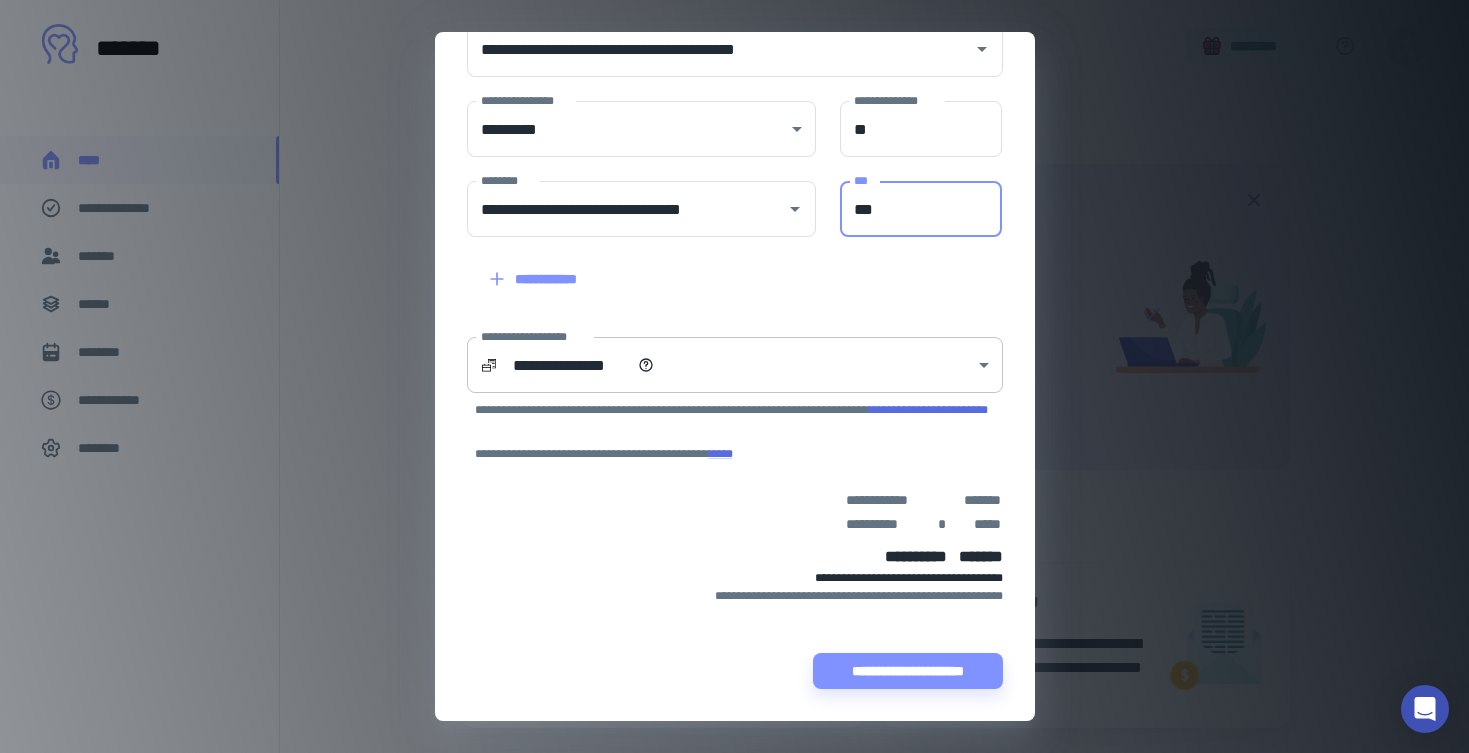 type on "***" 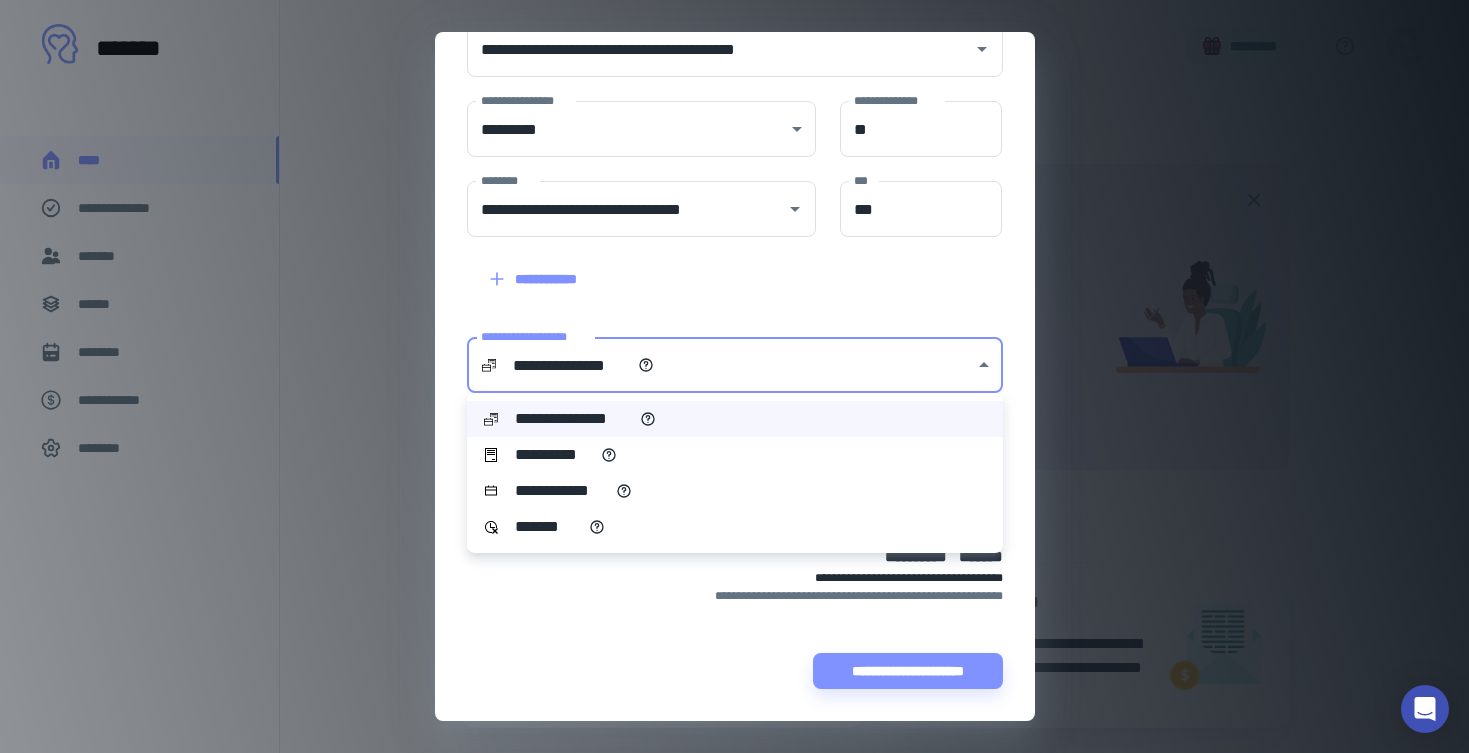 click on "**********" at bounding box center [735, 455] 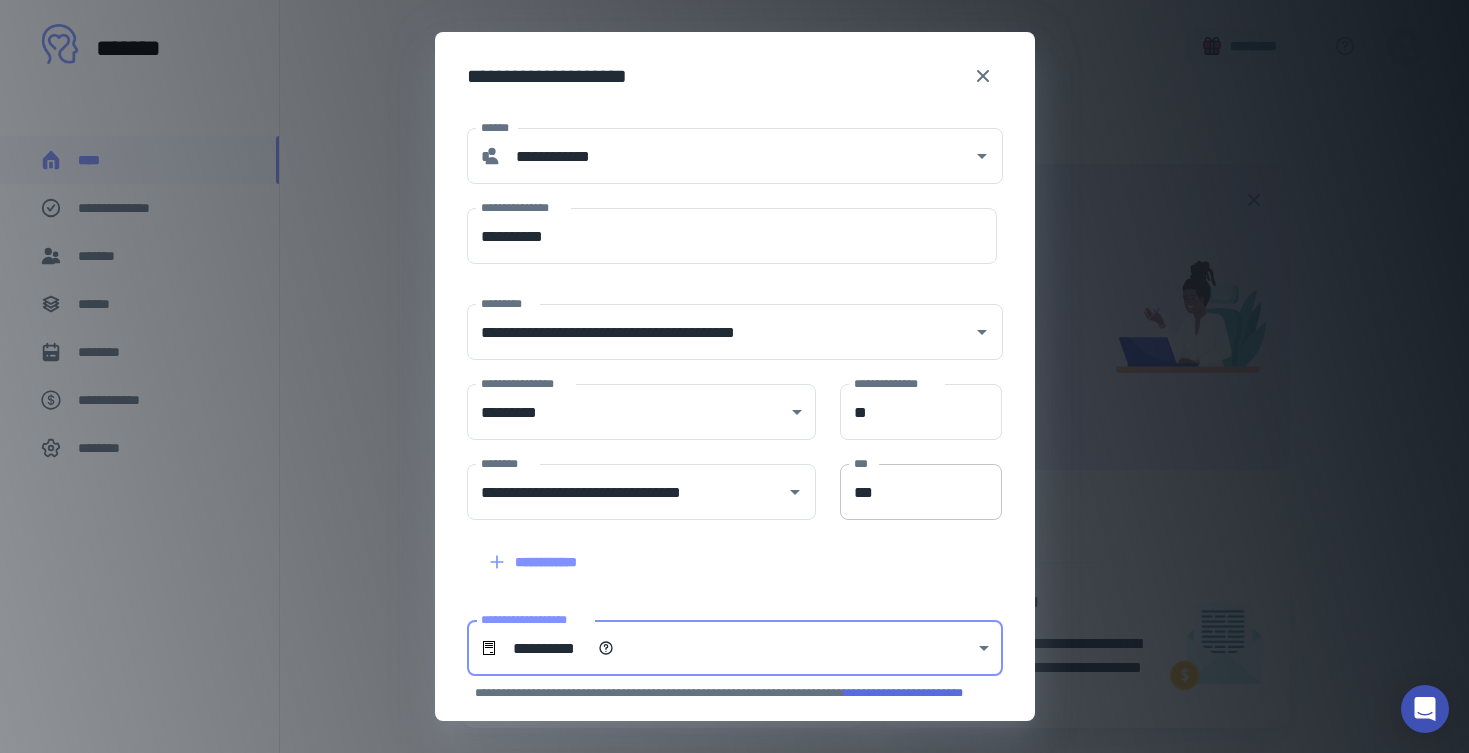 scroll, scrollTop: 0, scrollLeft: 0, axis: both 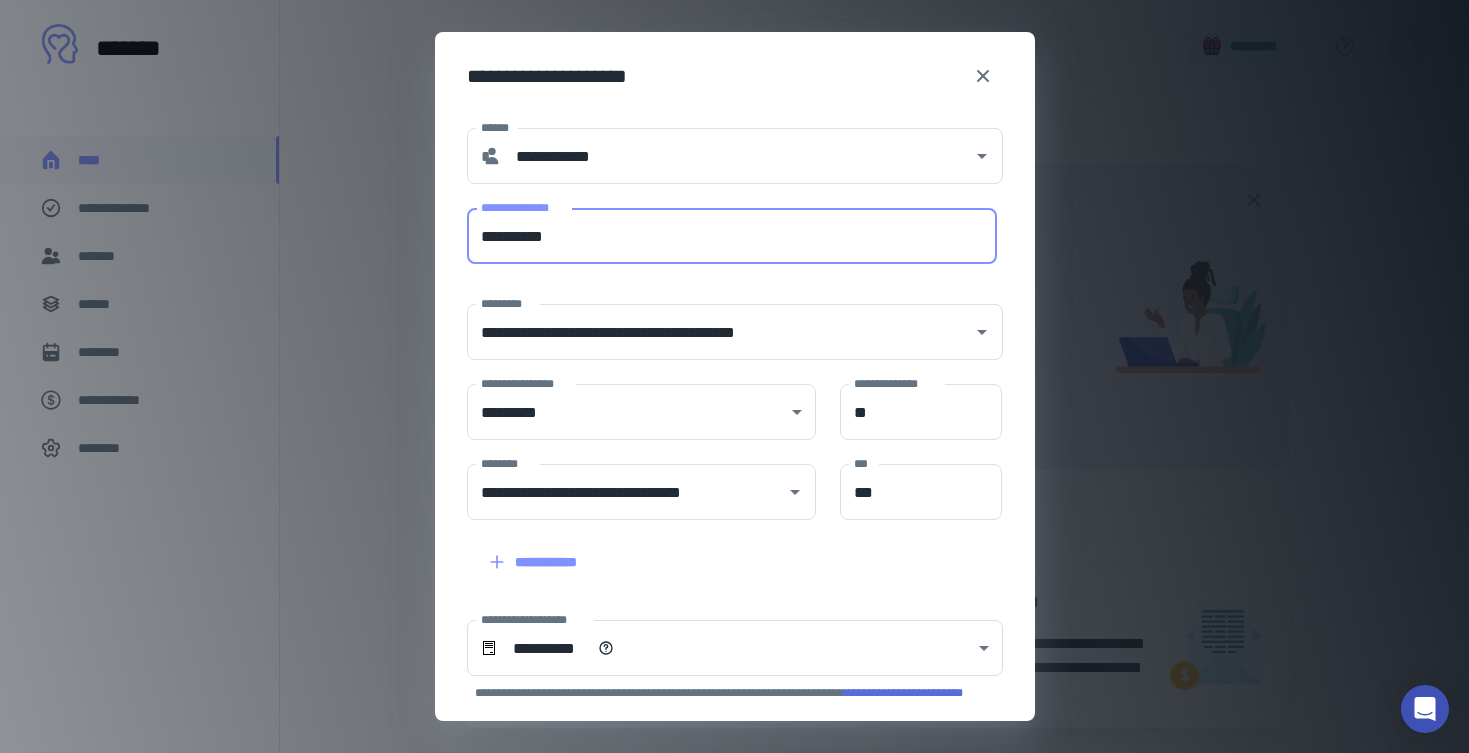 click on "**********" at bounding box center [732, 236] 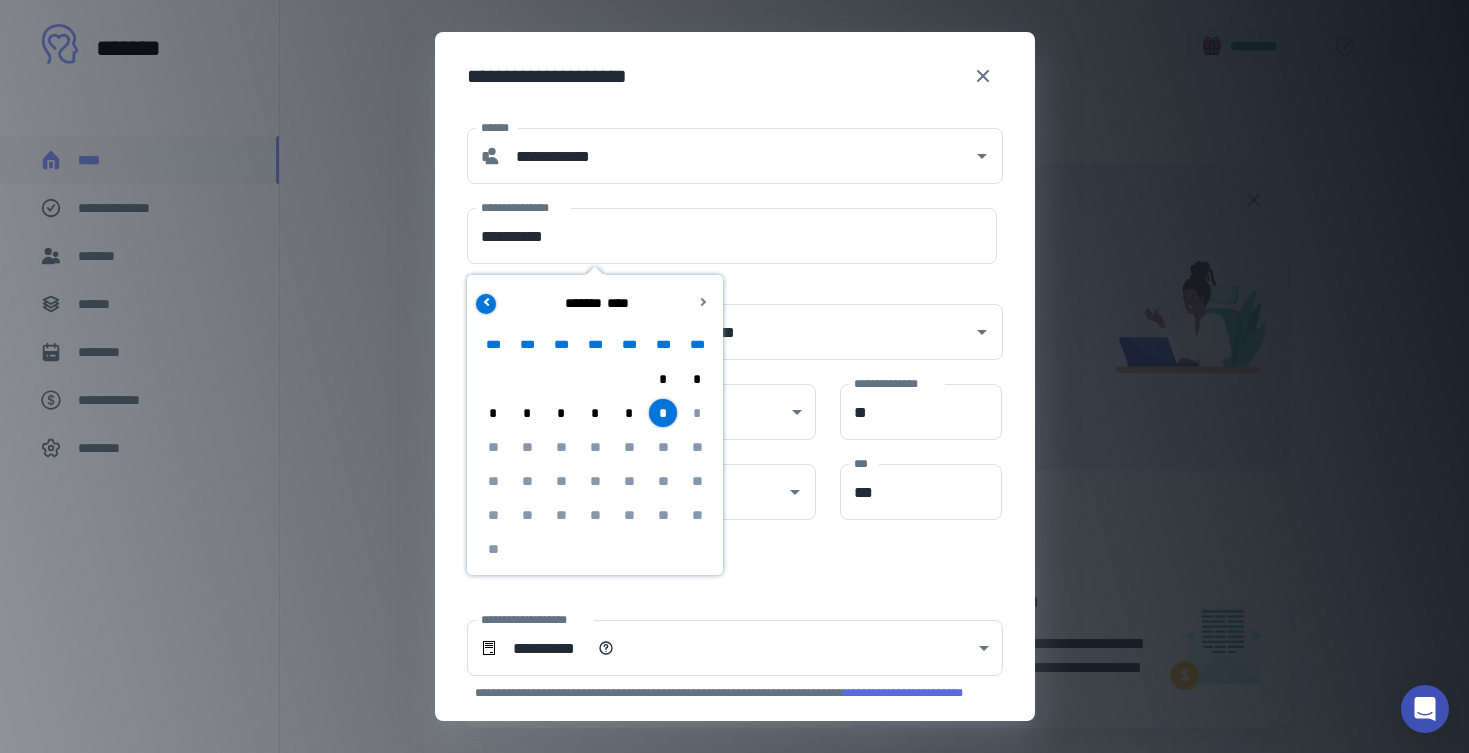 click at bounding box center (486, 304) 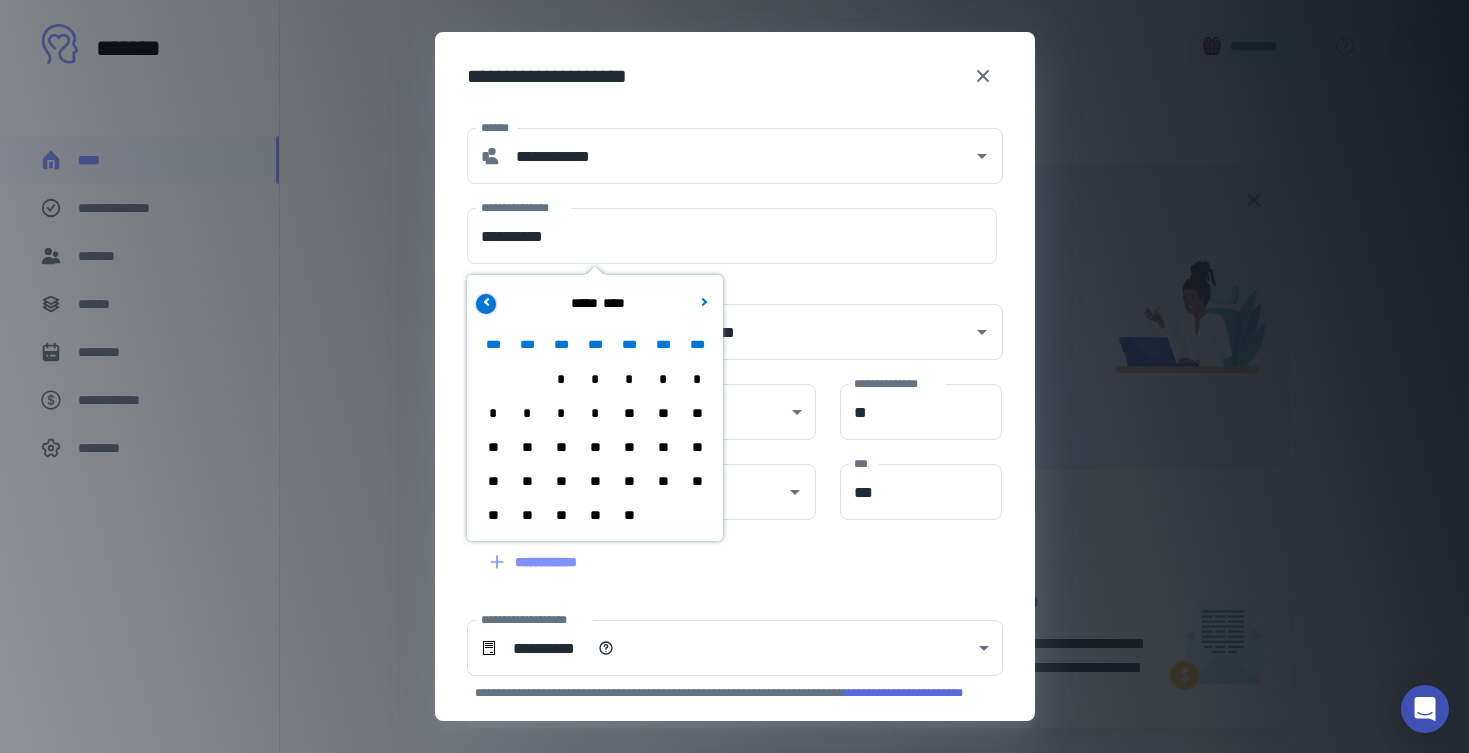 click at bounding box center [486, 304] 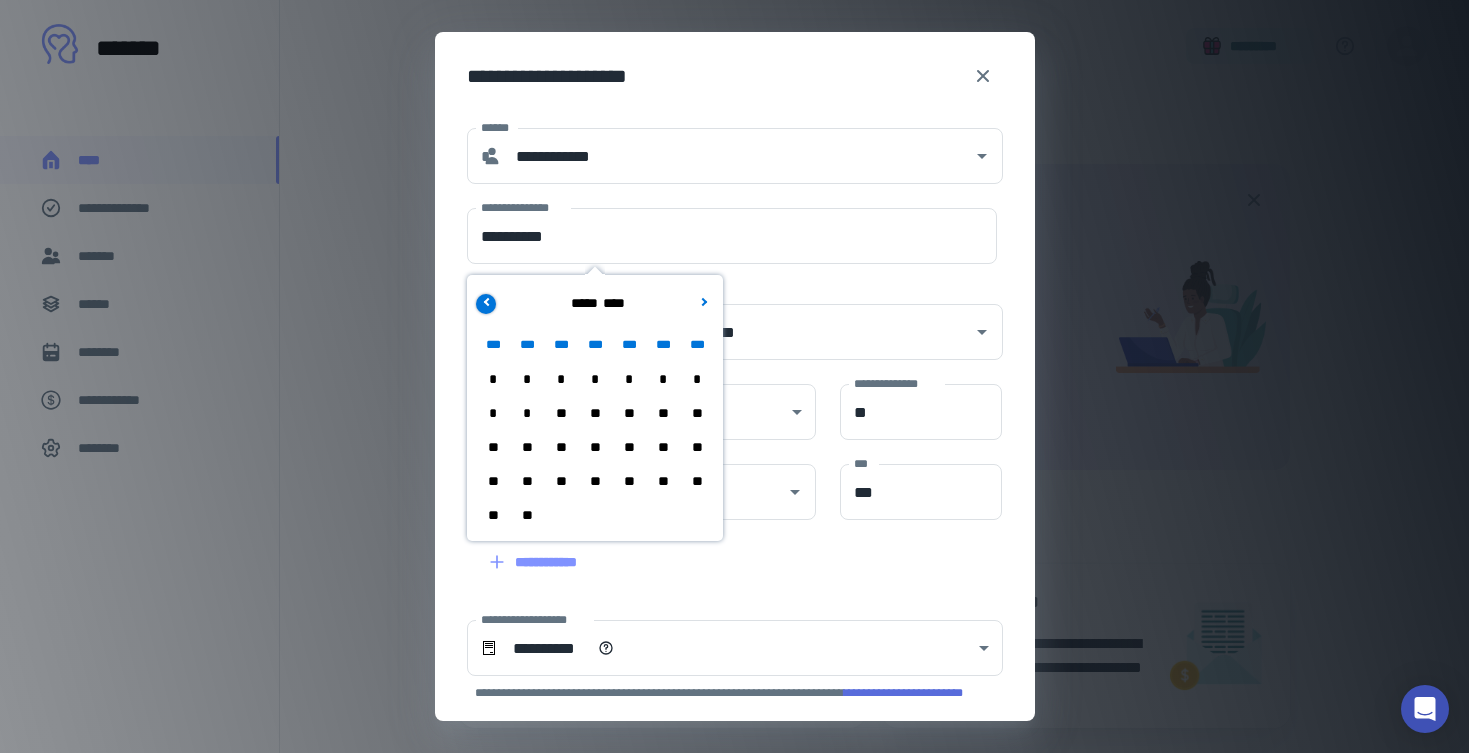 click at bounding box center [486, 304] 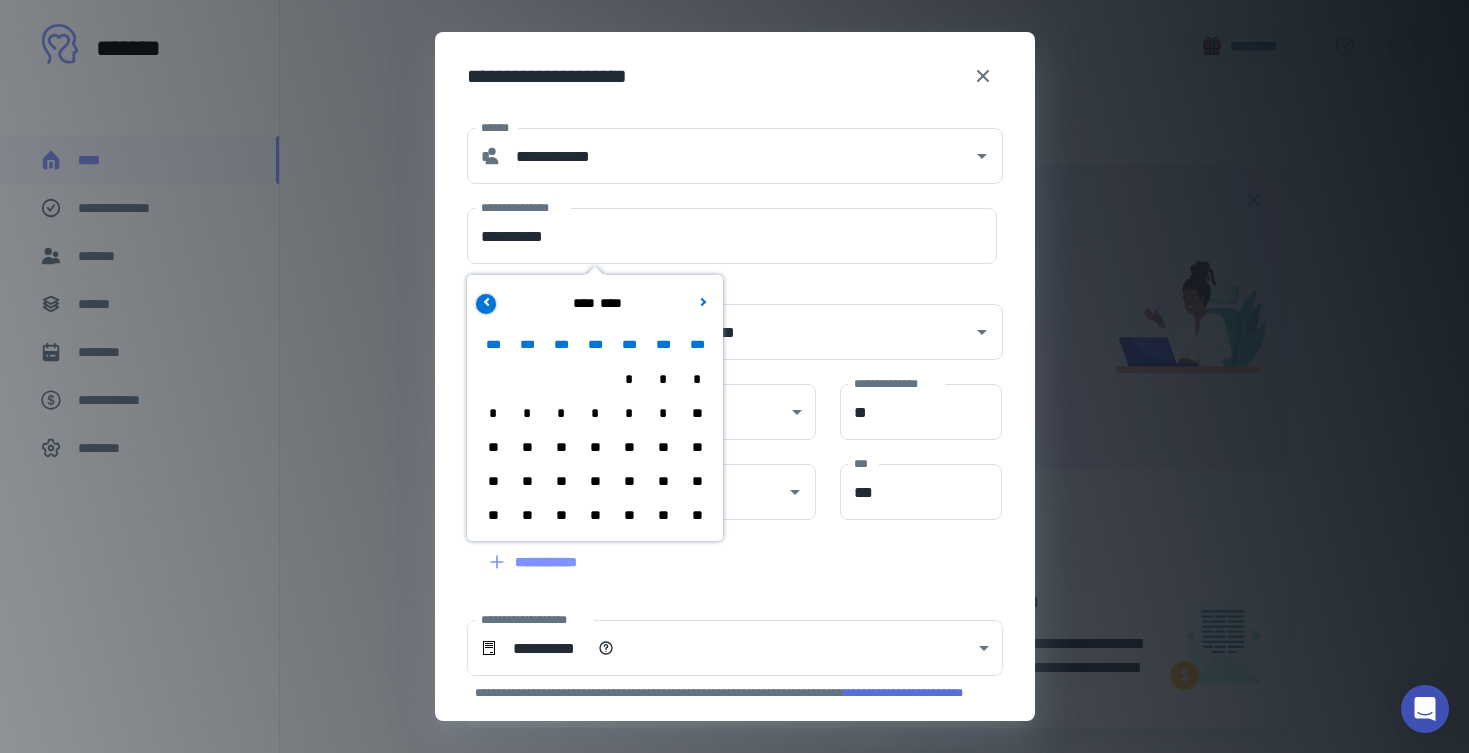 click at bounding box center [486, 304] 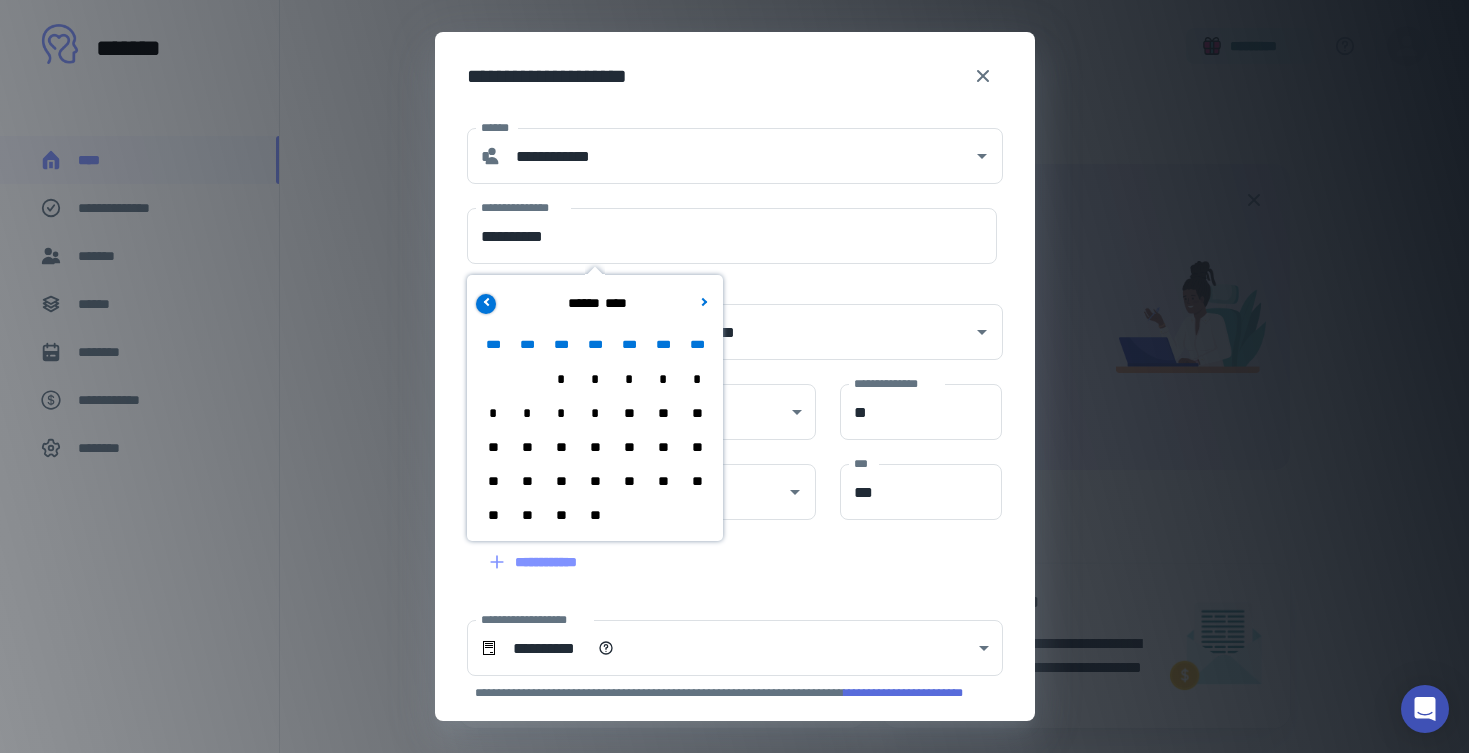 click at bounding box center [486, 304] 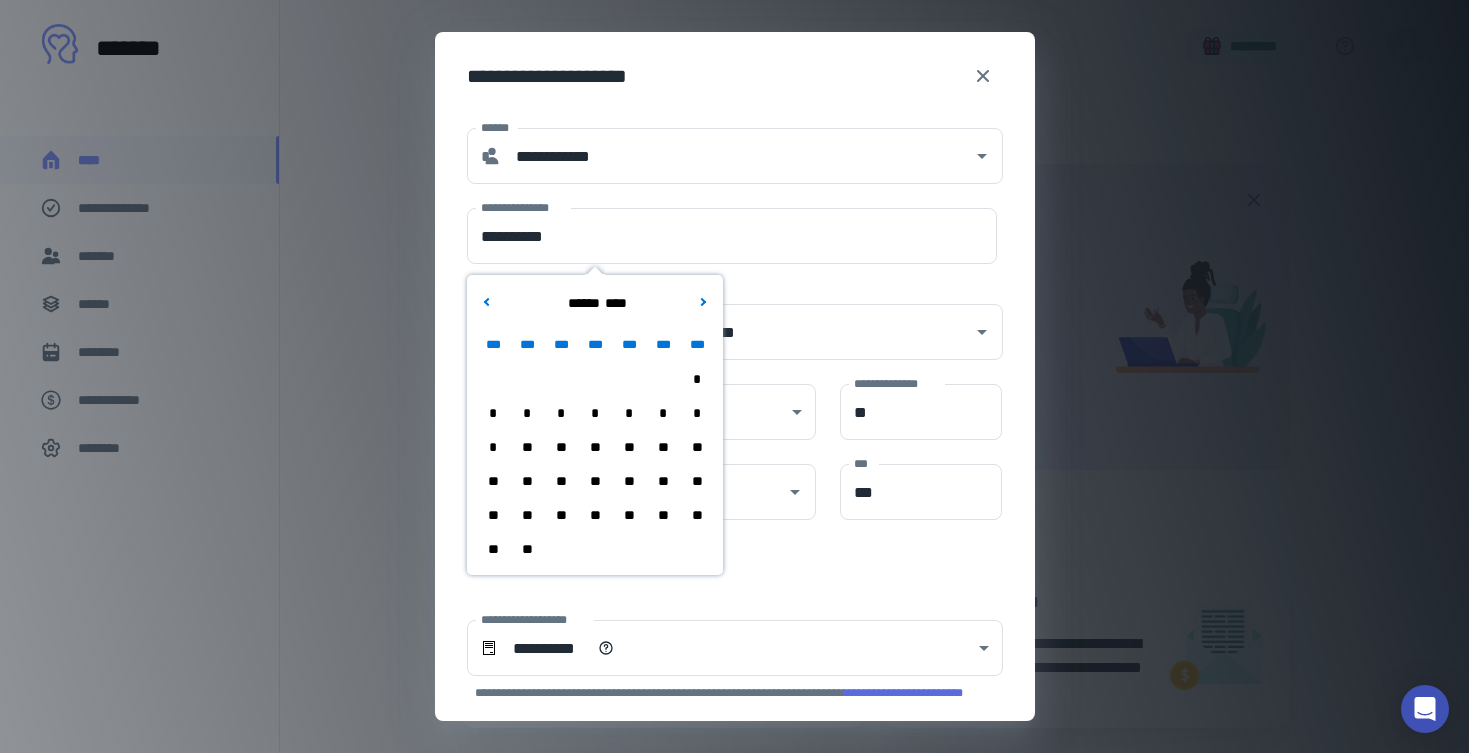 click on "**" at bounding box center [663, 515] 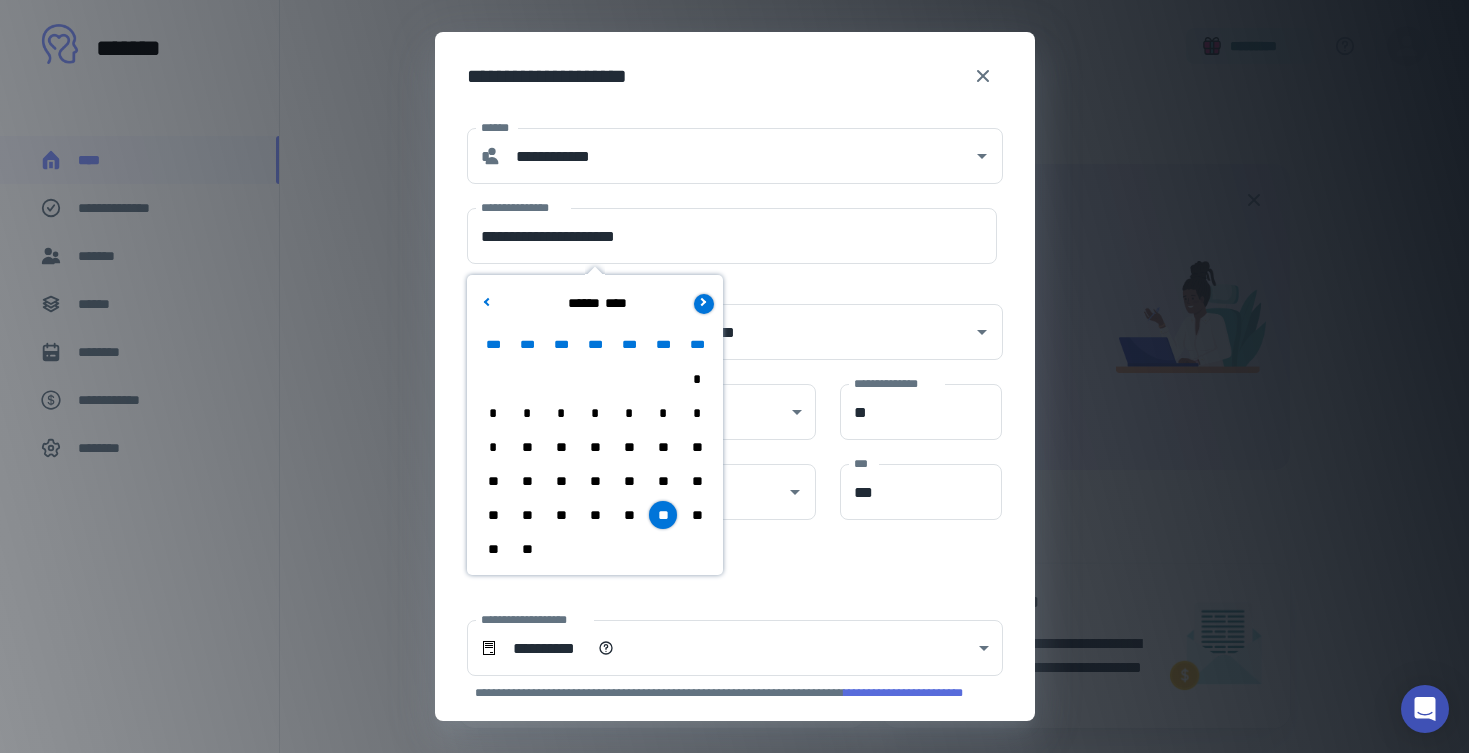 click at bounding box center [703, 304] 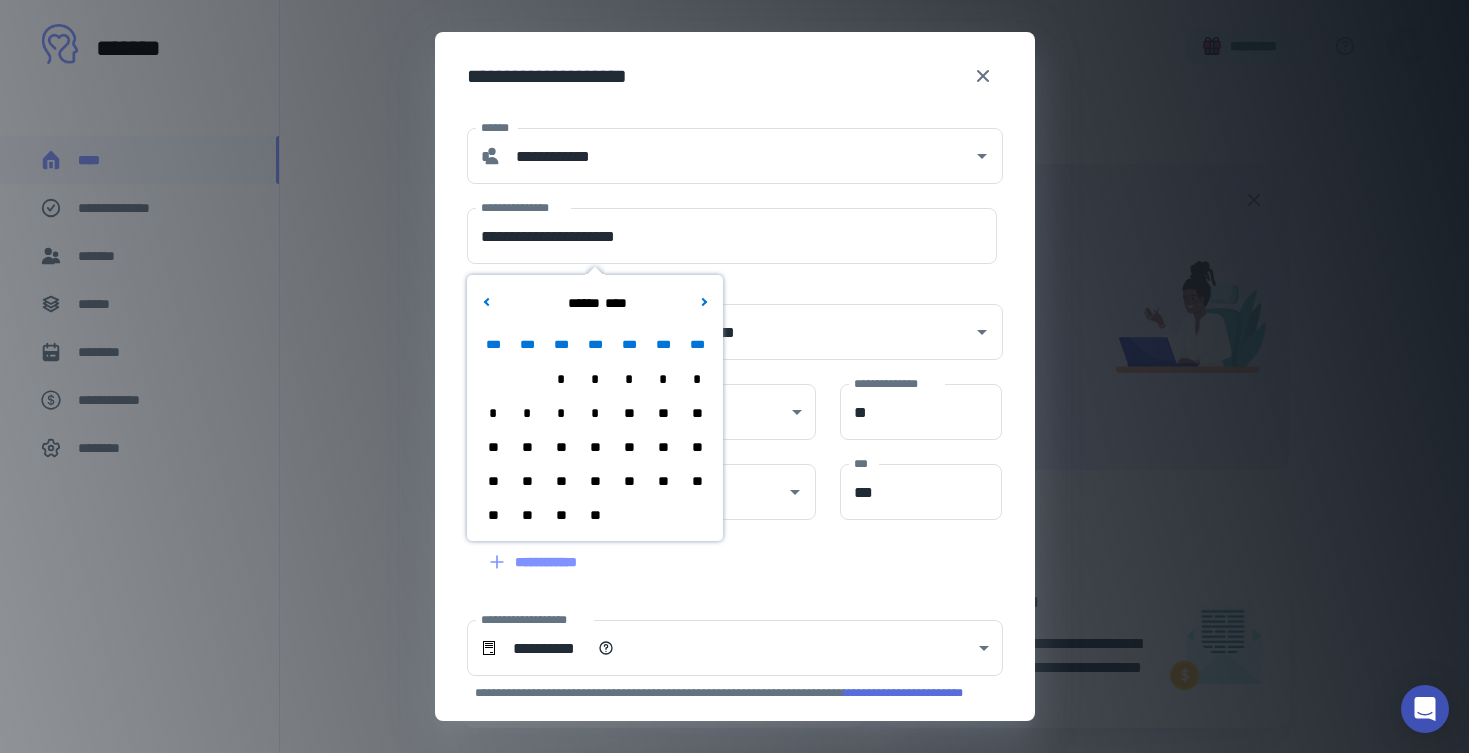click on "*" at bounding box center (663, 379) 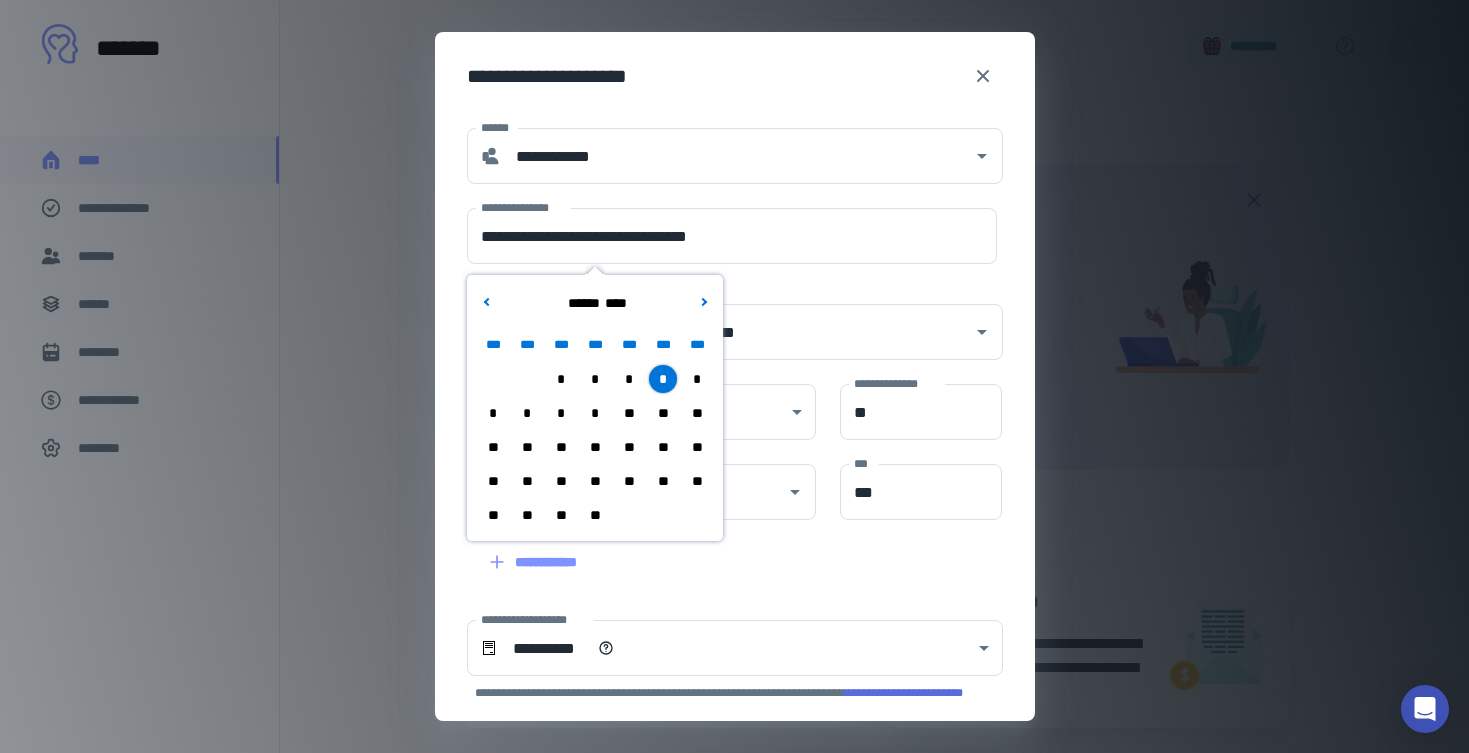 click on "**" at bounding box center (663, 413) 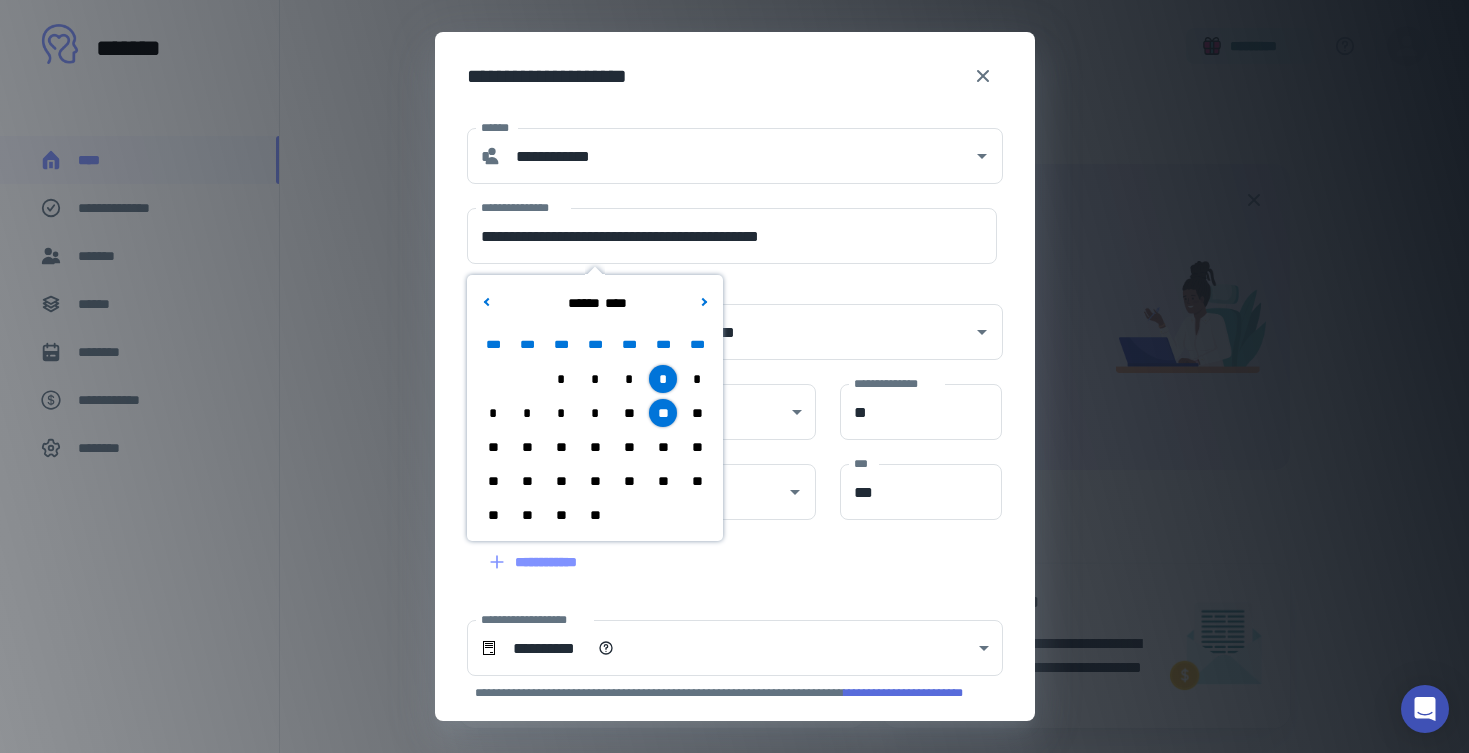 click on "**" at bounding box center [663, 447] 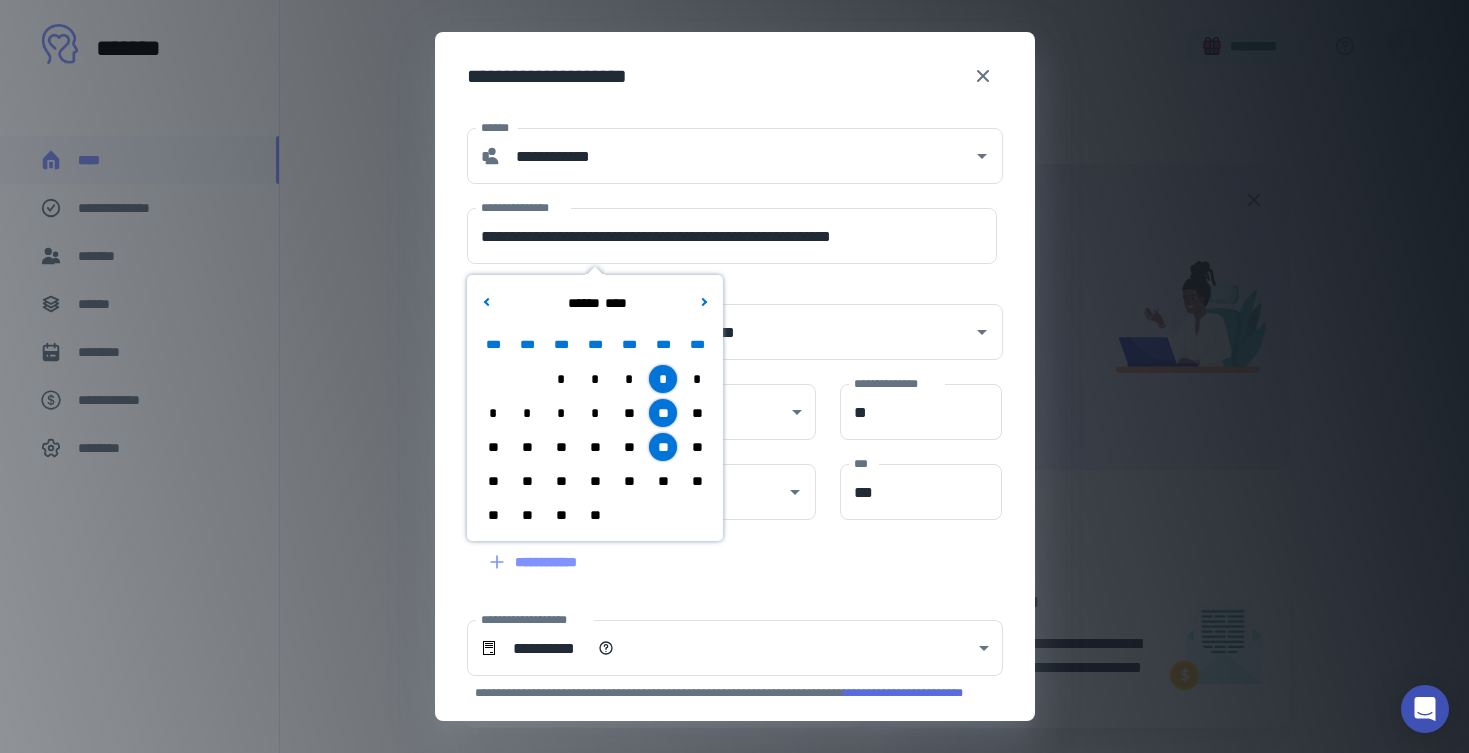 click on "**" at bounding box center [663, 481] 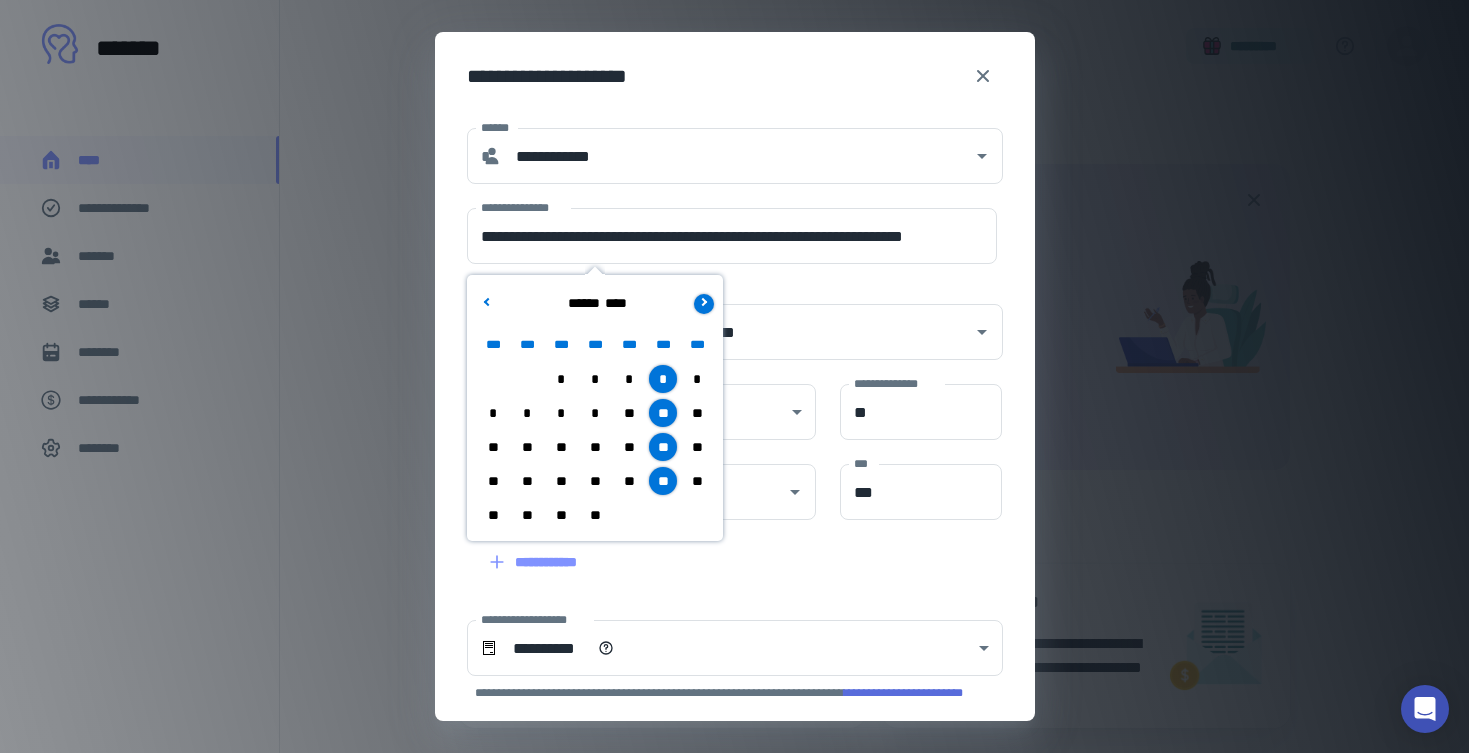 click at bounding box center (702, 301) 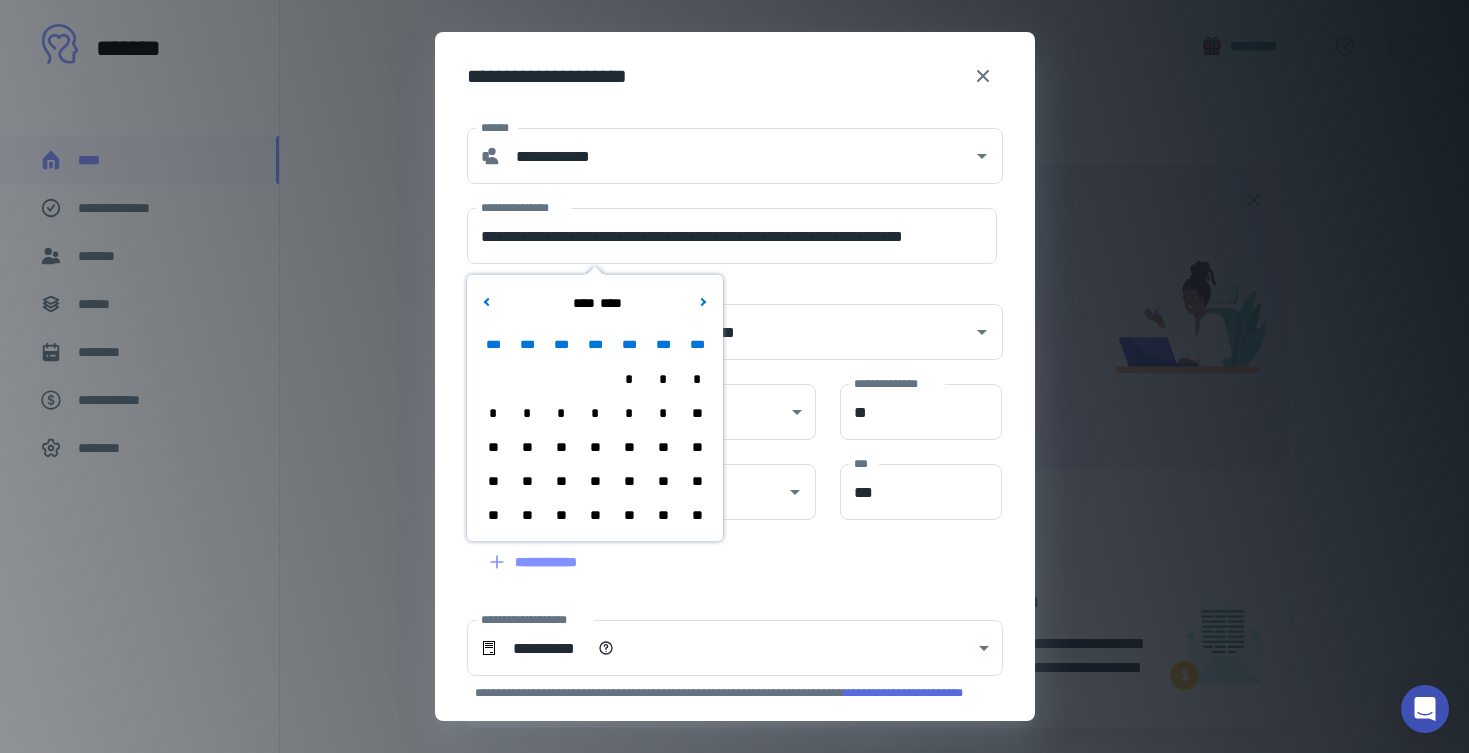 click on "*" at bounding box center (663, 379) 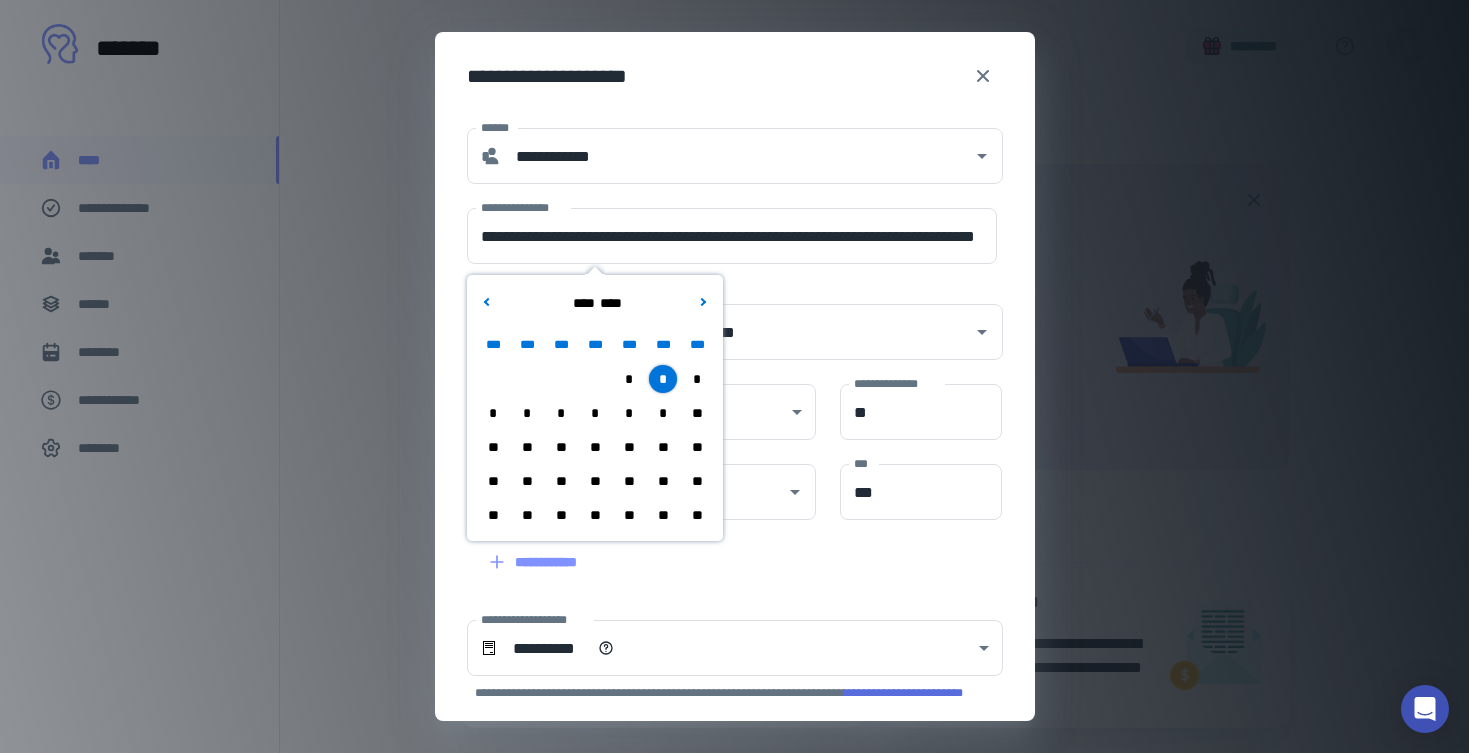 click on "*" at bounding box center [663, 413] 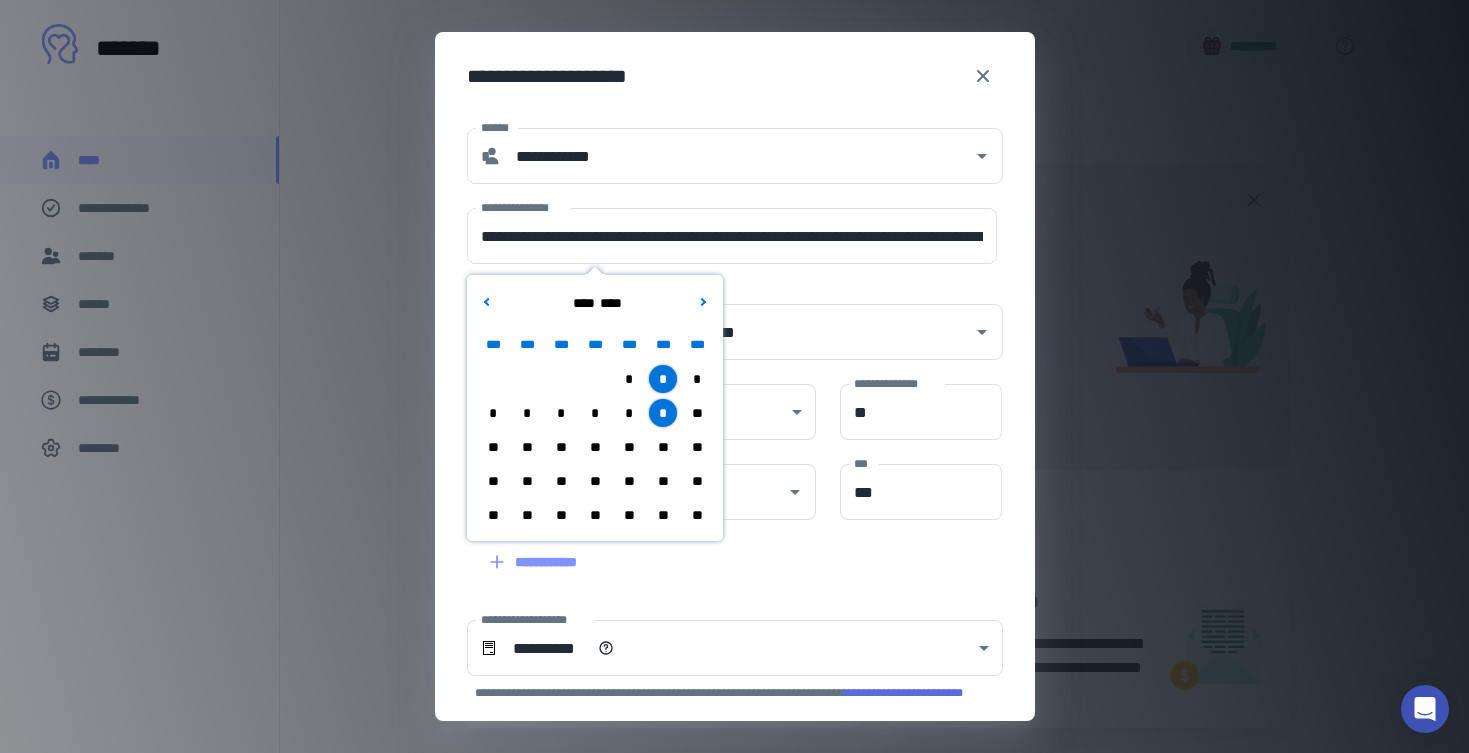 click on "**" at bounding box center (595, 447) 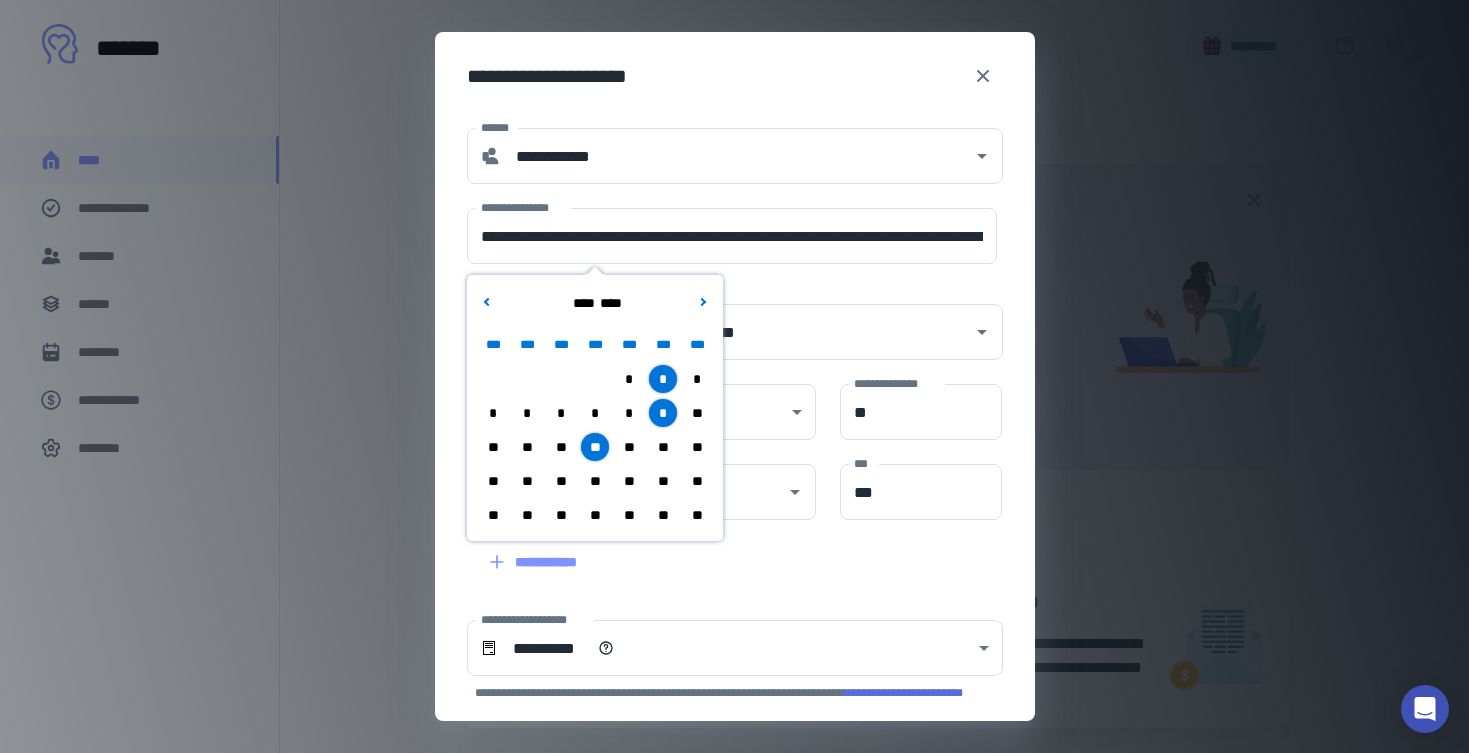 click on "**" at bounding box center (663, 515) 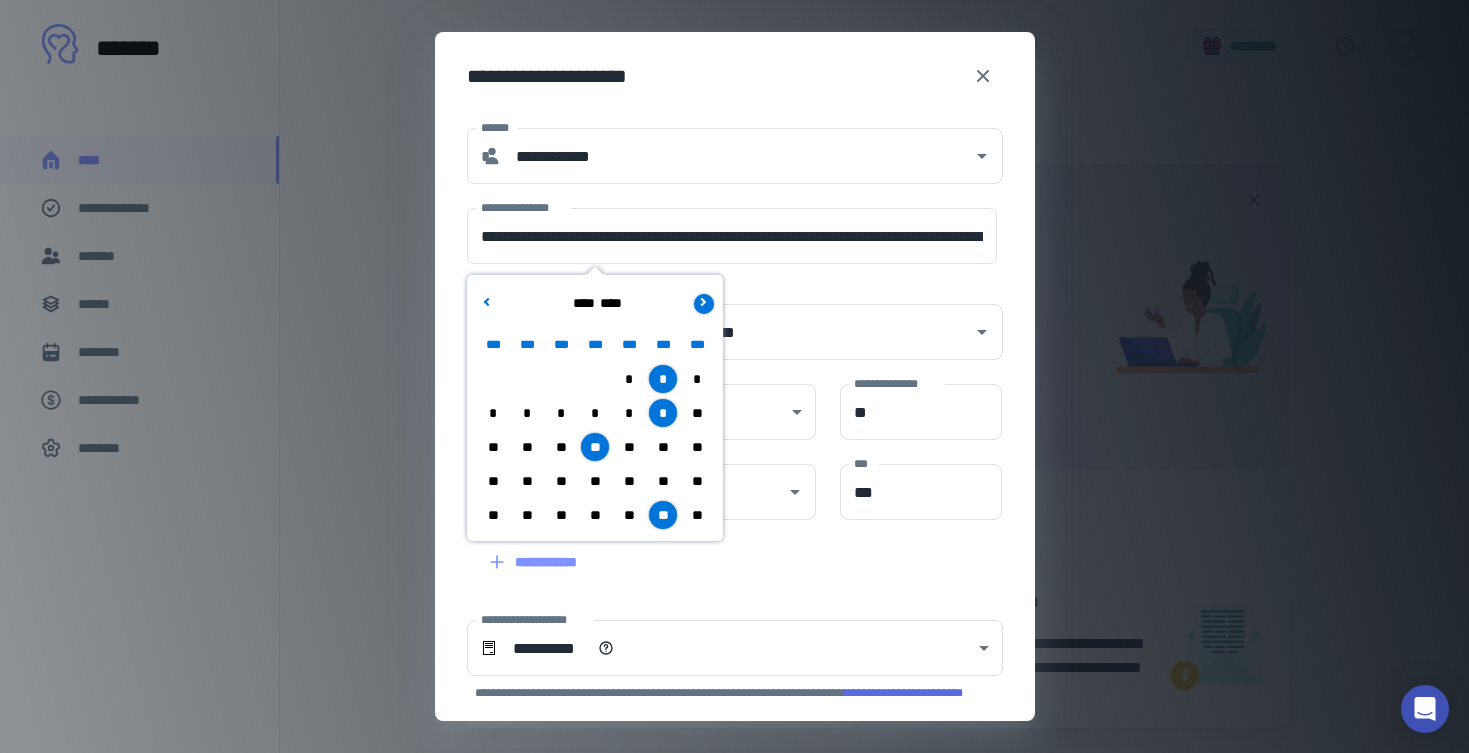 click at bounding box center [703, 304] 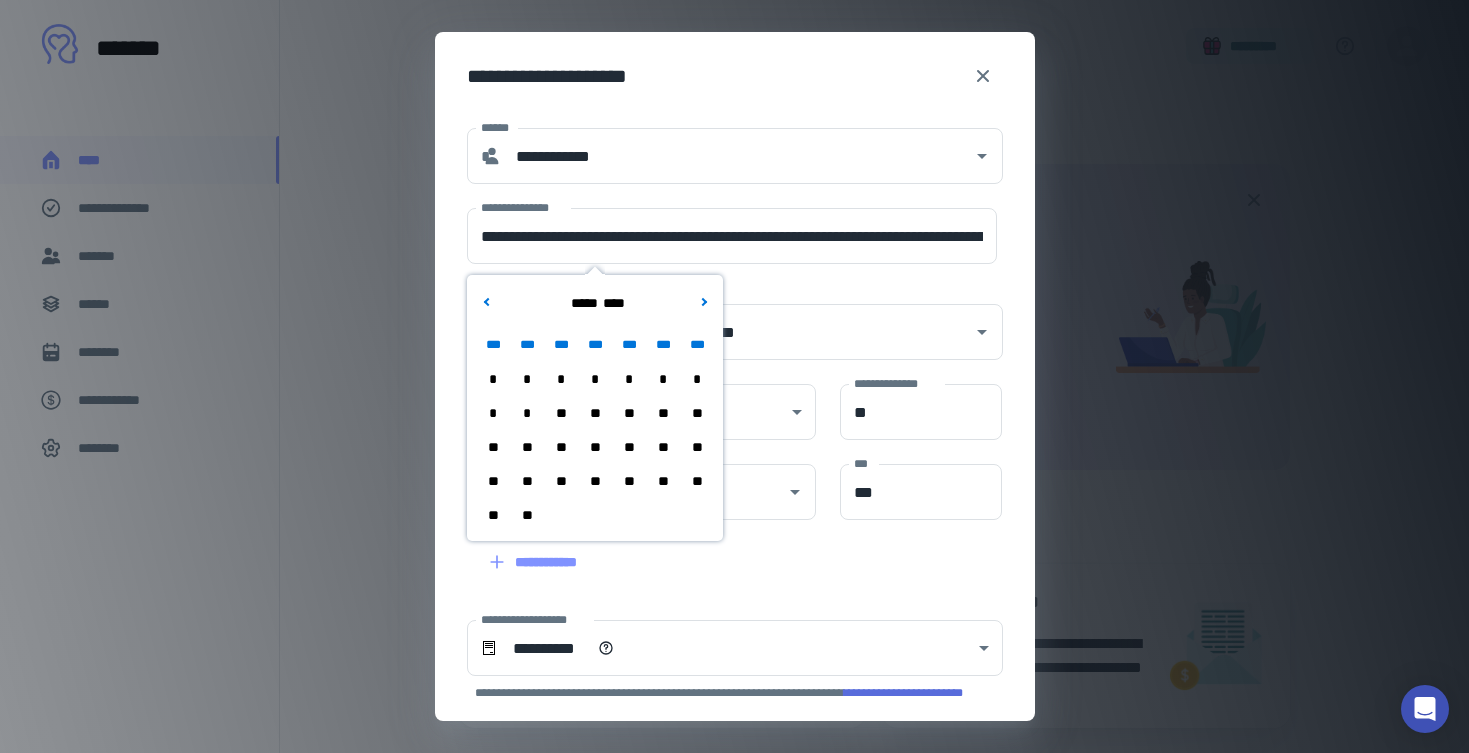 click on "**" at bounding box center (527, 447) 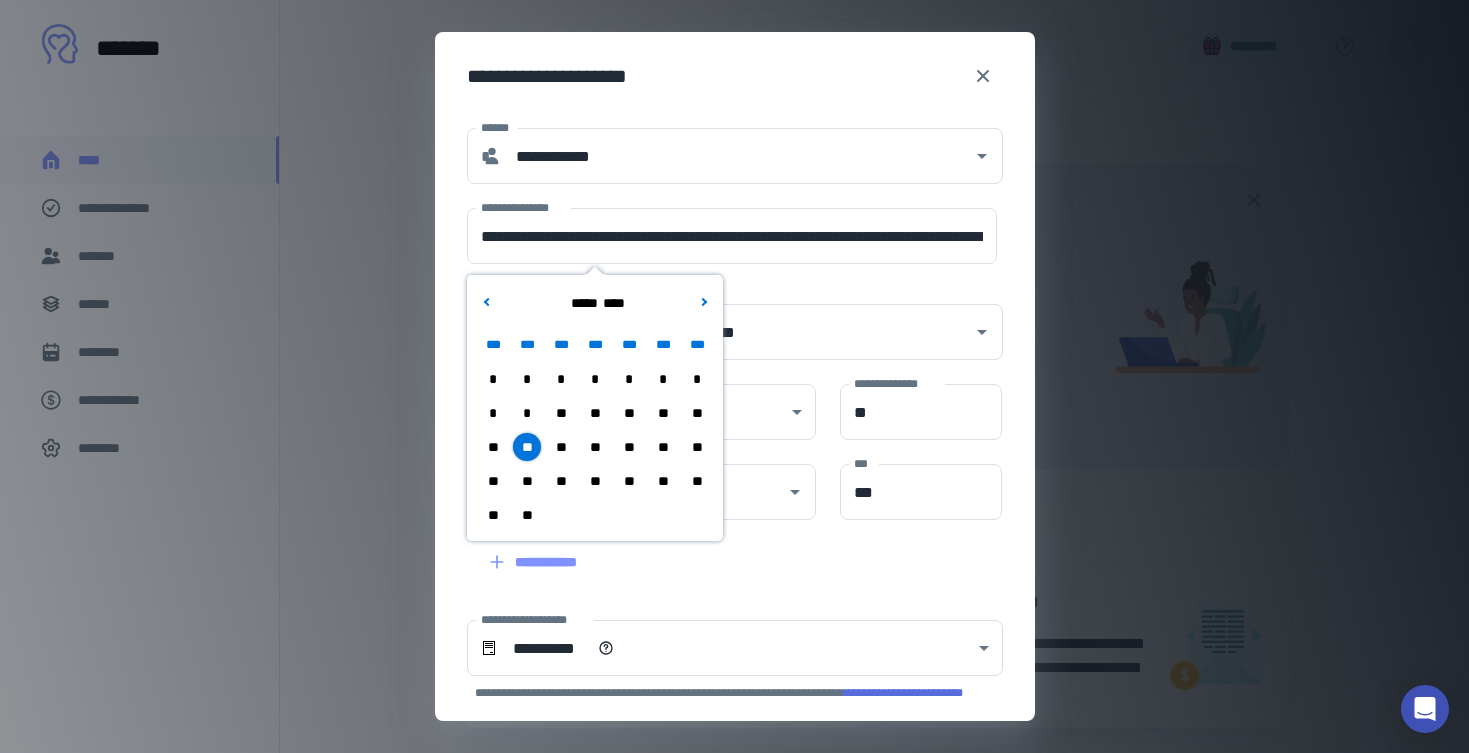 click on "**" at bounding box center (629, 481) 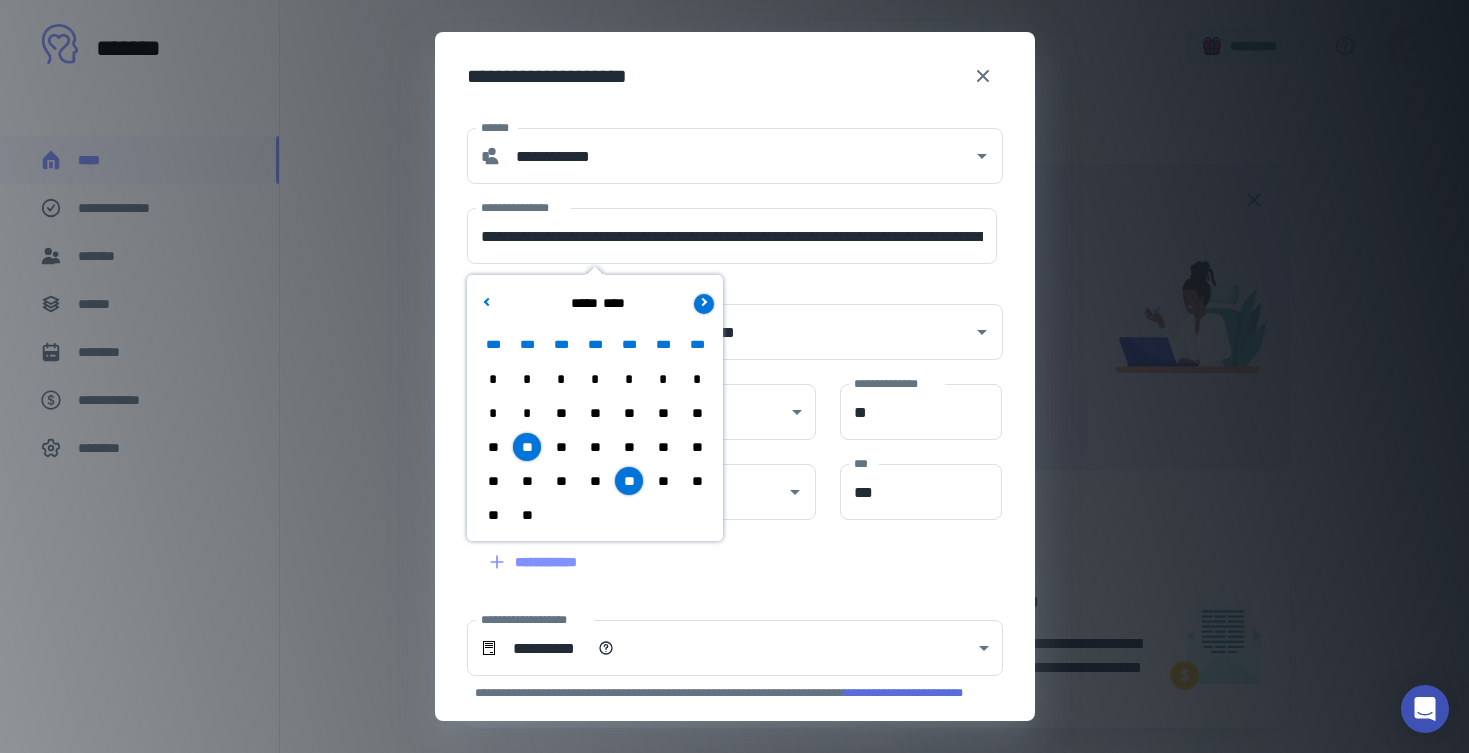 click at bounding box center (702, 301) 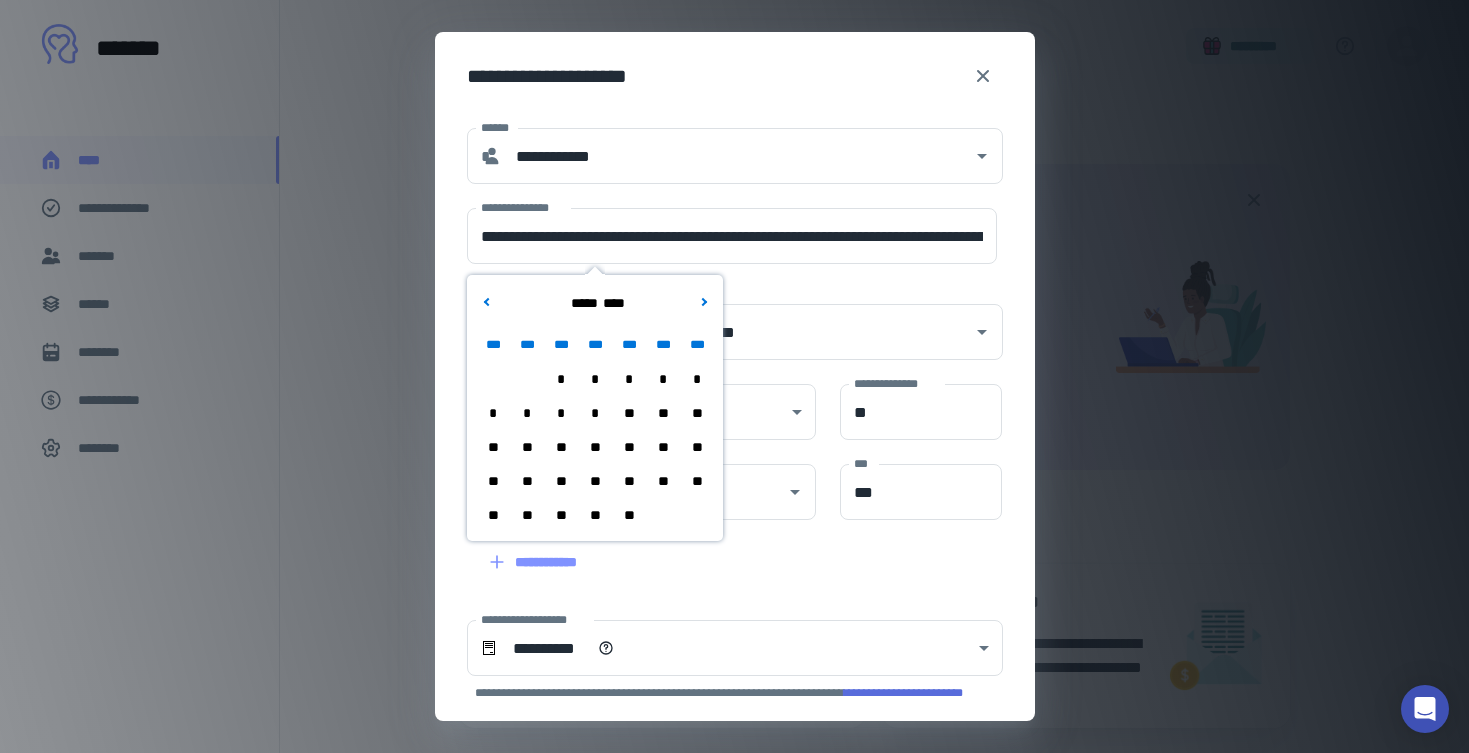 click on "**" at bounding box center (663, 413) 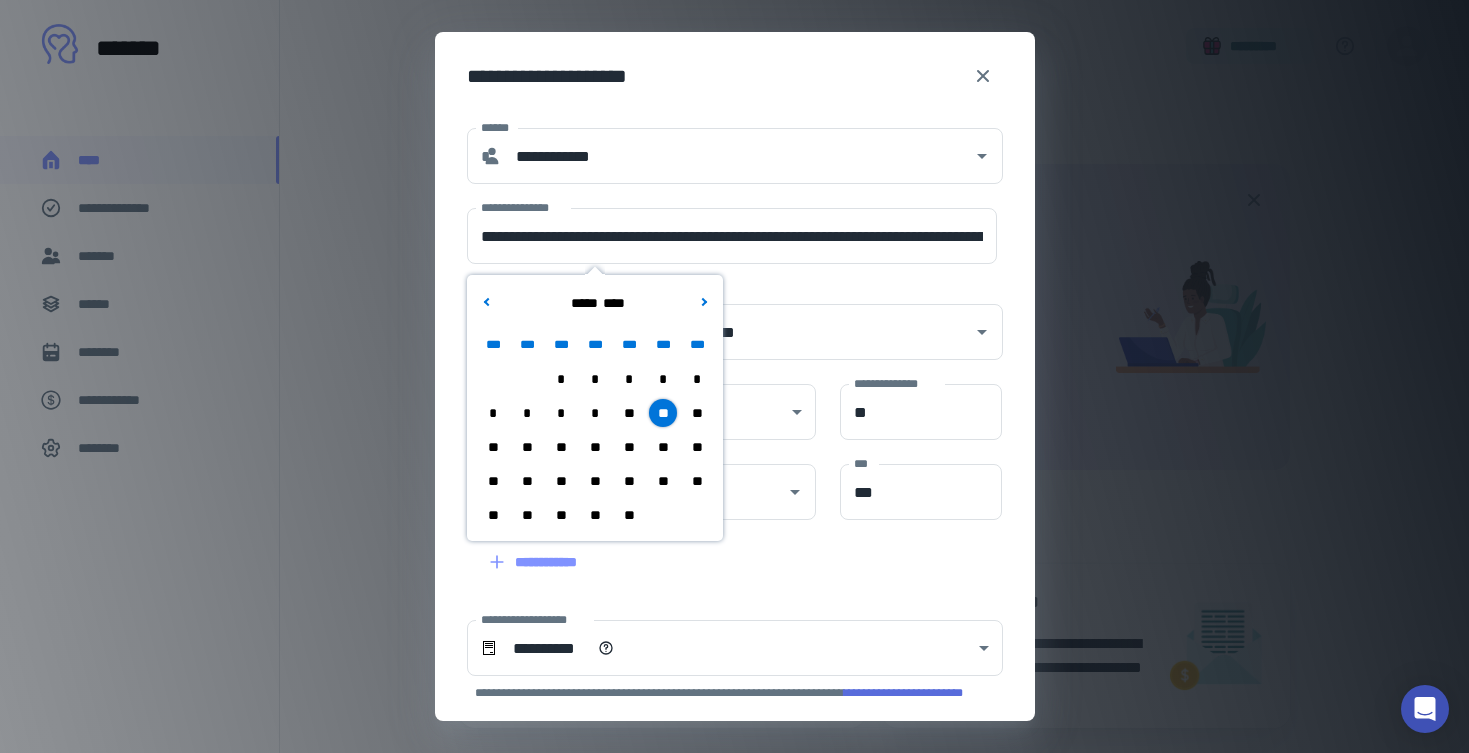 click on "**" at bounding box center (561, 481) 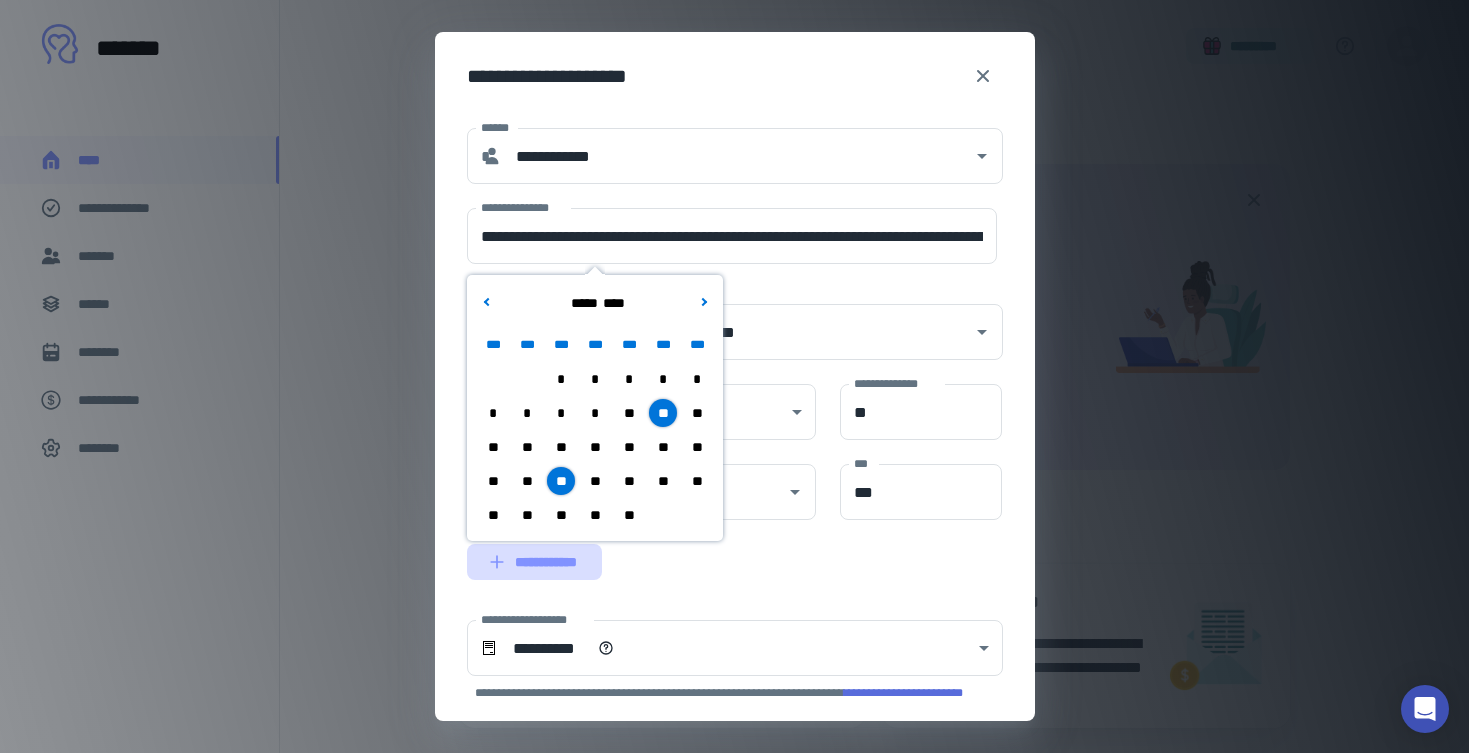 click on "**********" at bounding box center [535, 562] 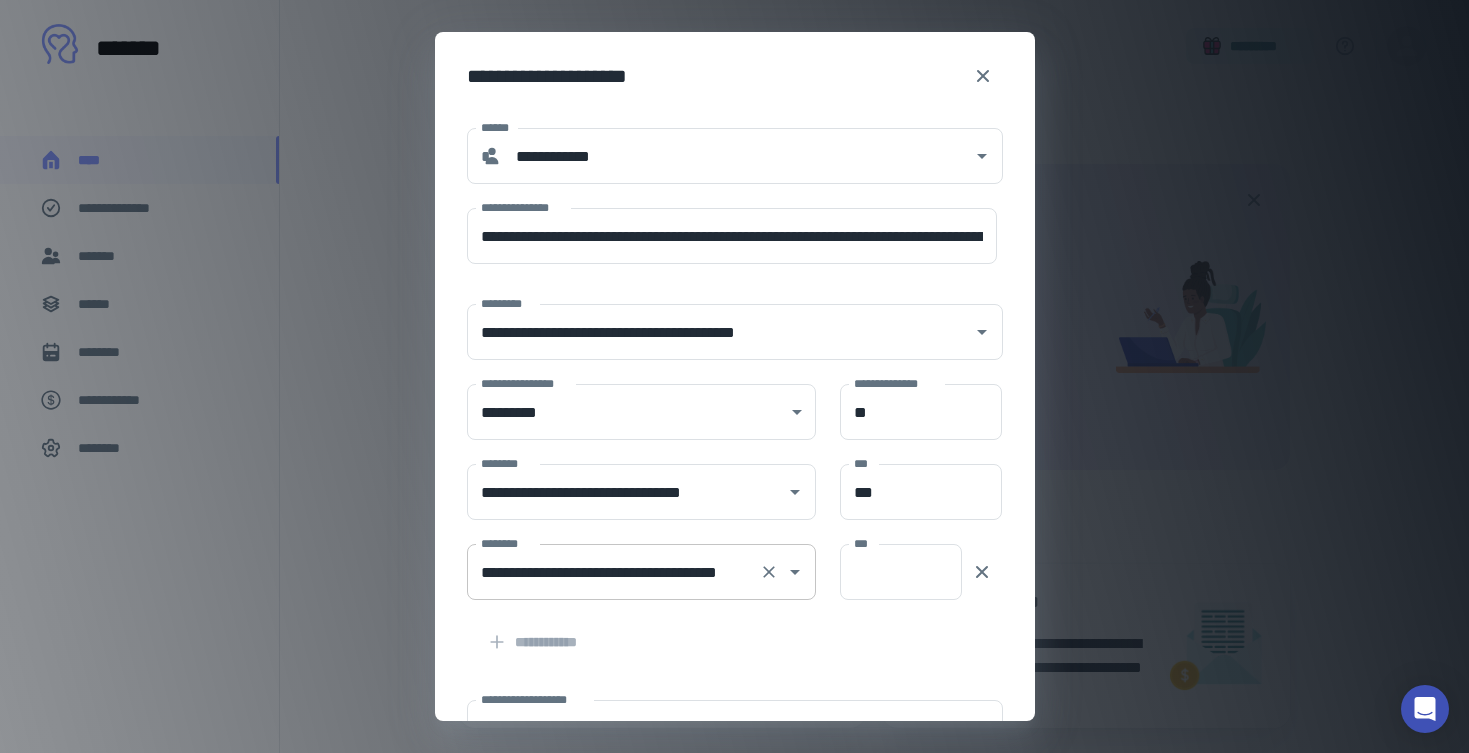 click on "**********" at bounding box center (613, 572) 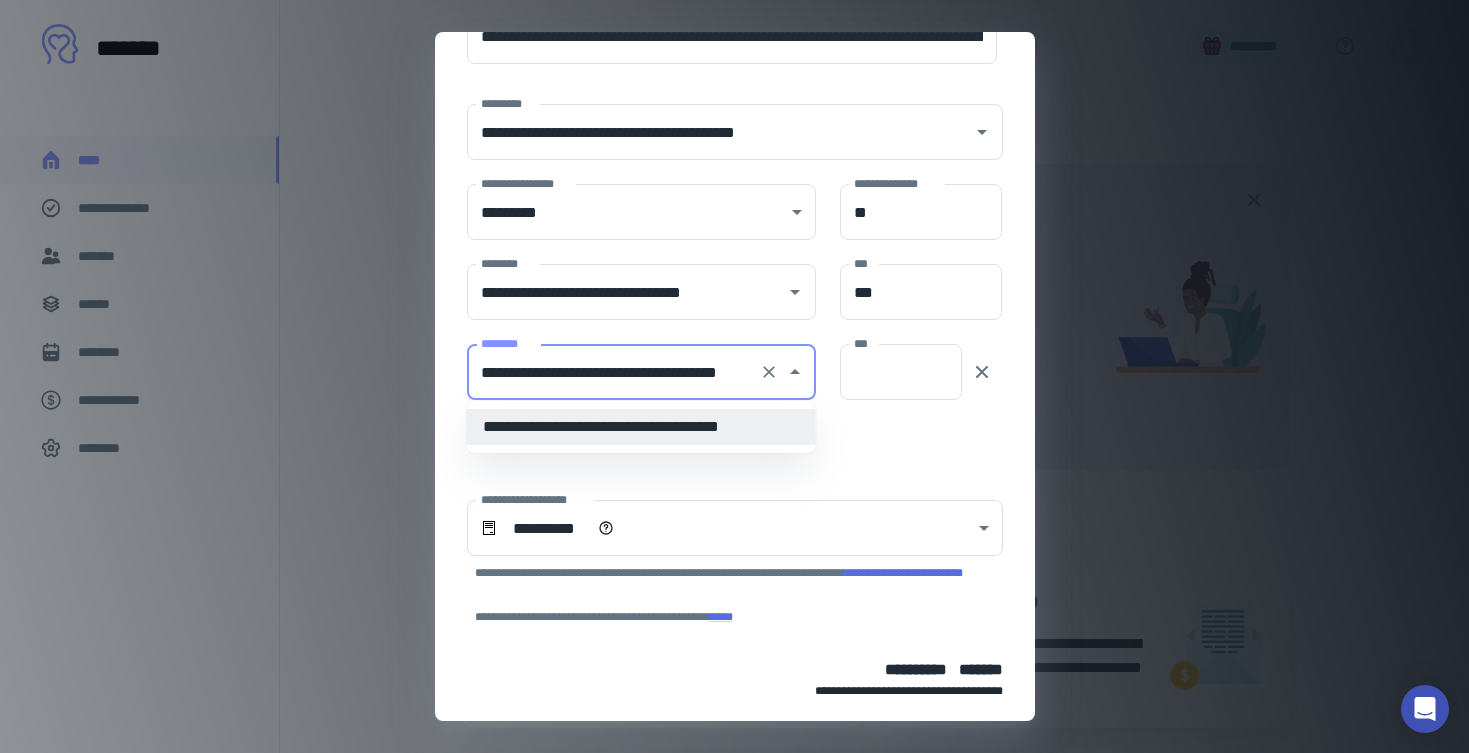 scroll, scrollTop: 201, scrollLeft: 0, axis: vertical 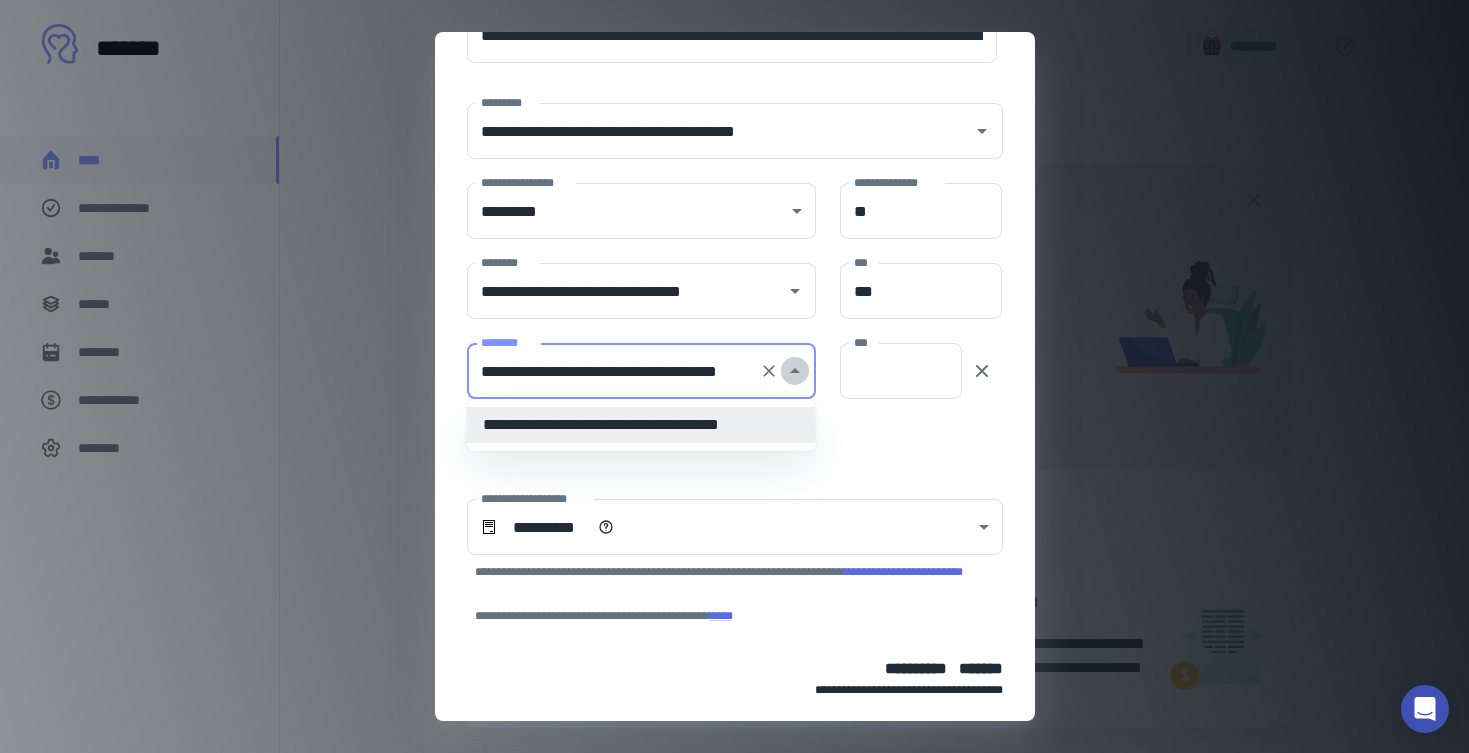 click 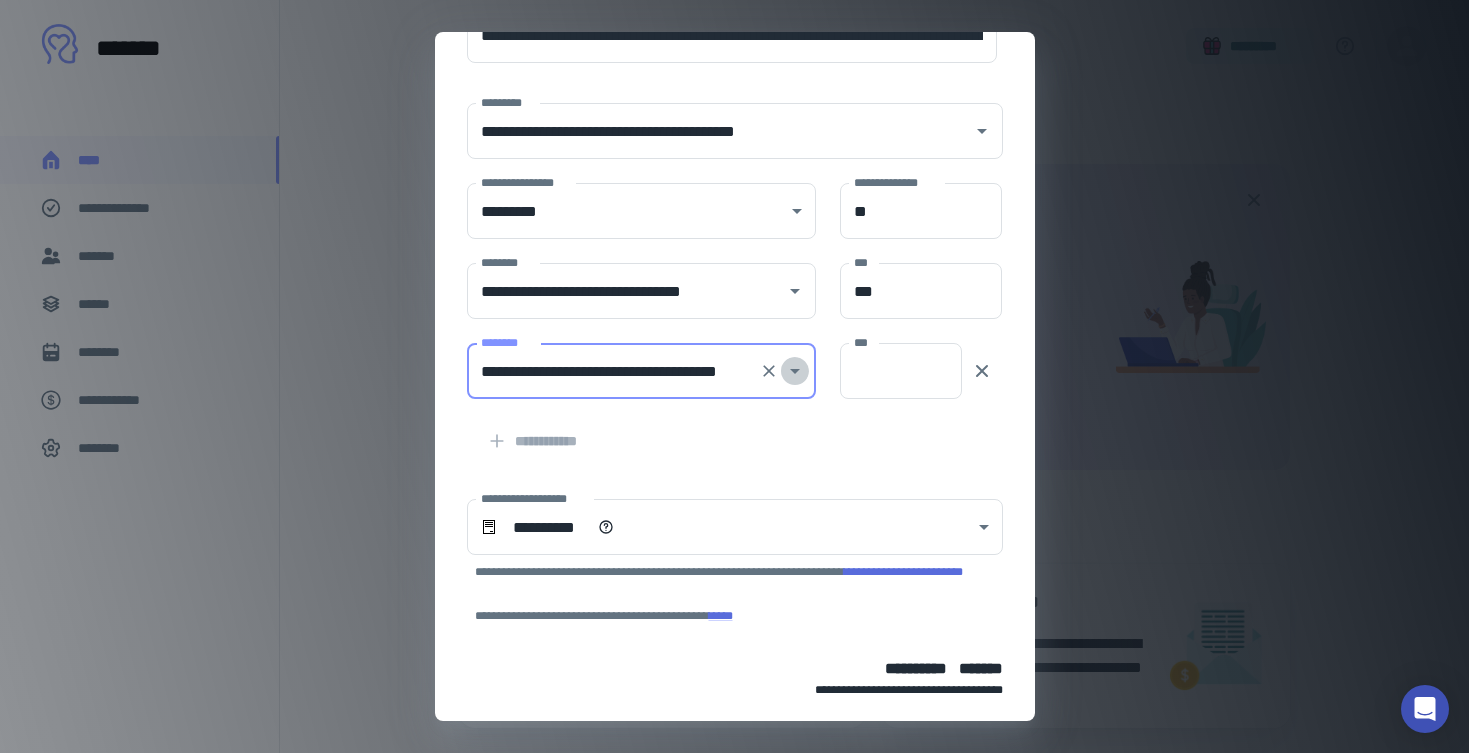 click 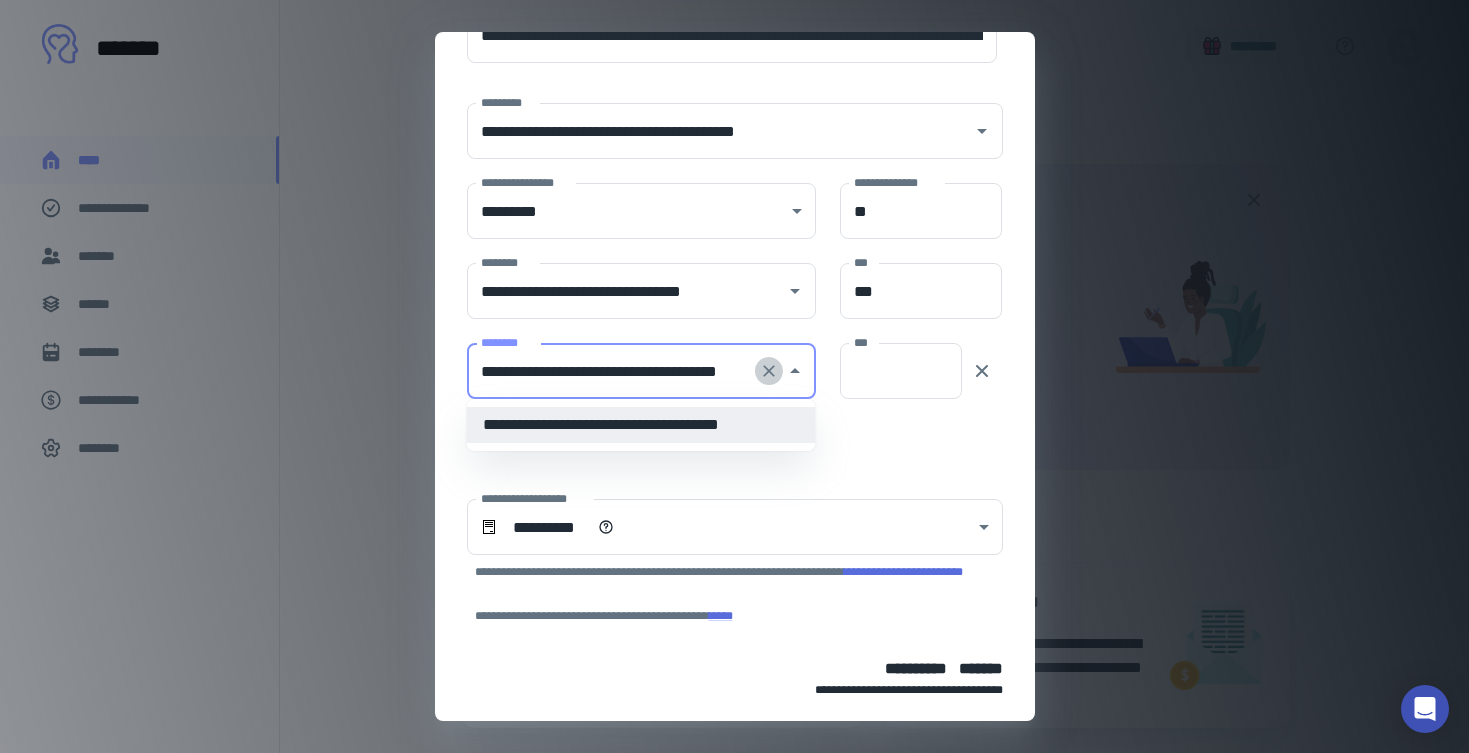 click 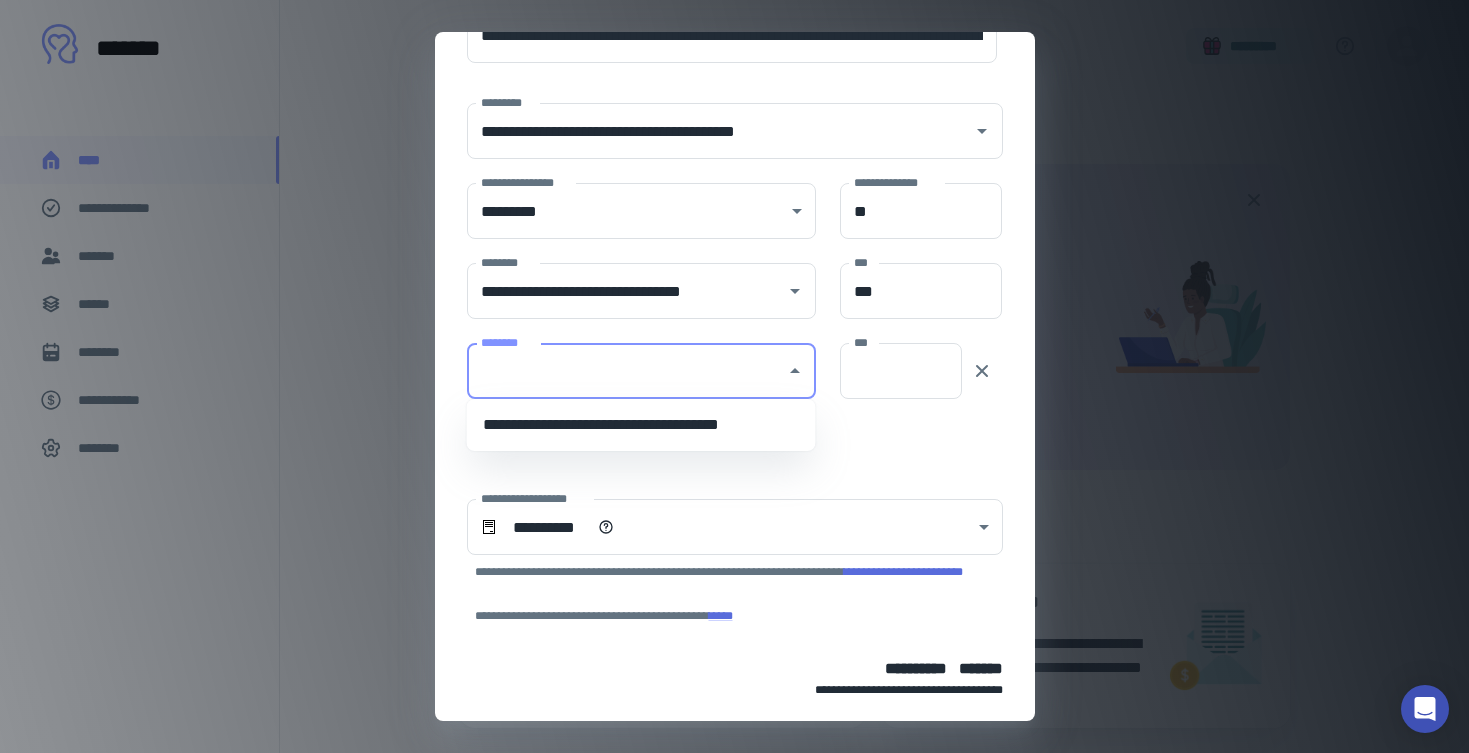 click on "**********" at bounding box center (641, 425) 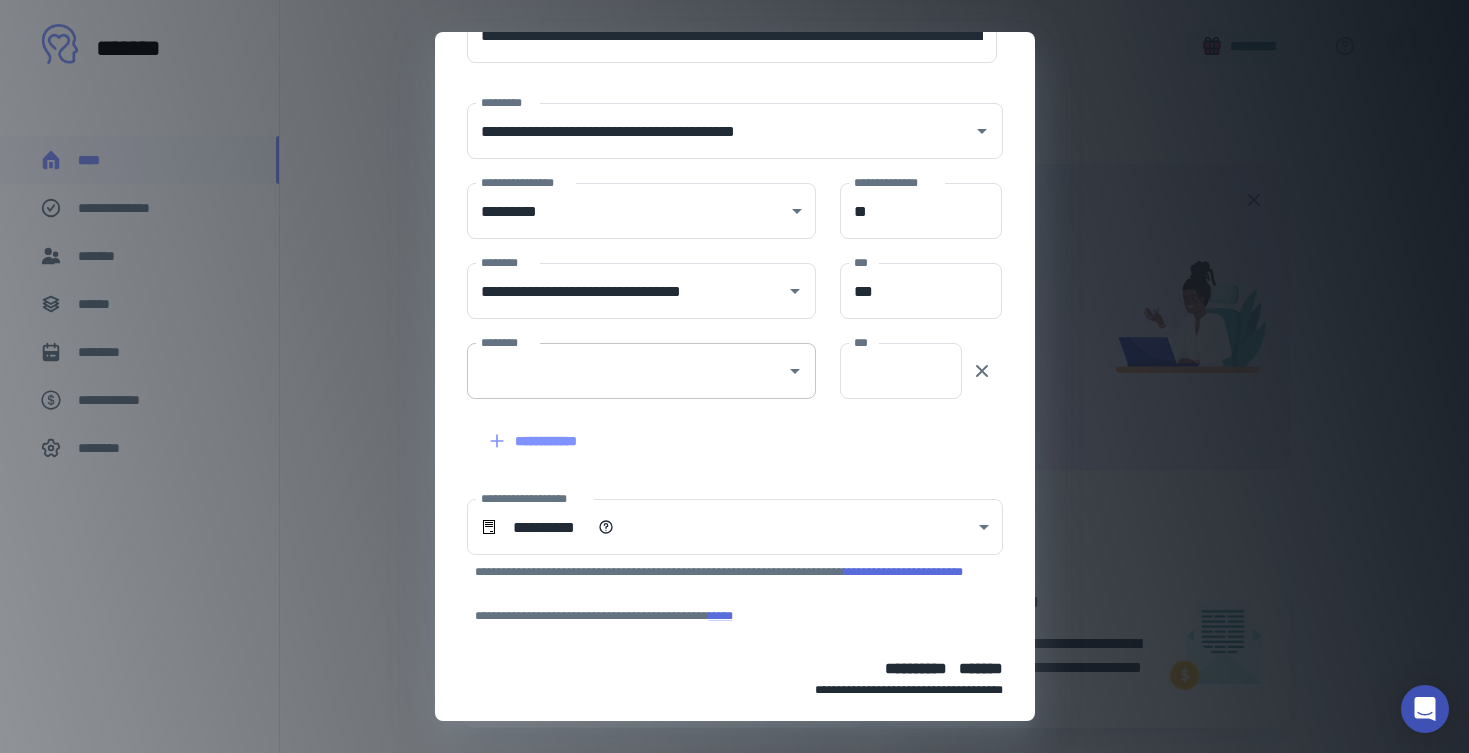 click on "**********" at bounding box center [723, 429] 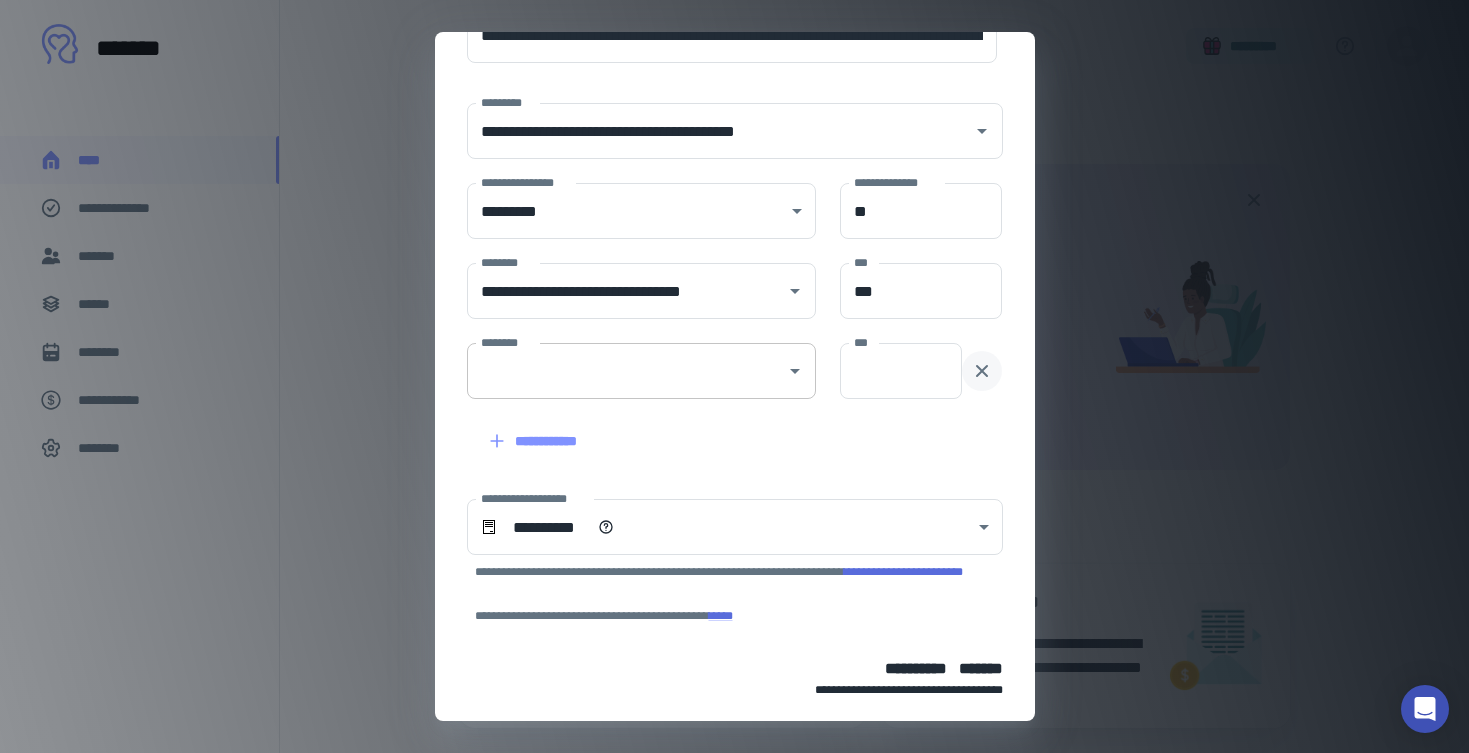 click 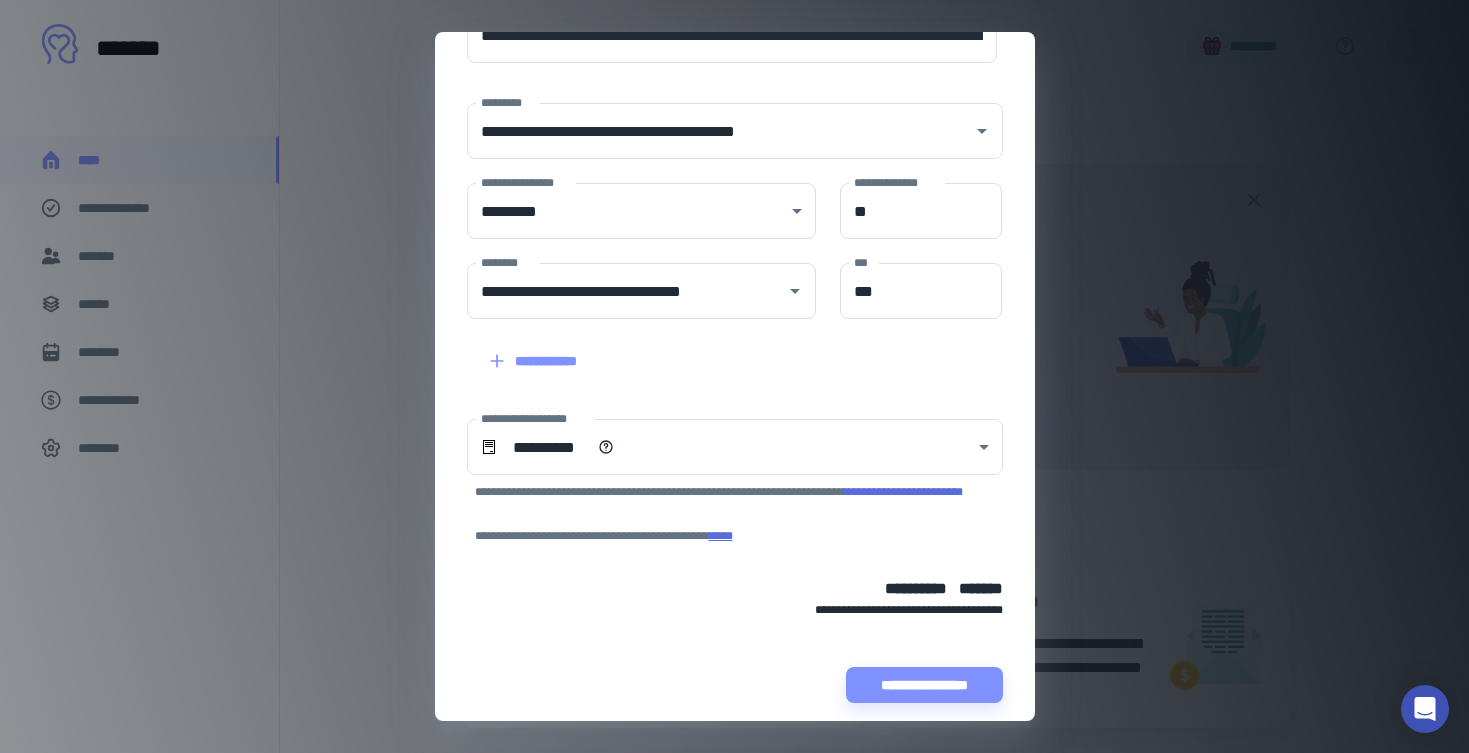 click on "****" at bounding box center [721, 536] 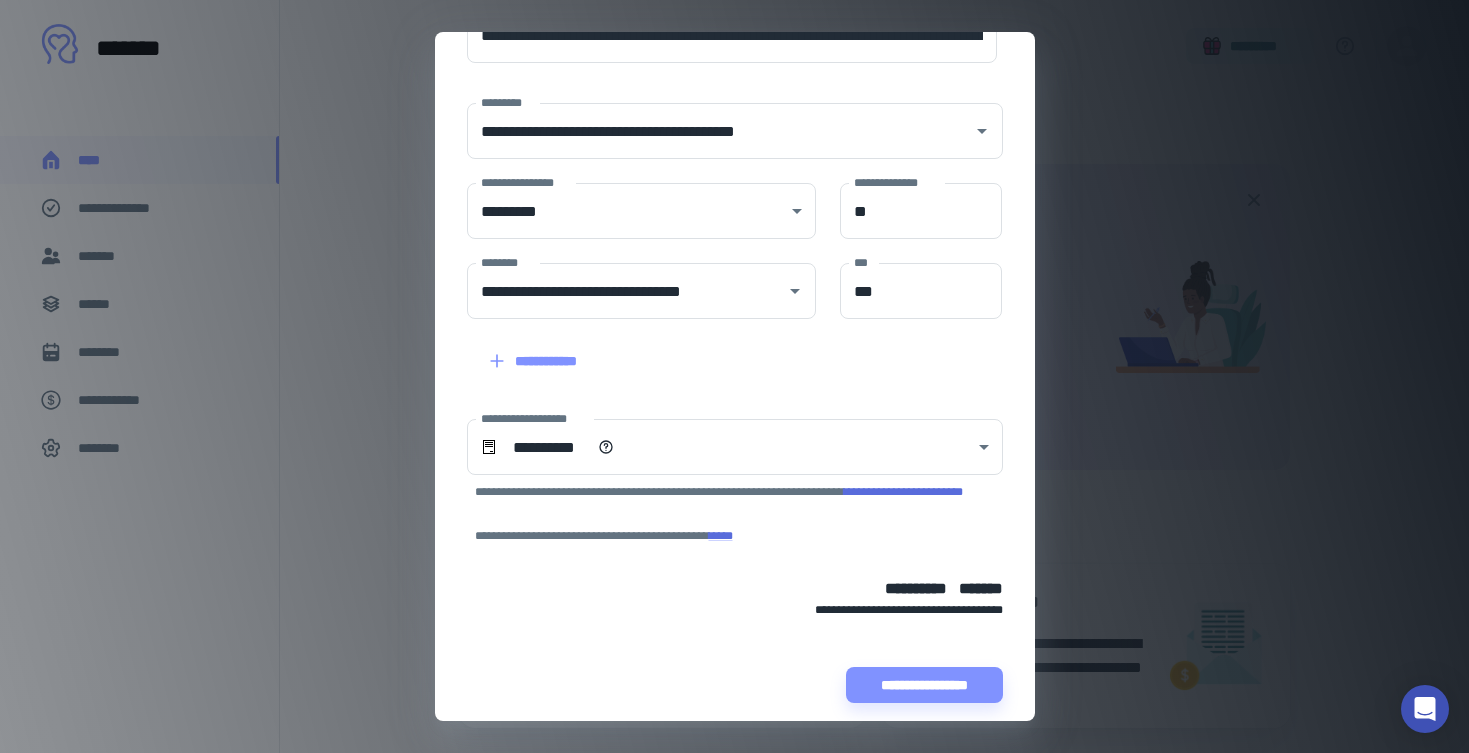 click on "**********" at bounding box center [734, 376] 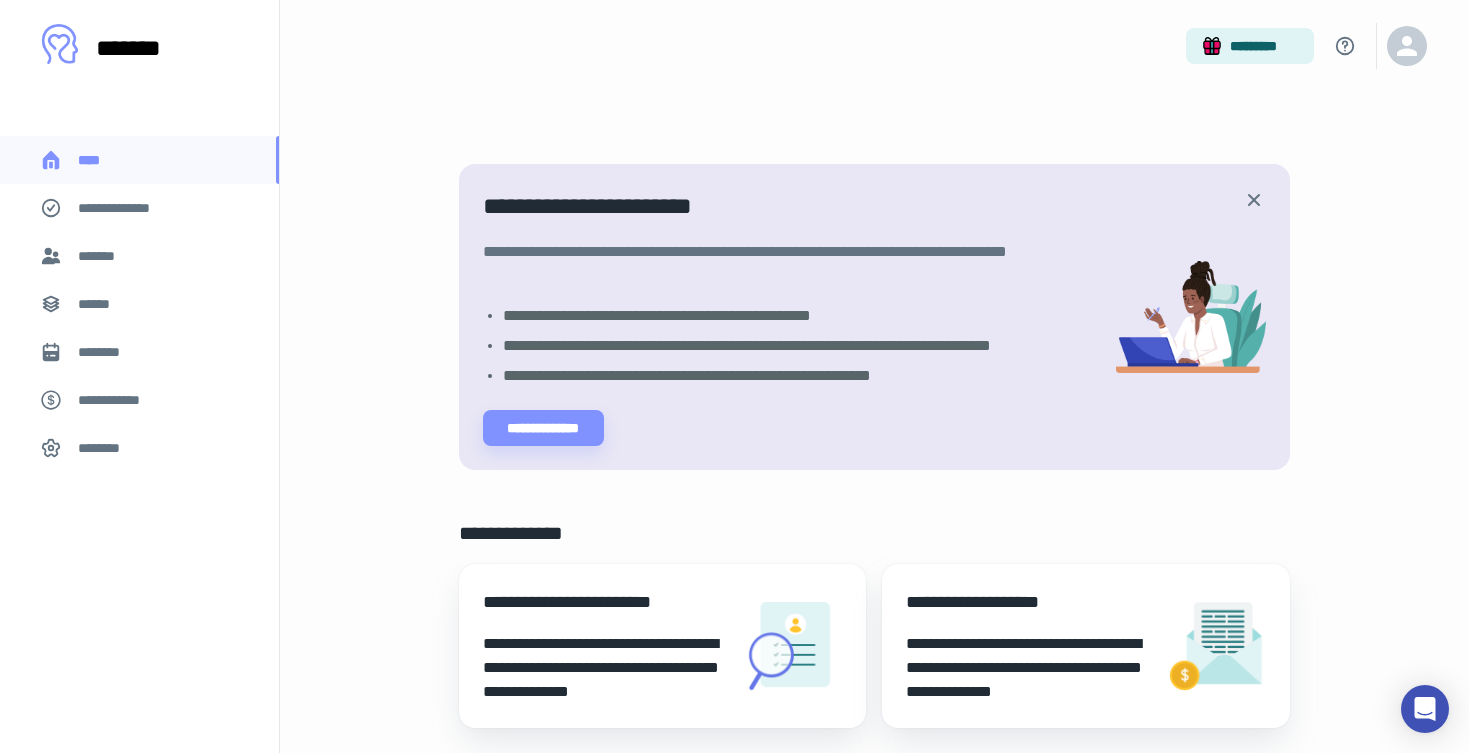 scroll, scrollTop: 0, scrollLeft: 0, axis: both 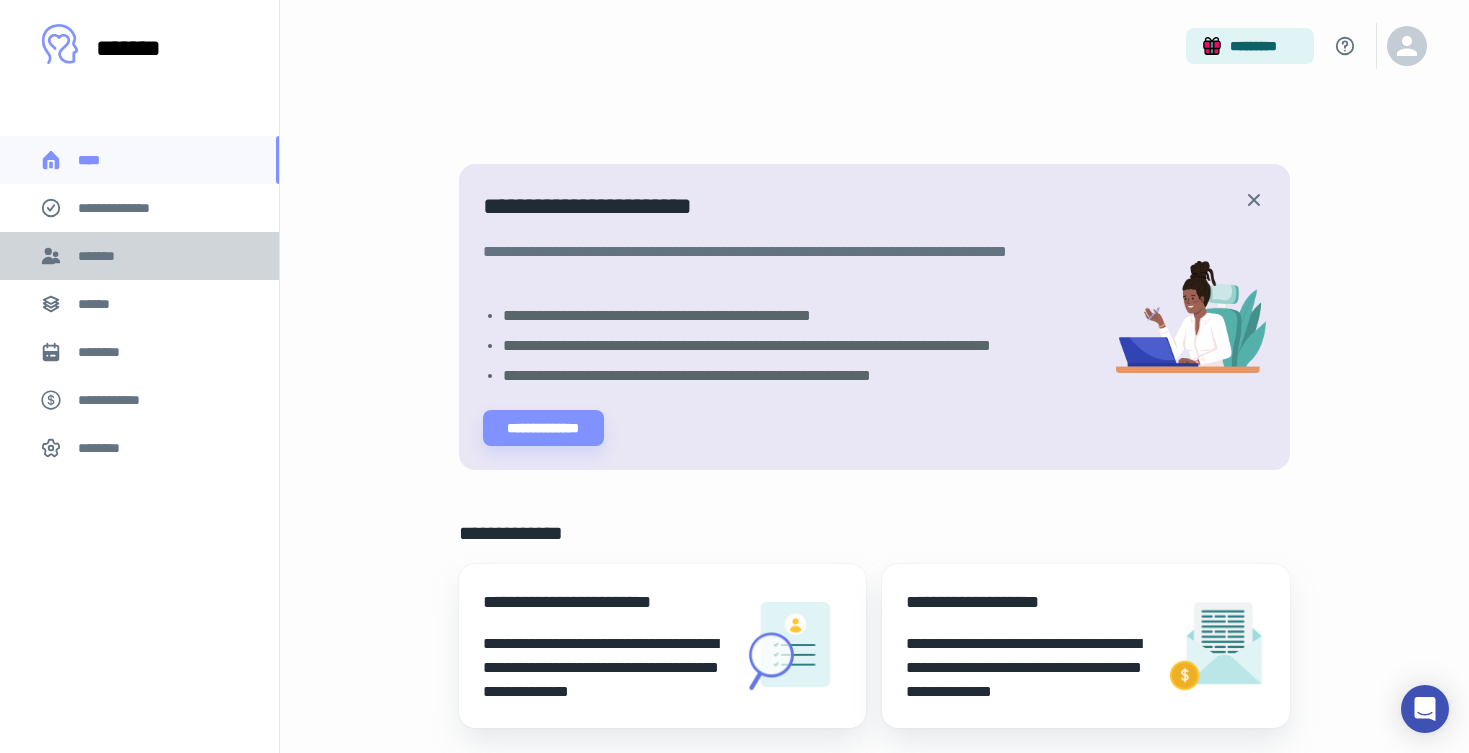 click on "*******" at bounding box center (139, 256) 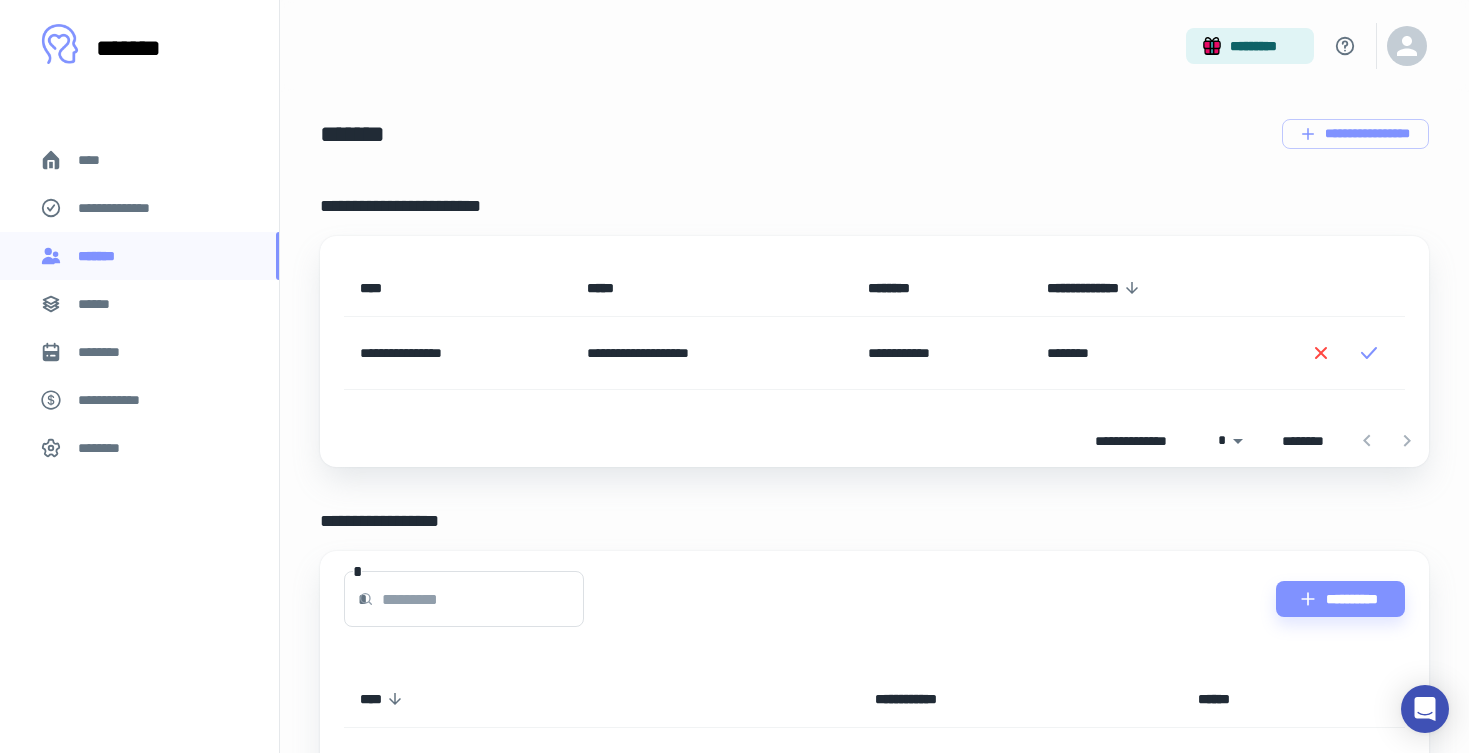 click on "**********" at bounding box center (711, 353) 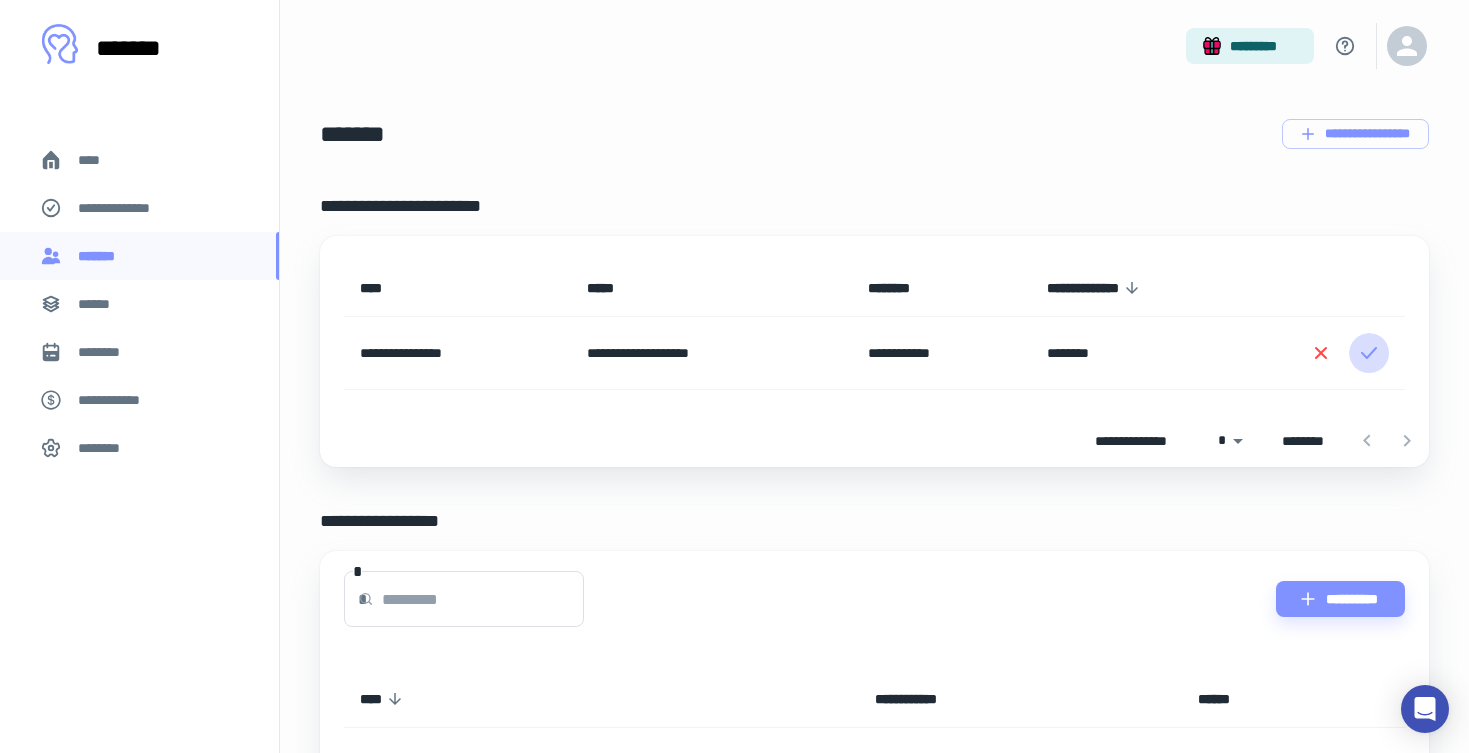 click 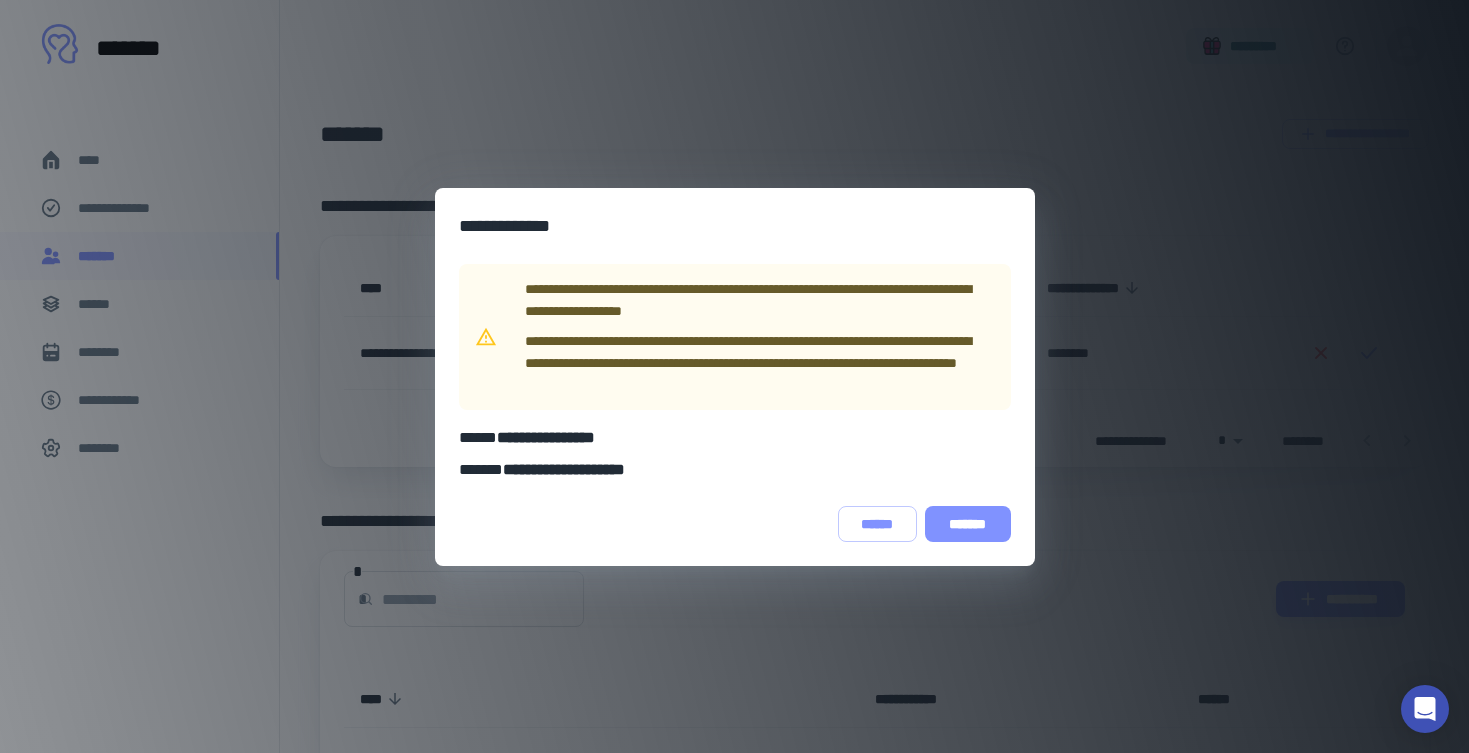click on "*******" at bounding box center [968, 524] 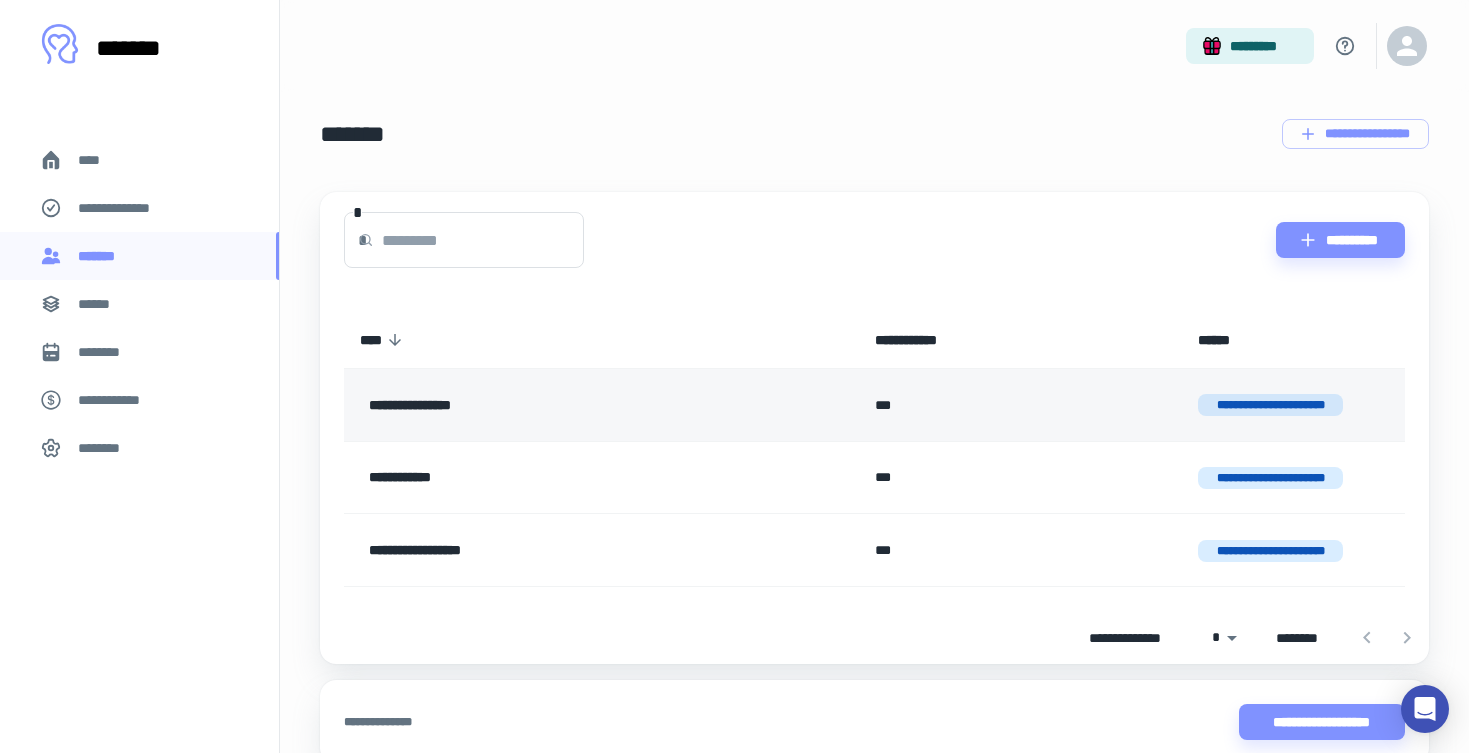 click on "***" at bounding box center (1020, 405) 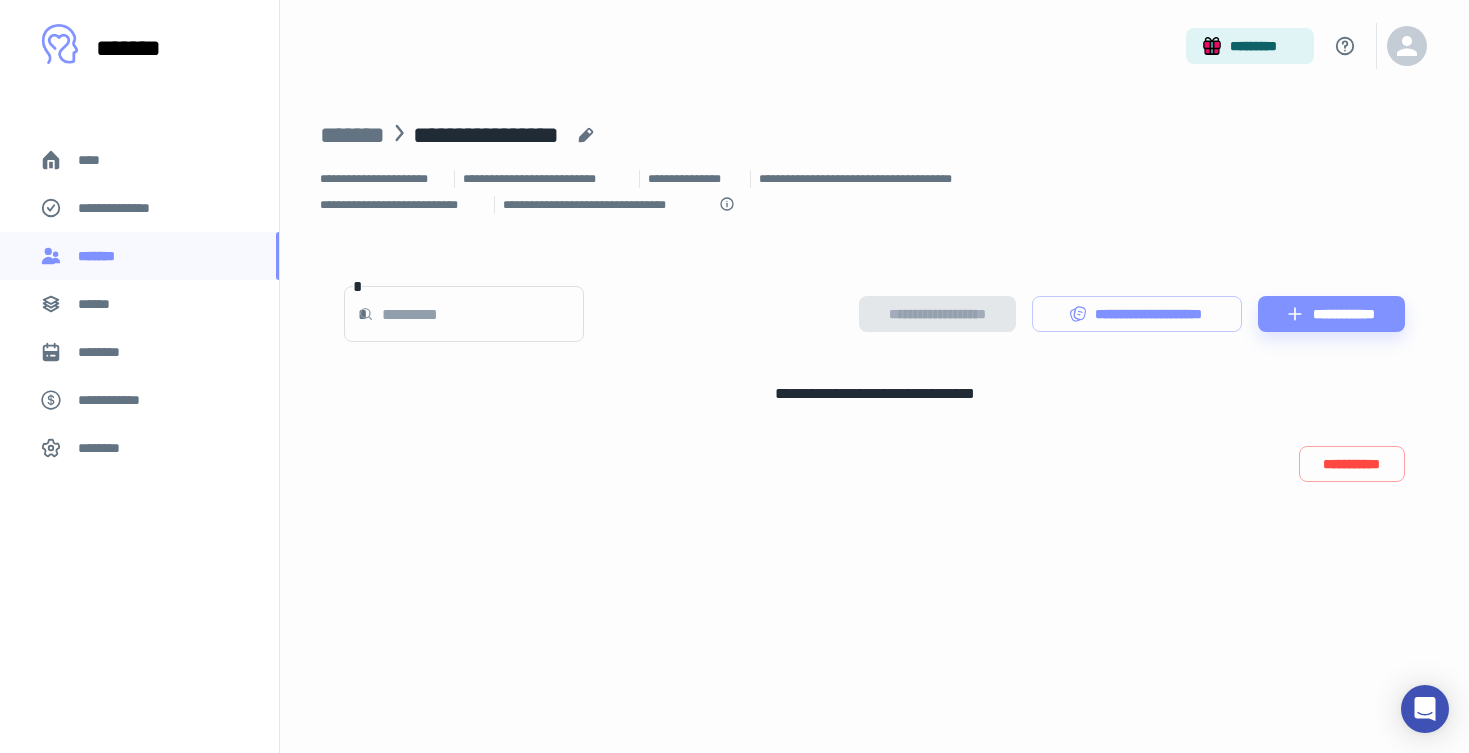 scroll, scrollTop: 0, scrollLeft: 0, axis: both 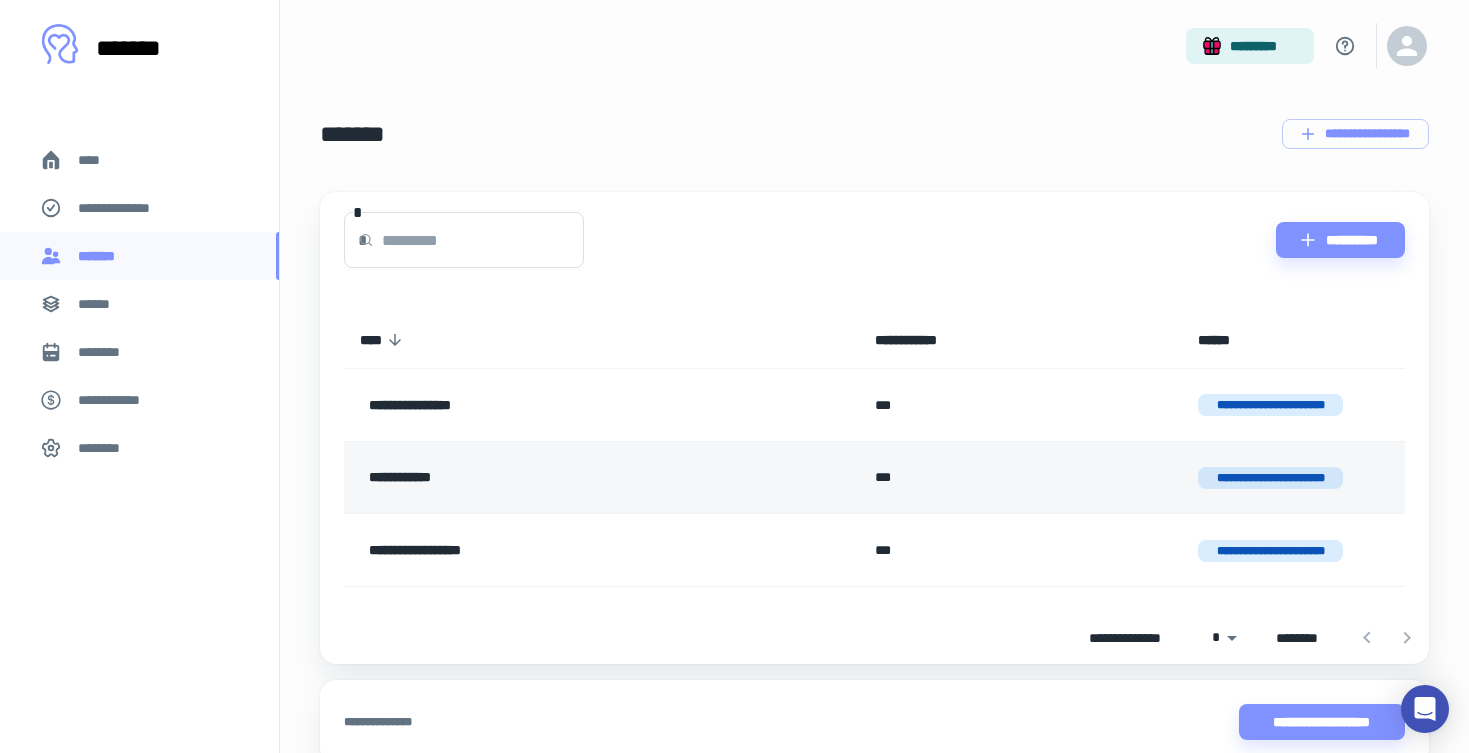 click on "**********" at bounding box center (549, 478) 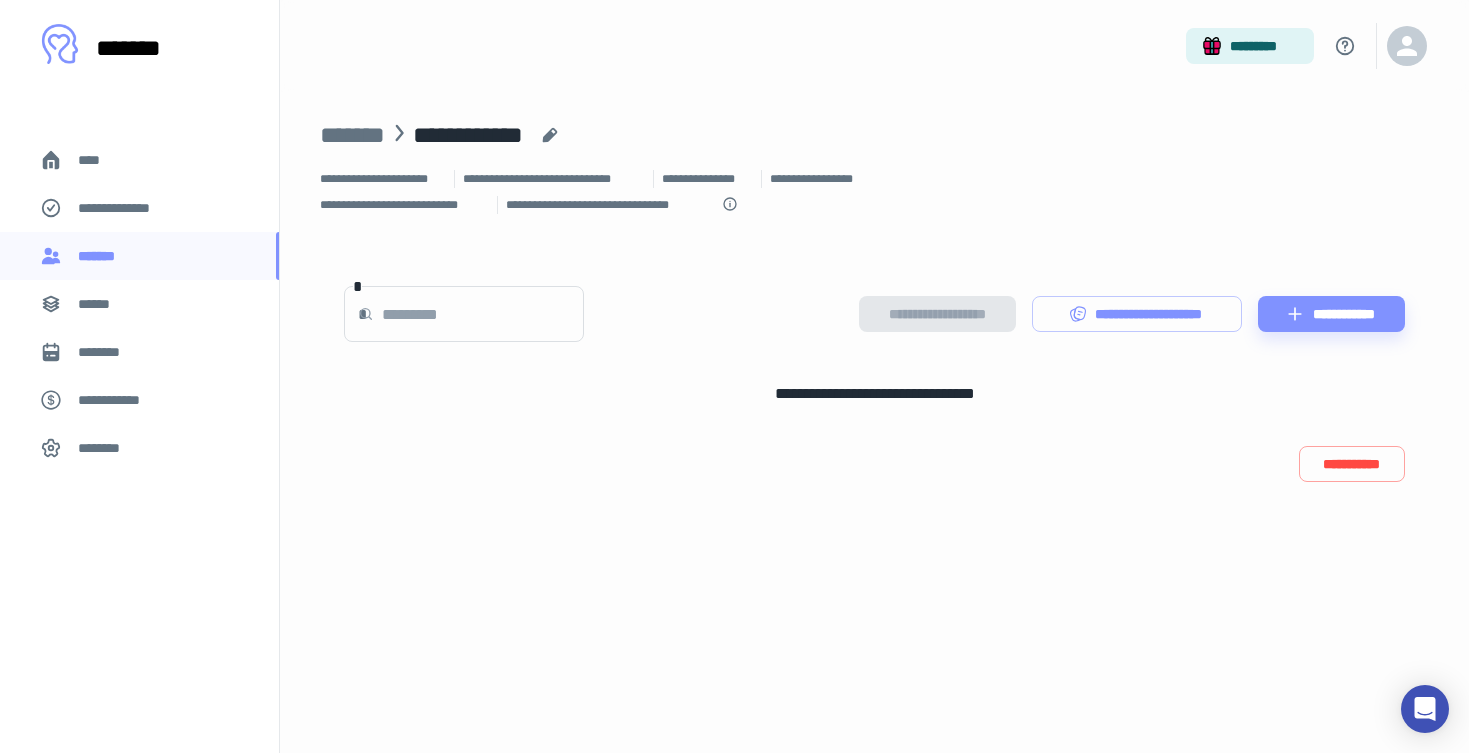scroll, scrollTop: 0, scrollLeft: 0, axis: both 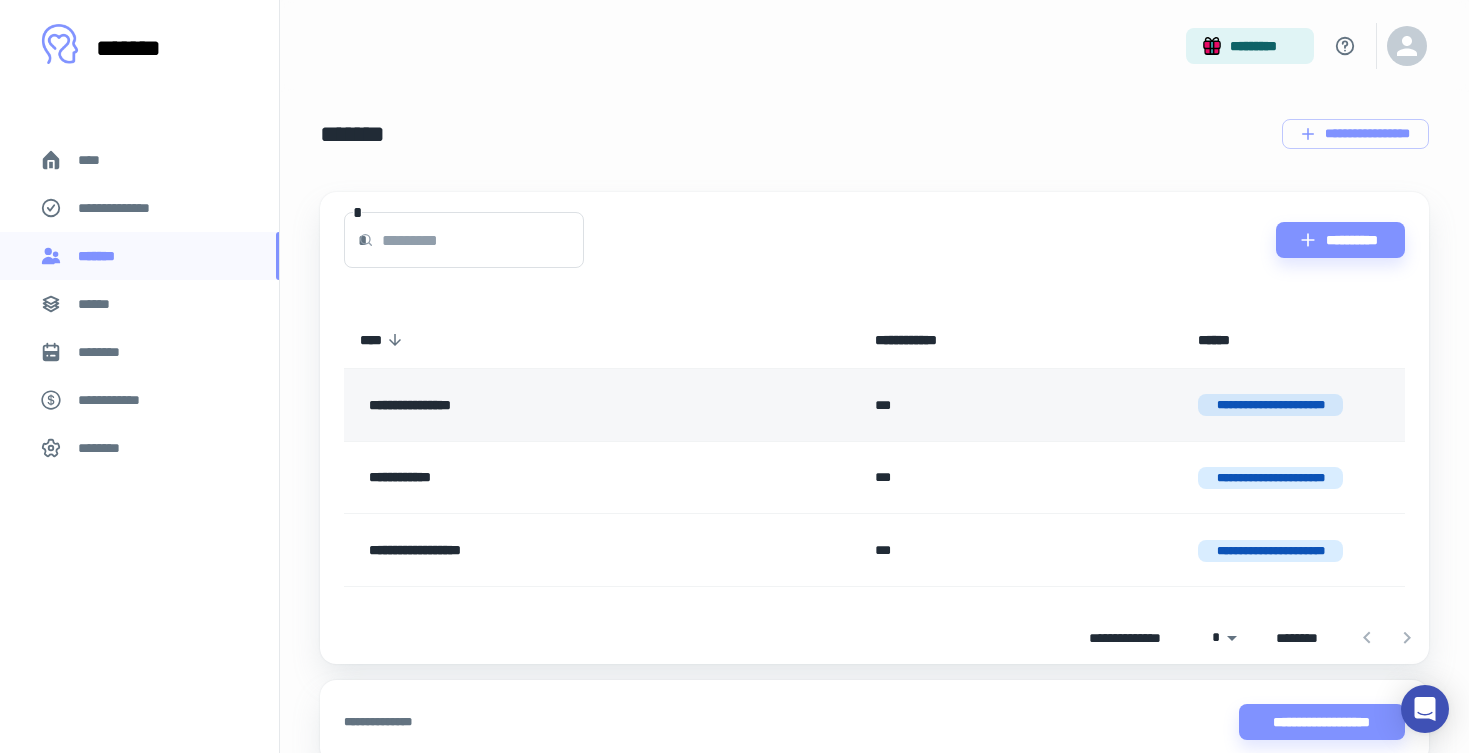 click on "**********" at bounding box center (549, 405) 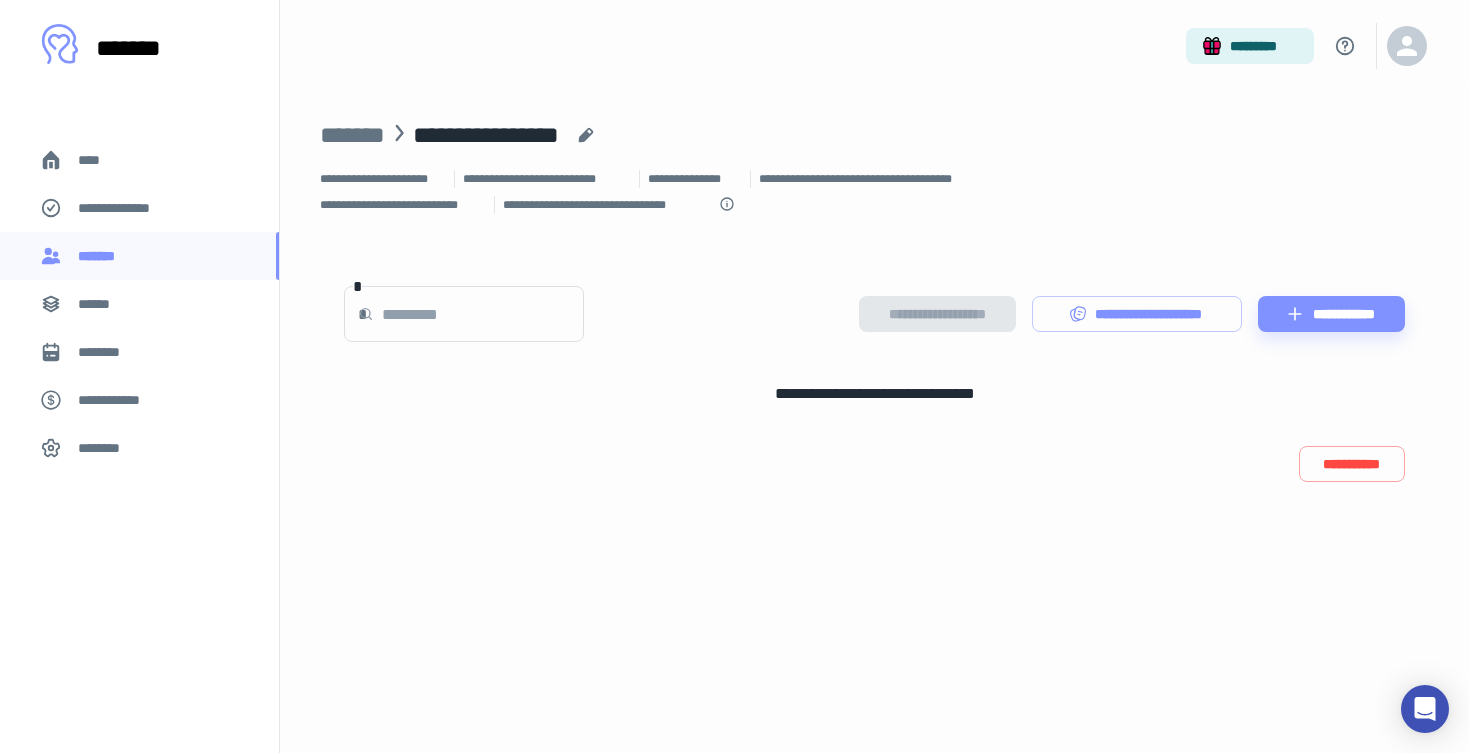 scroll, scrollTop: 0, scrollLeft: 0, axis: both 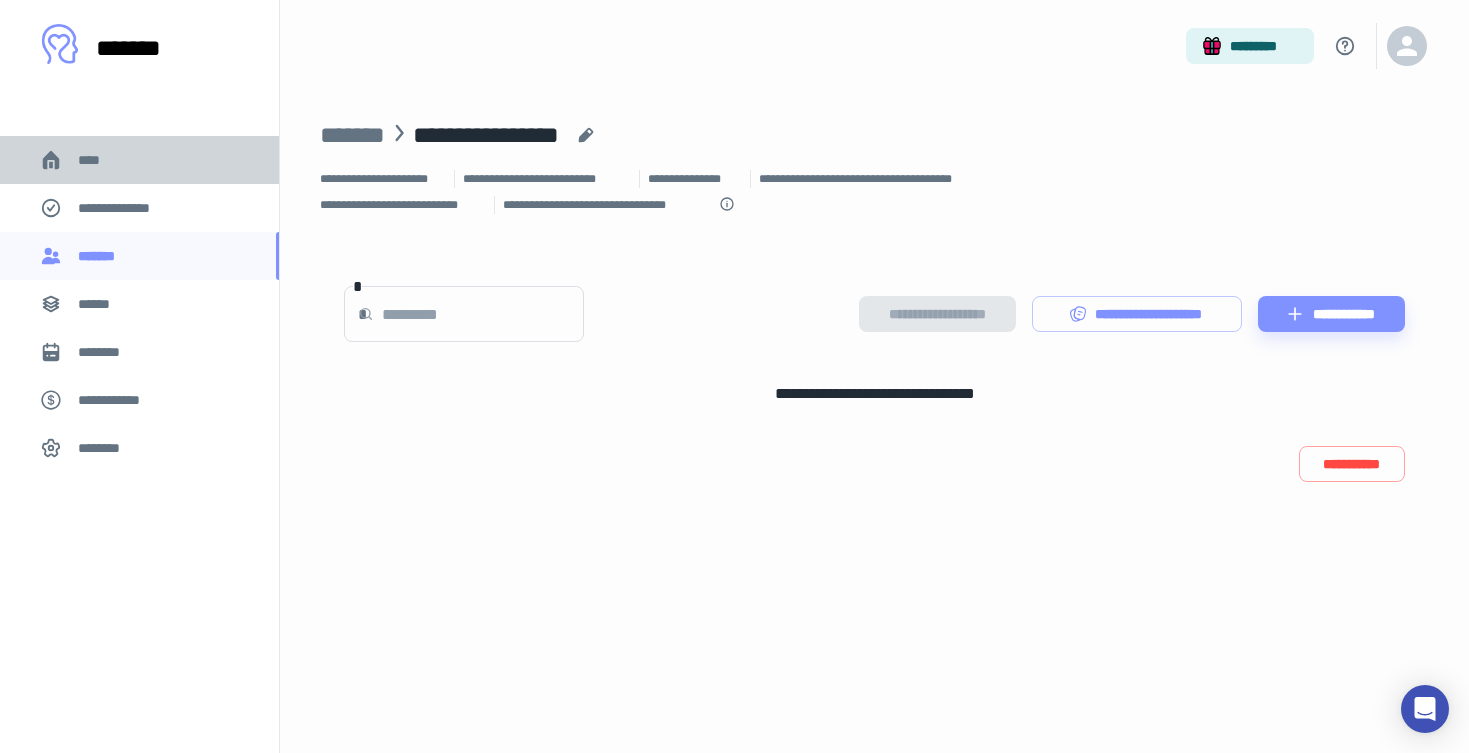 click on "****" at bounding box center [139, 160] 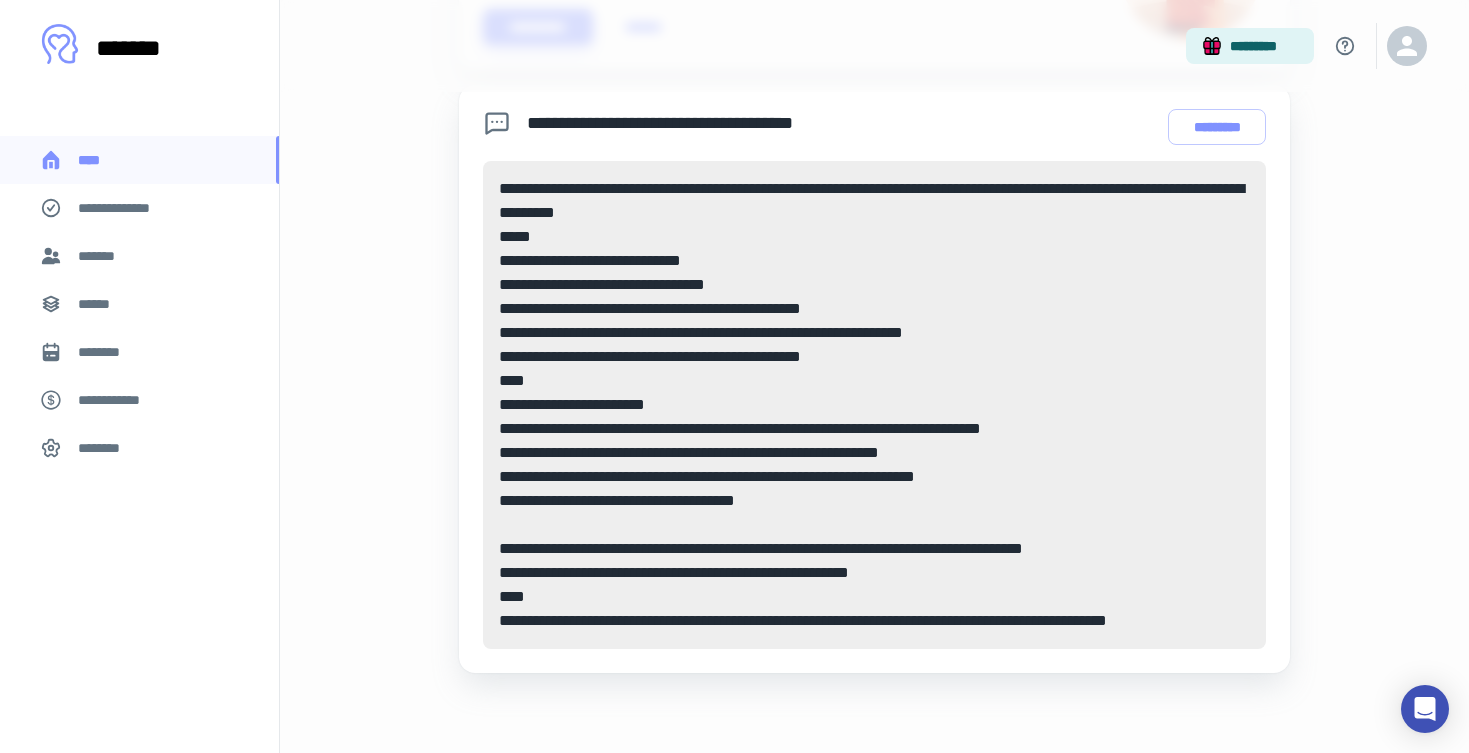 scroll, scrollTop: 953, scrollLeft: 0, axis: vertical 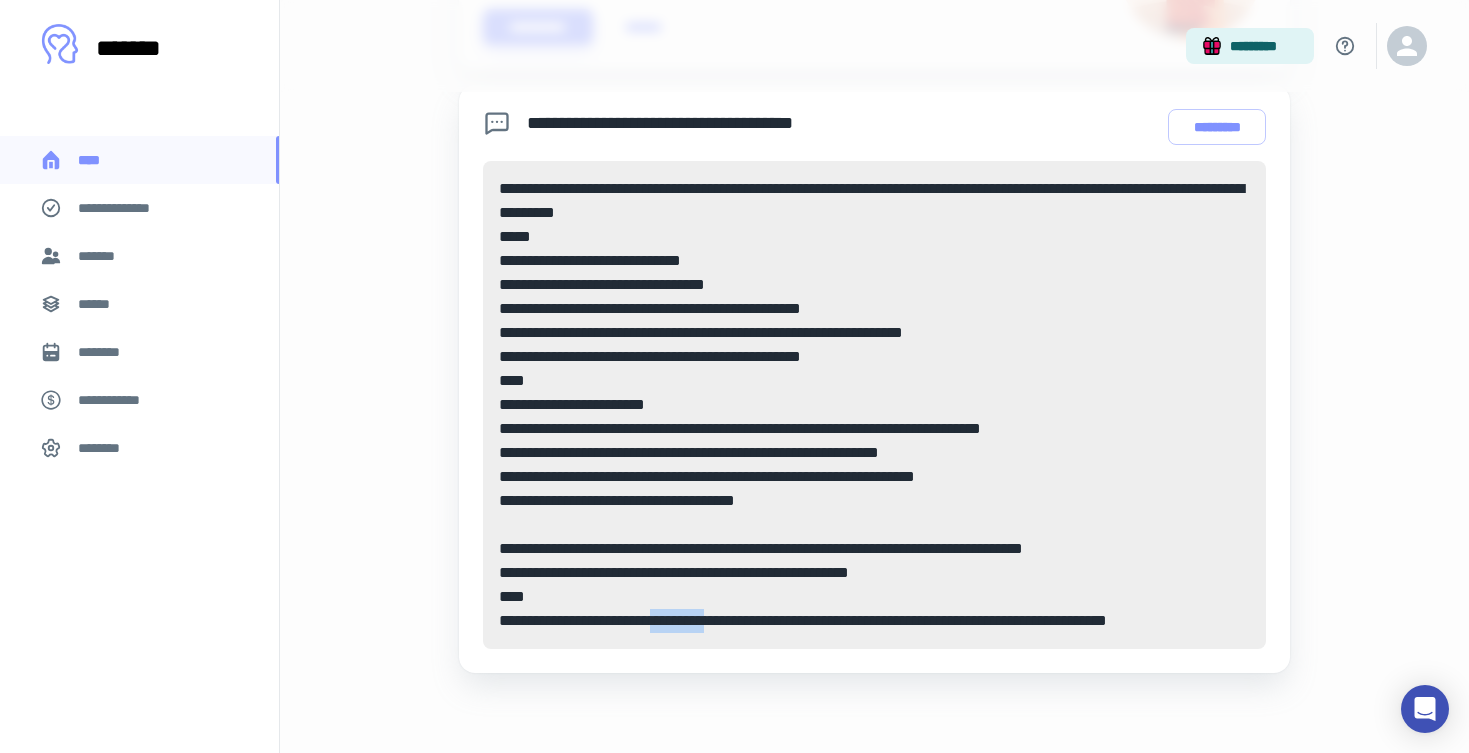 click on "**********" at bounding box center [875, 405] 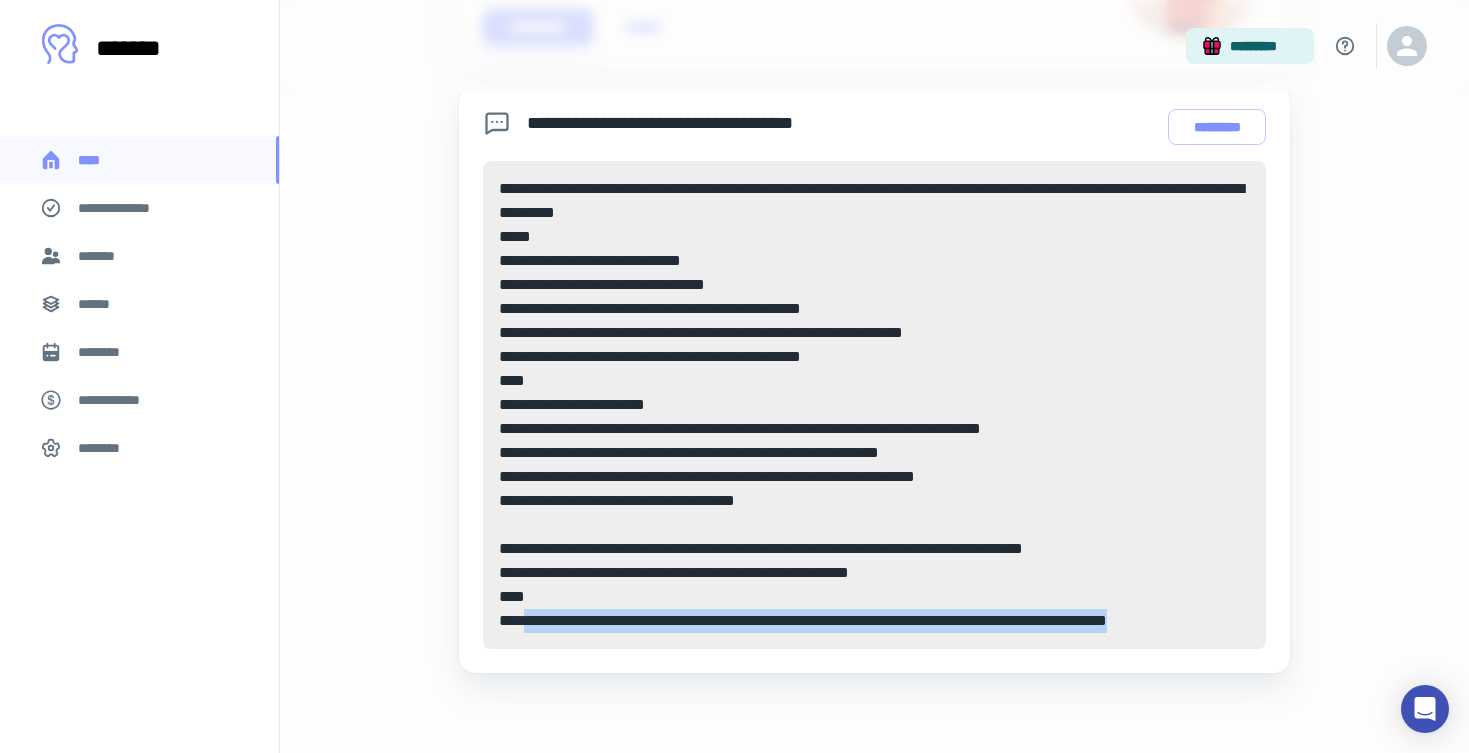 click on "**********" at bounding box center (875, 405) 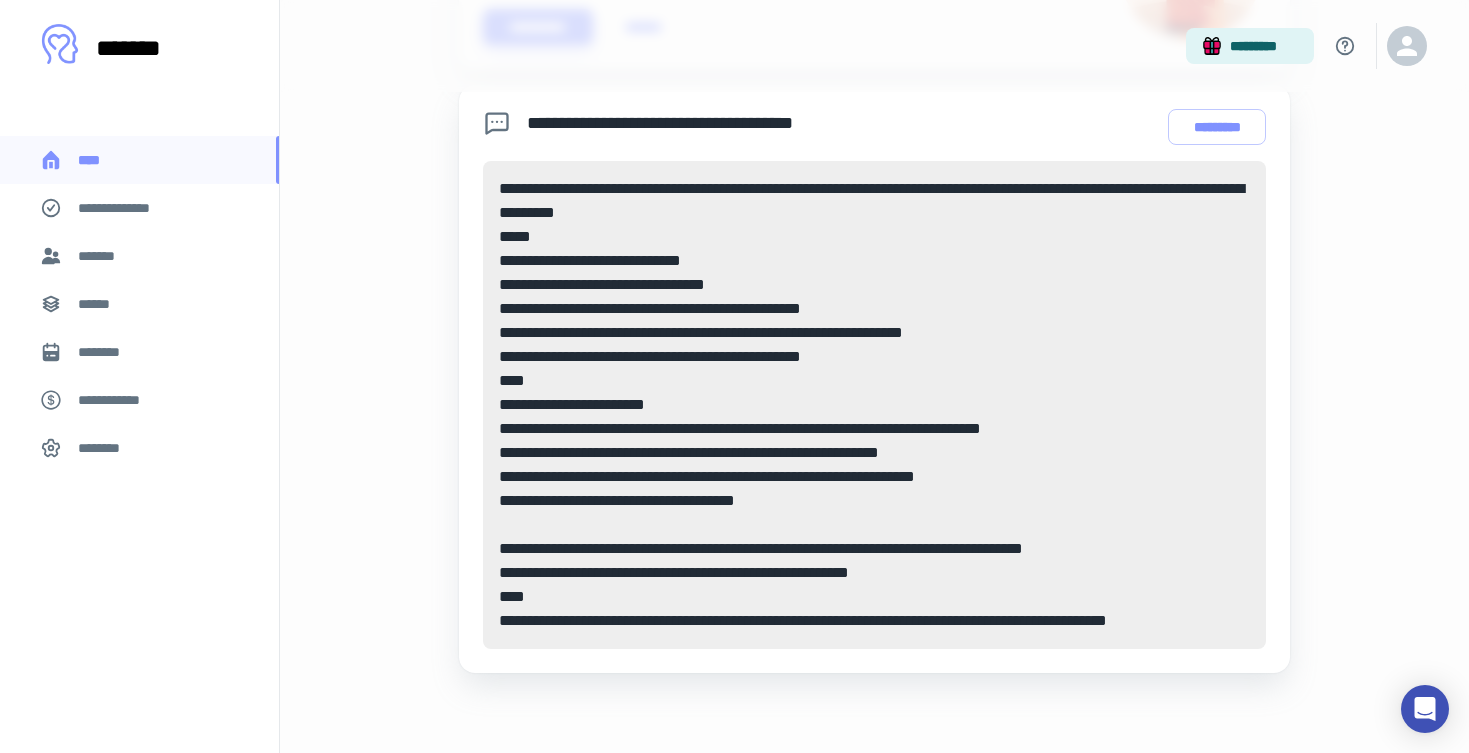 click on "**********" at bounding box center [875, 405] 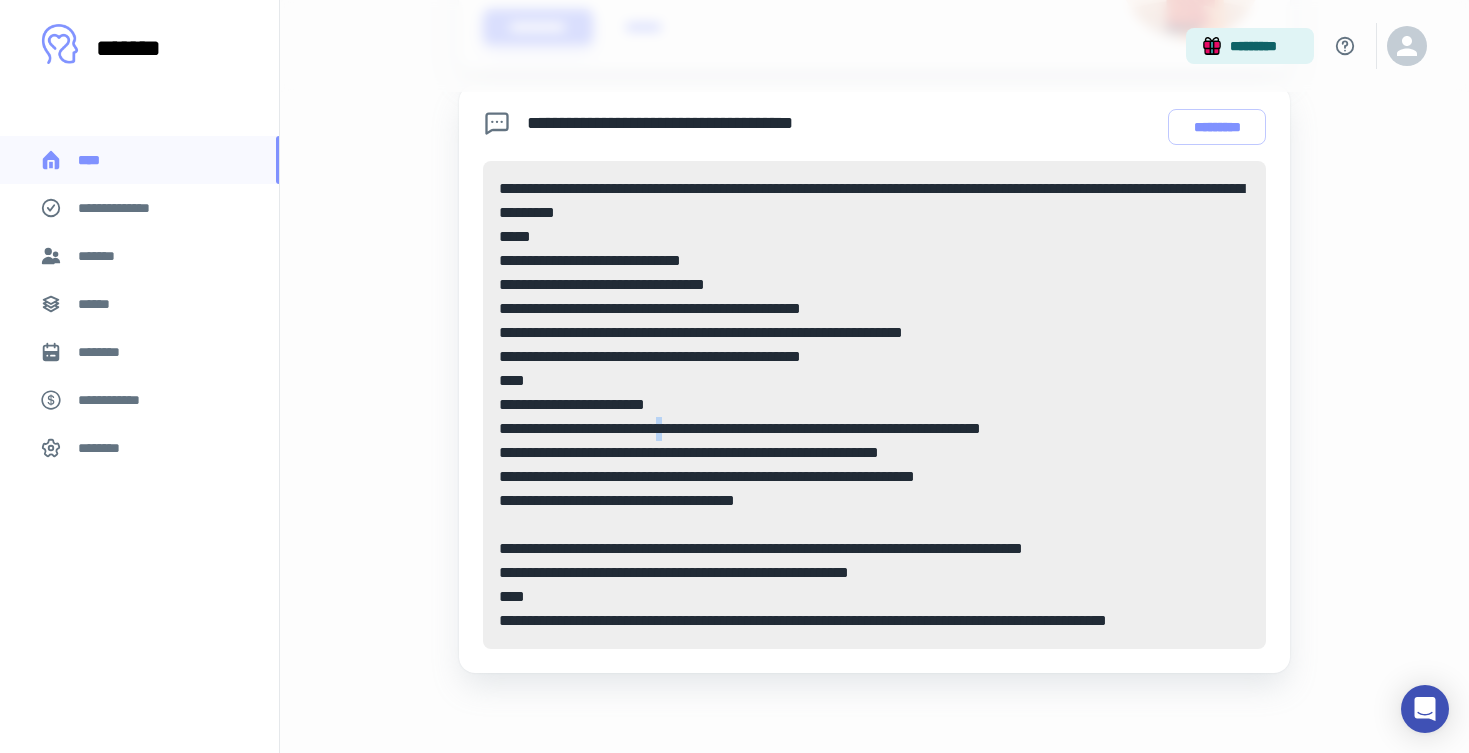 click on "**********" at bounding box center (875, 405) 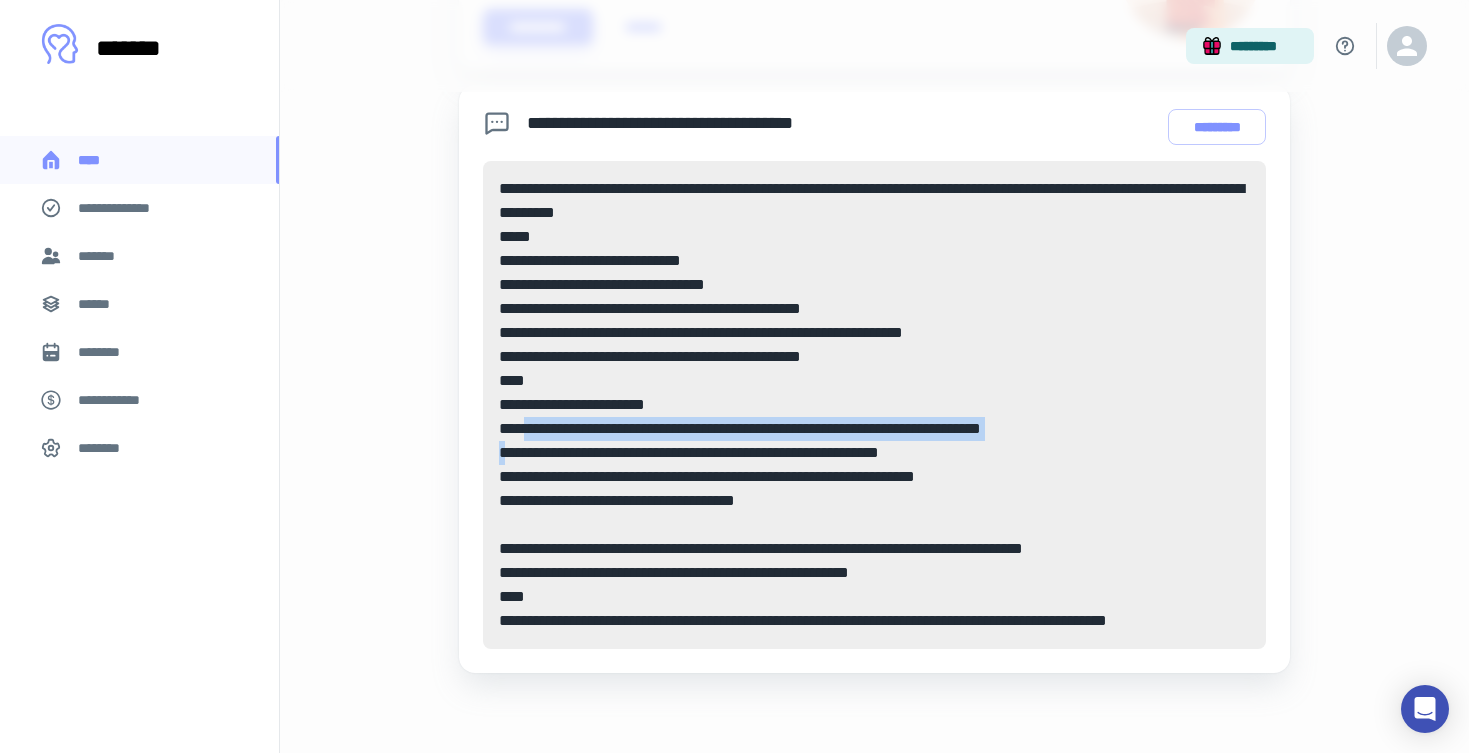 click on "**********" at bounding box center [875, 405] 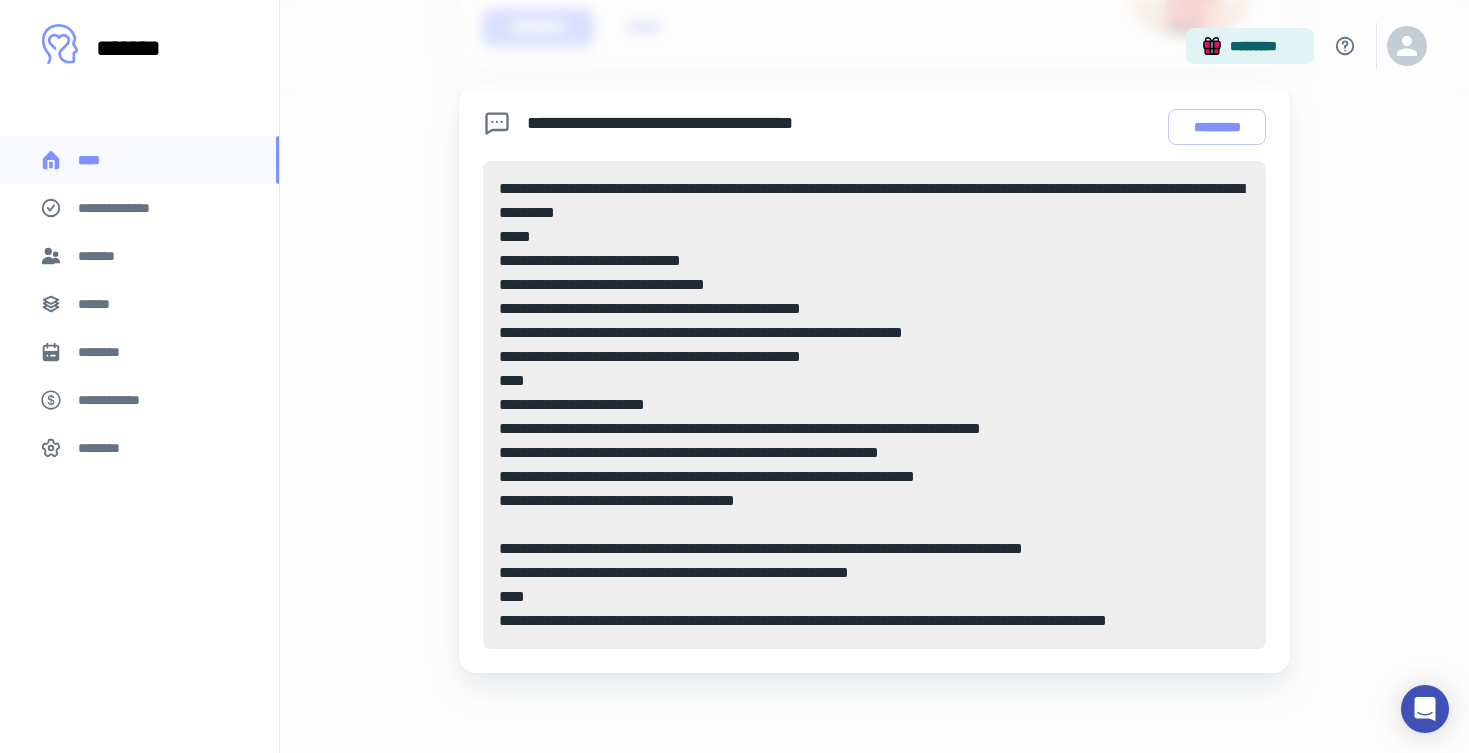 click on "**********" at bounding box center [875, 405] 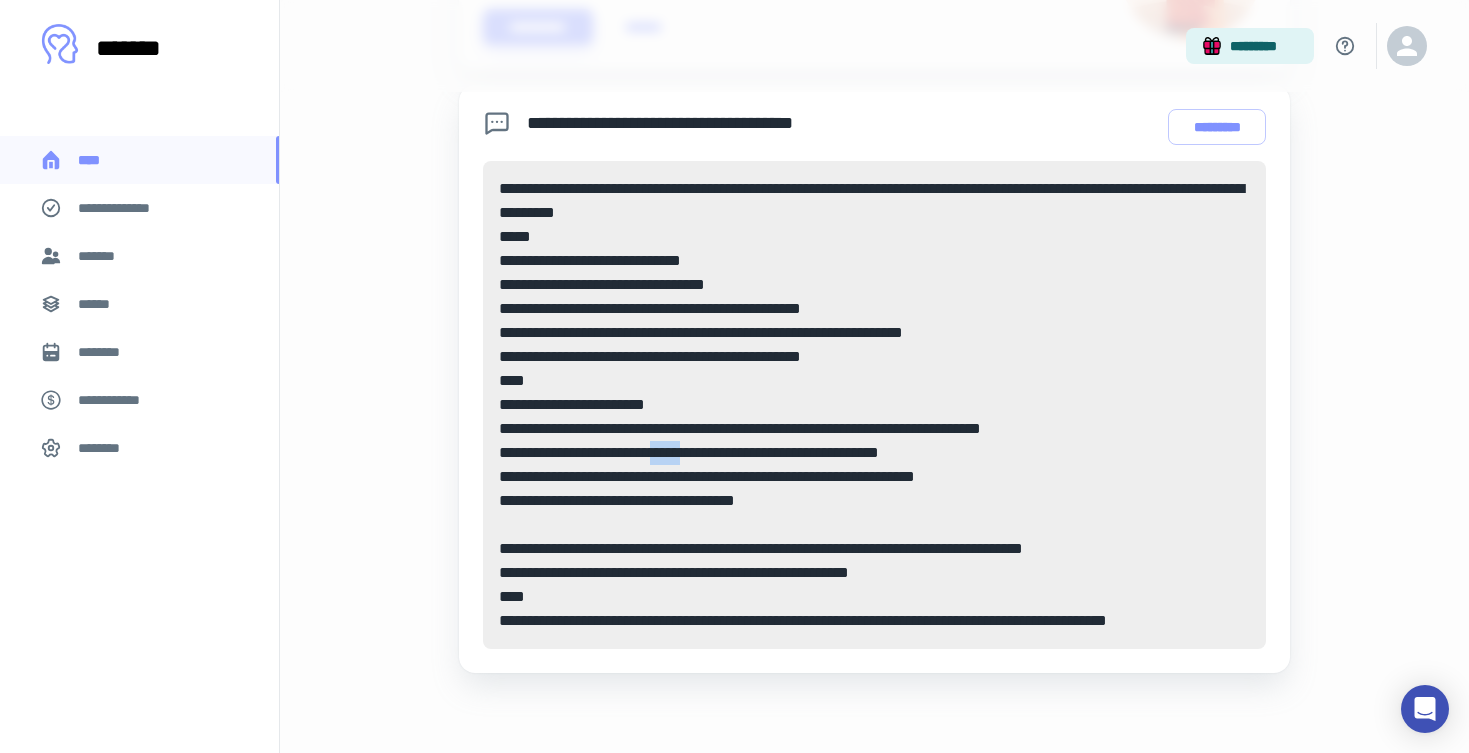 click on "**********" at bounding box center (875, 405) 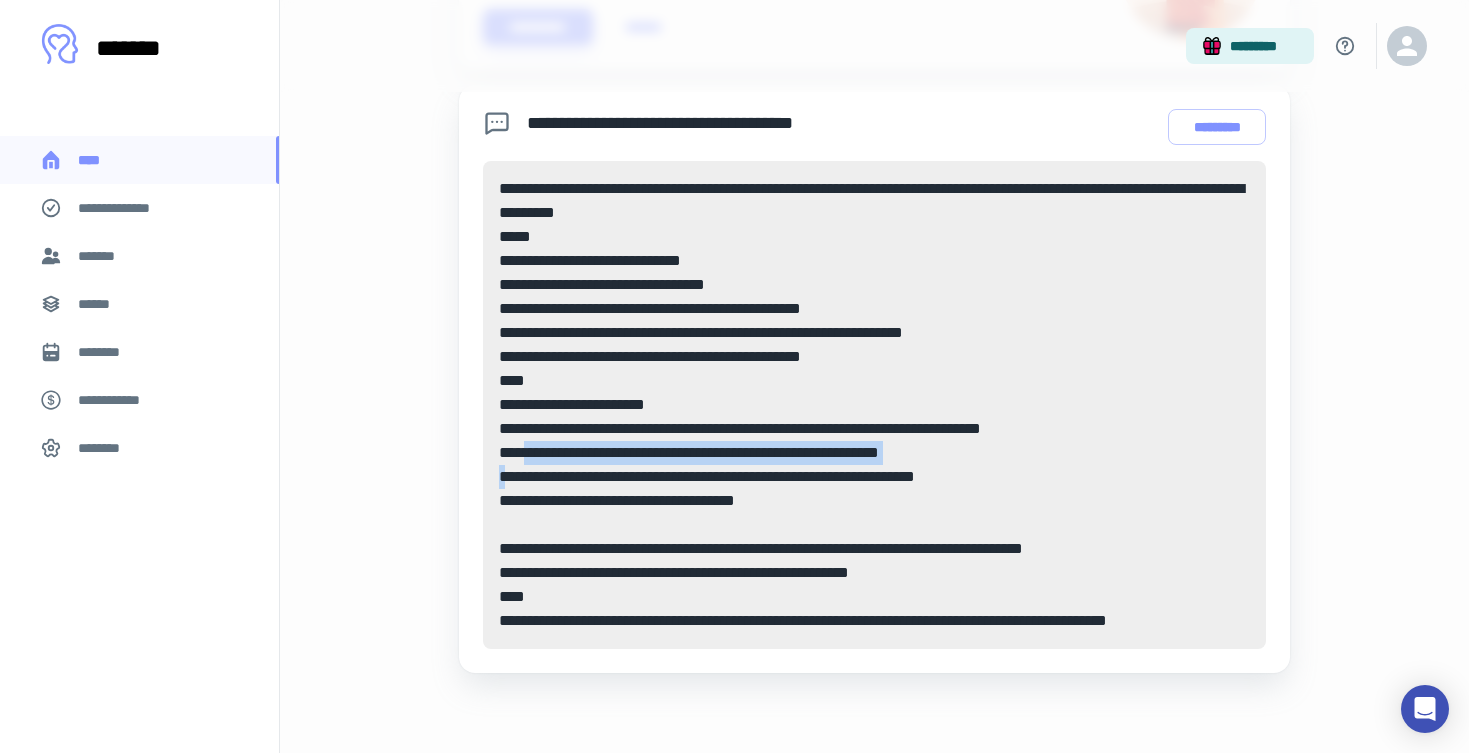 click on "**********" at bounding box center (875, 405) 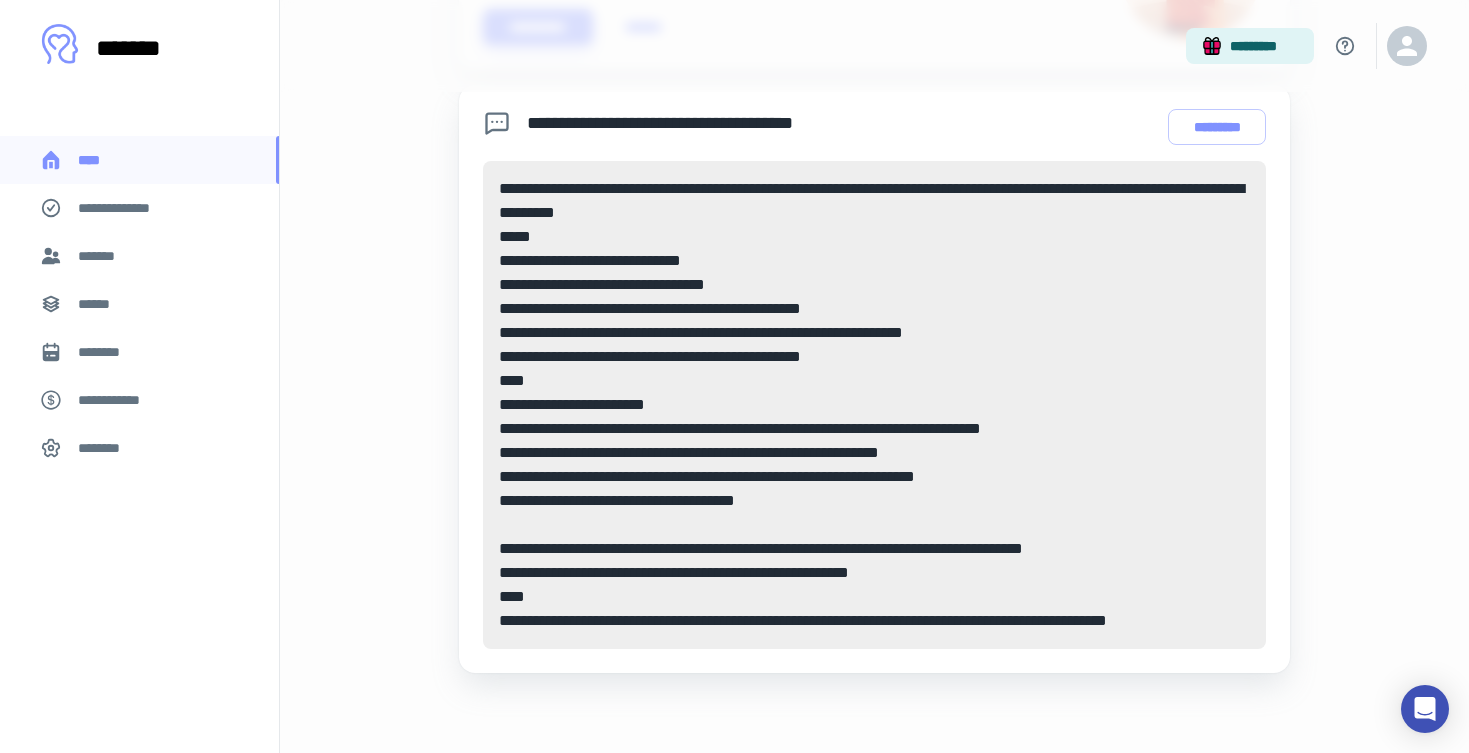 click on "**********" at bounding box center [875, 405] 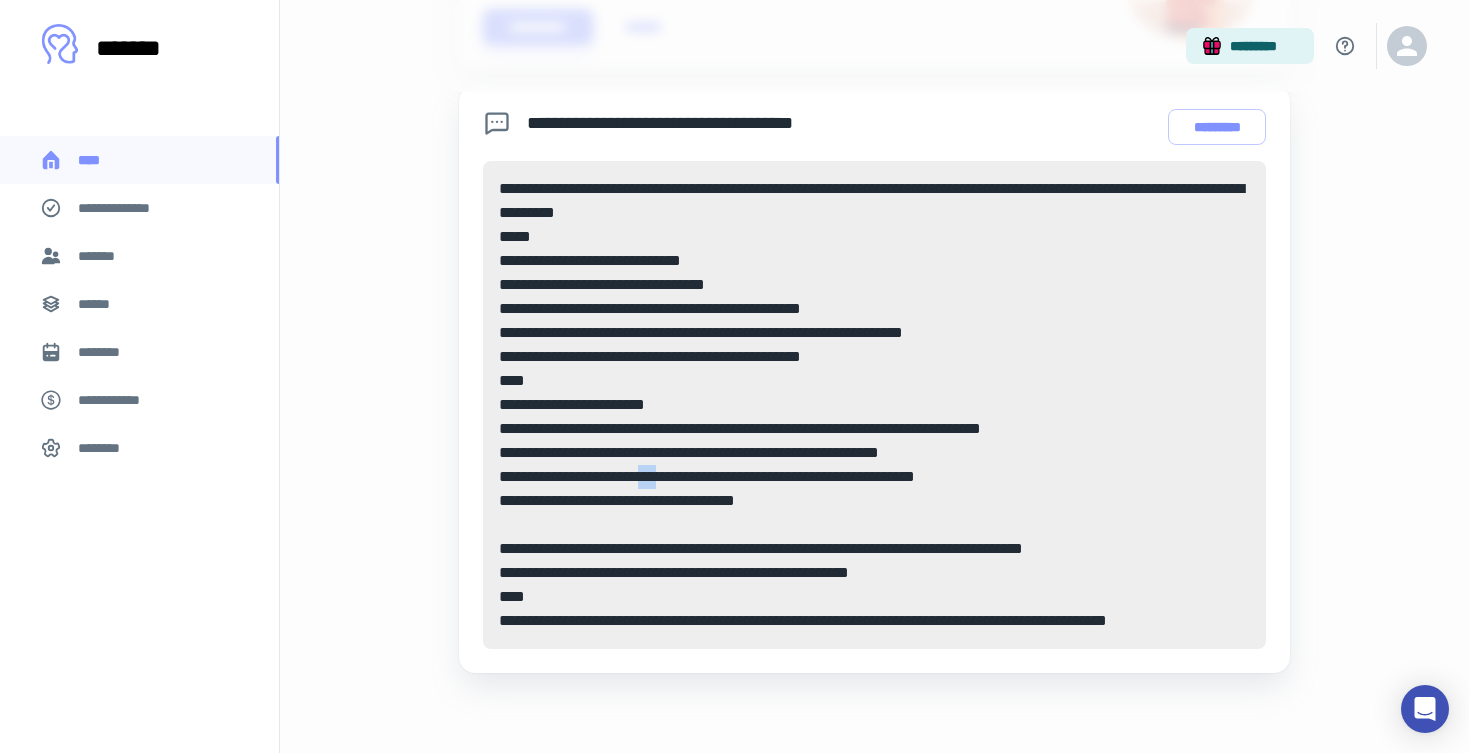click on "**********" at bounding box center (875, 405) 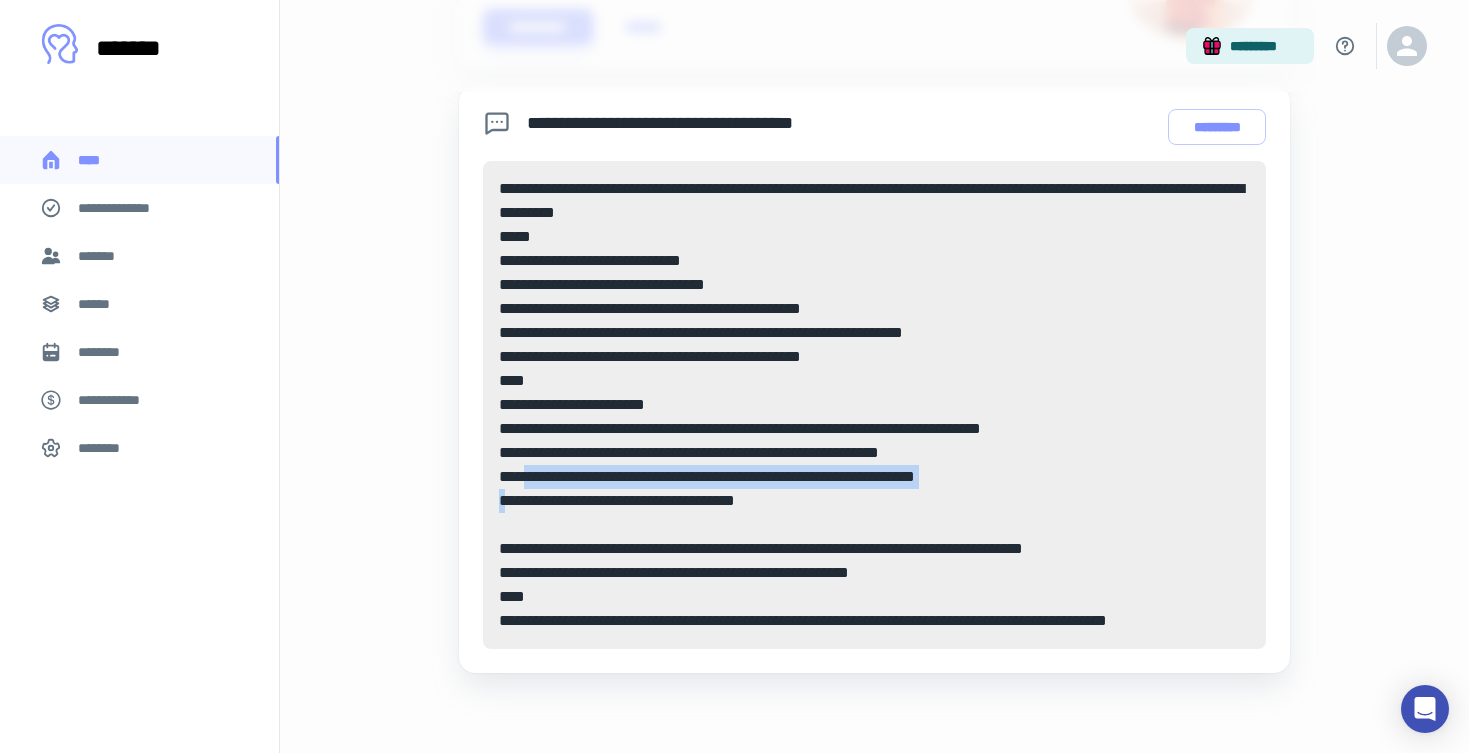 click on "**********" at bounding box center (875, 405) 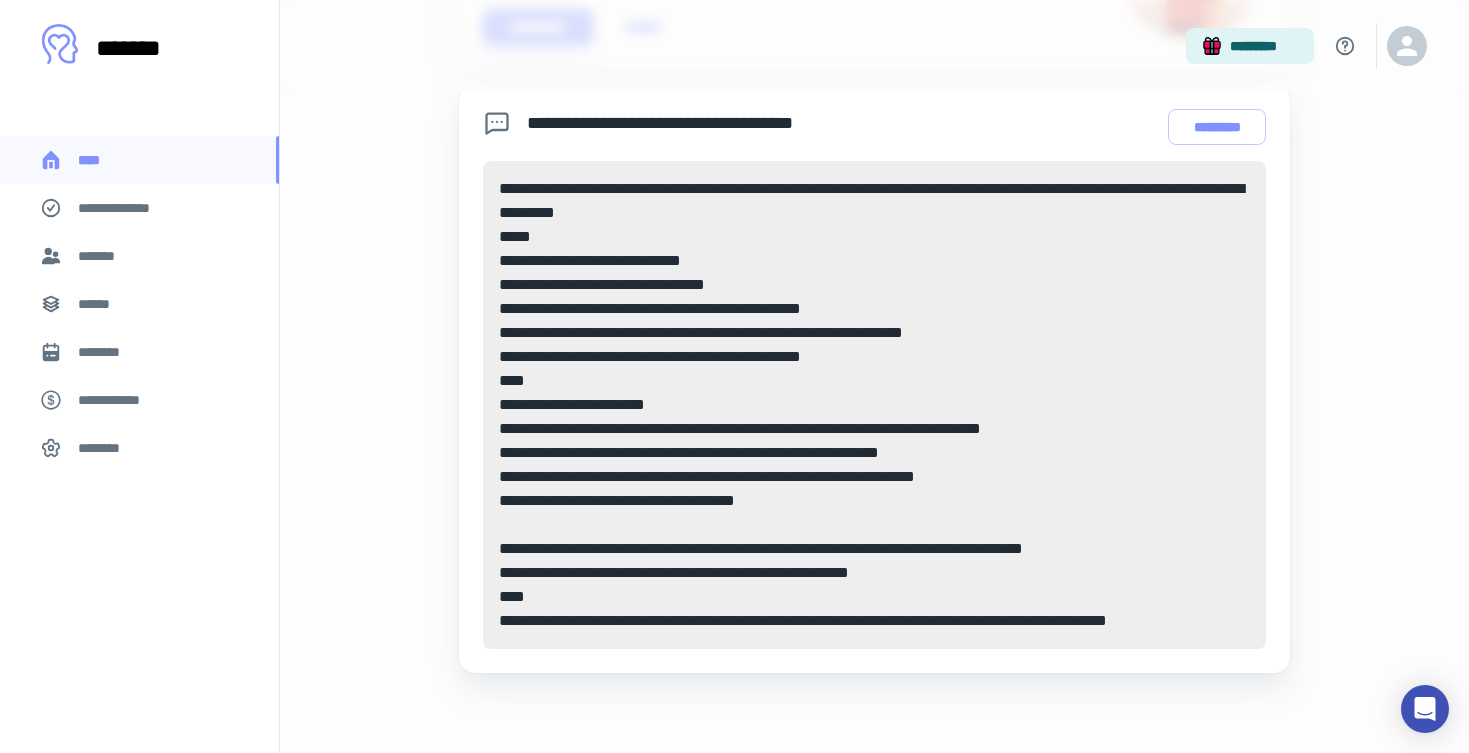 click on "**********" at bounding box center [875, 405] 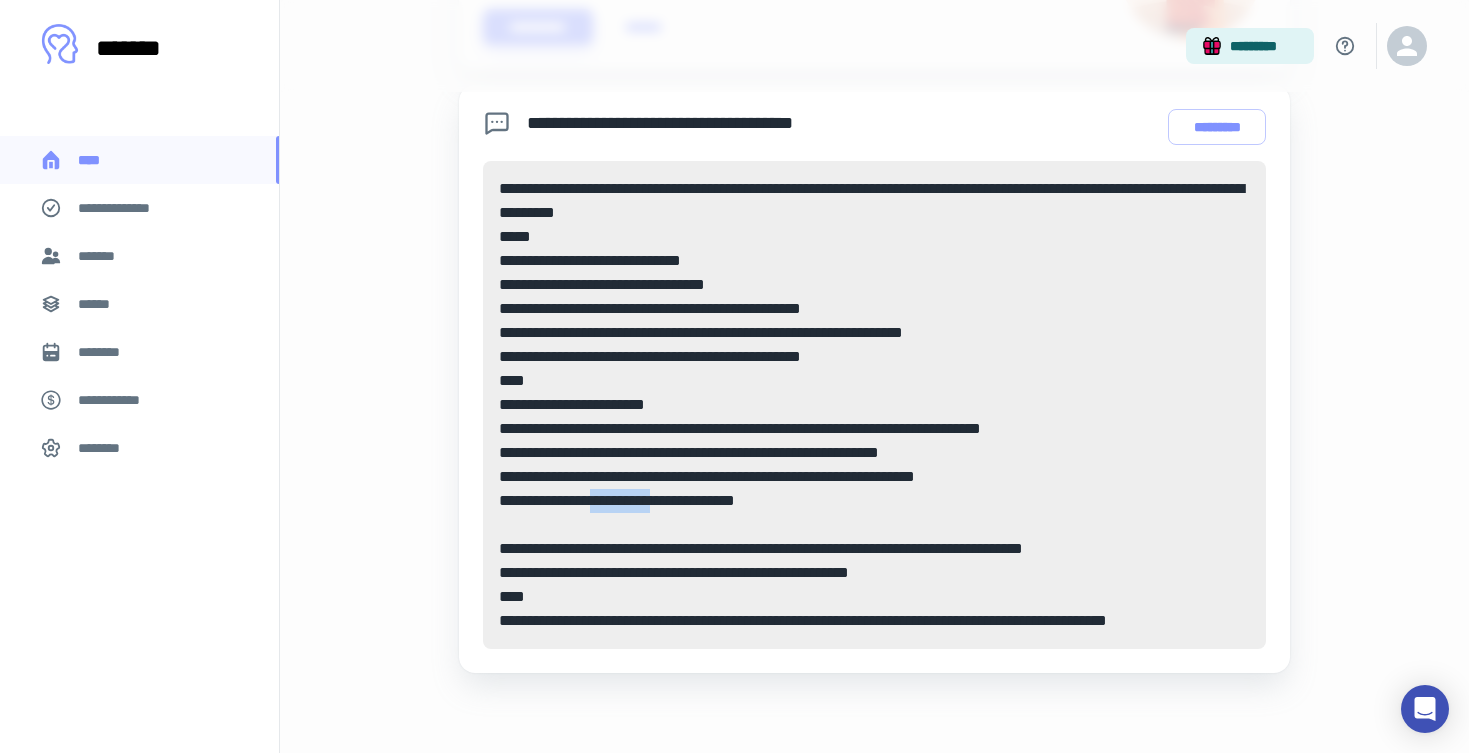 click on "**********" at bounding box center [875, 405] 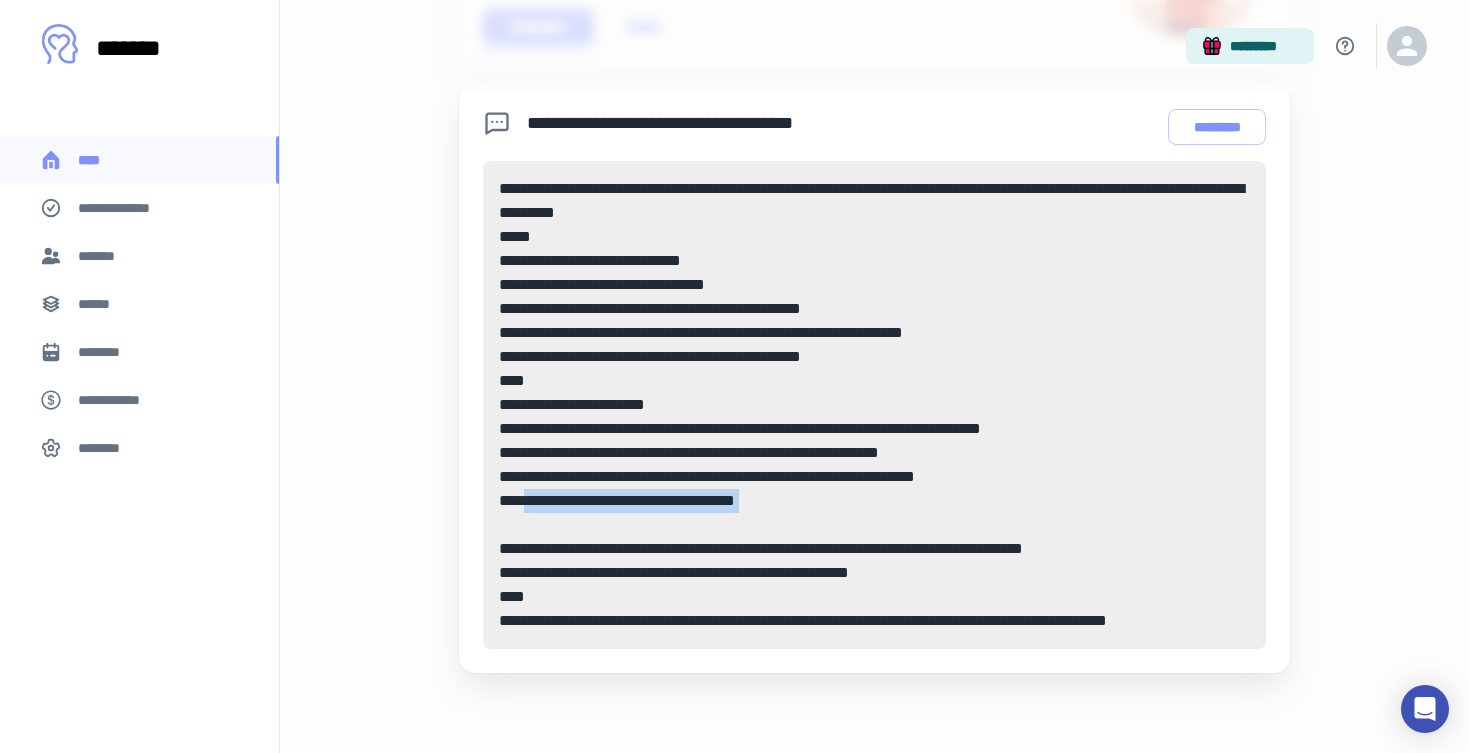 click on "**********" at bounding box center [875, 405] 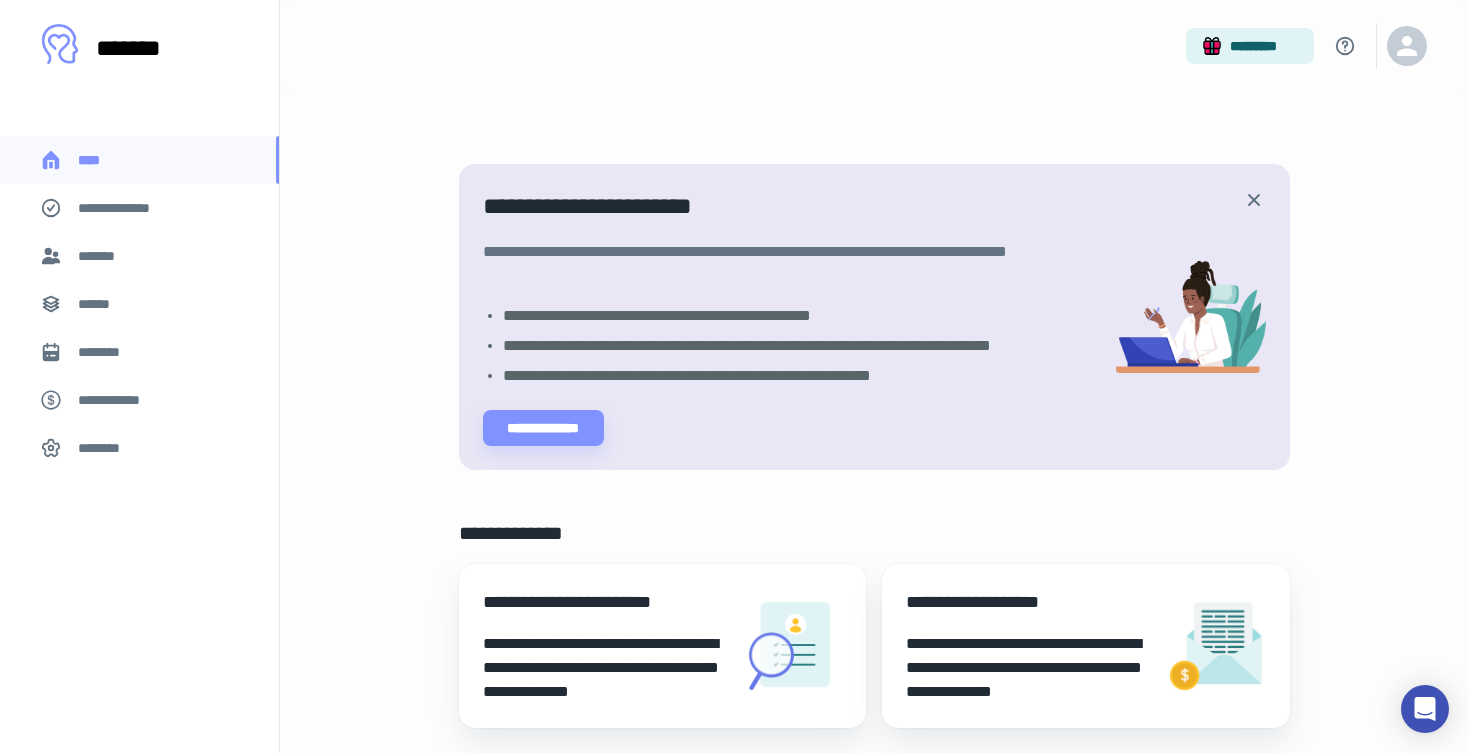 scroll, scrollTop: 0, scrollLeft: 0, axis: both 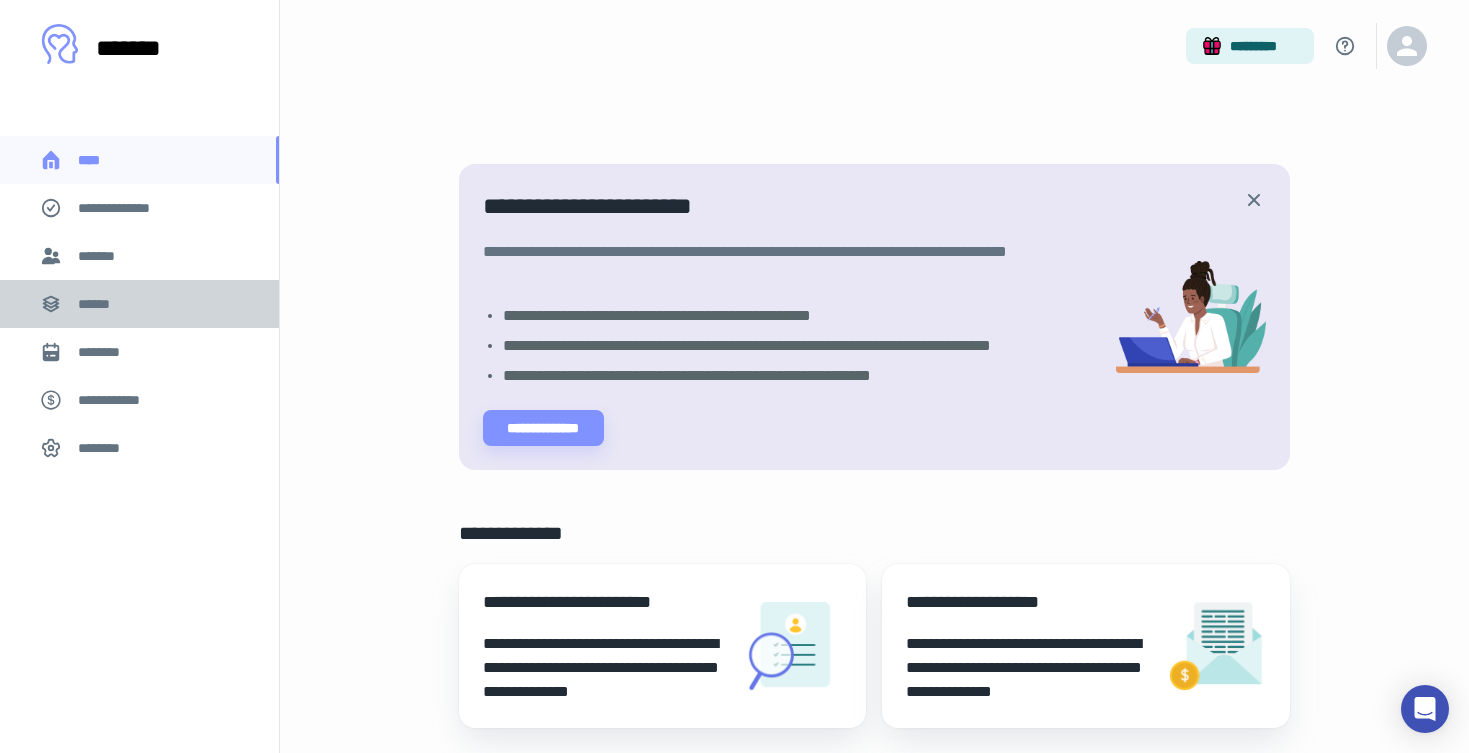 click on "******" at bounding box center [139, 304] 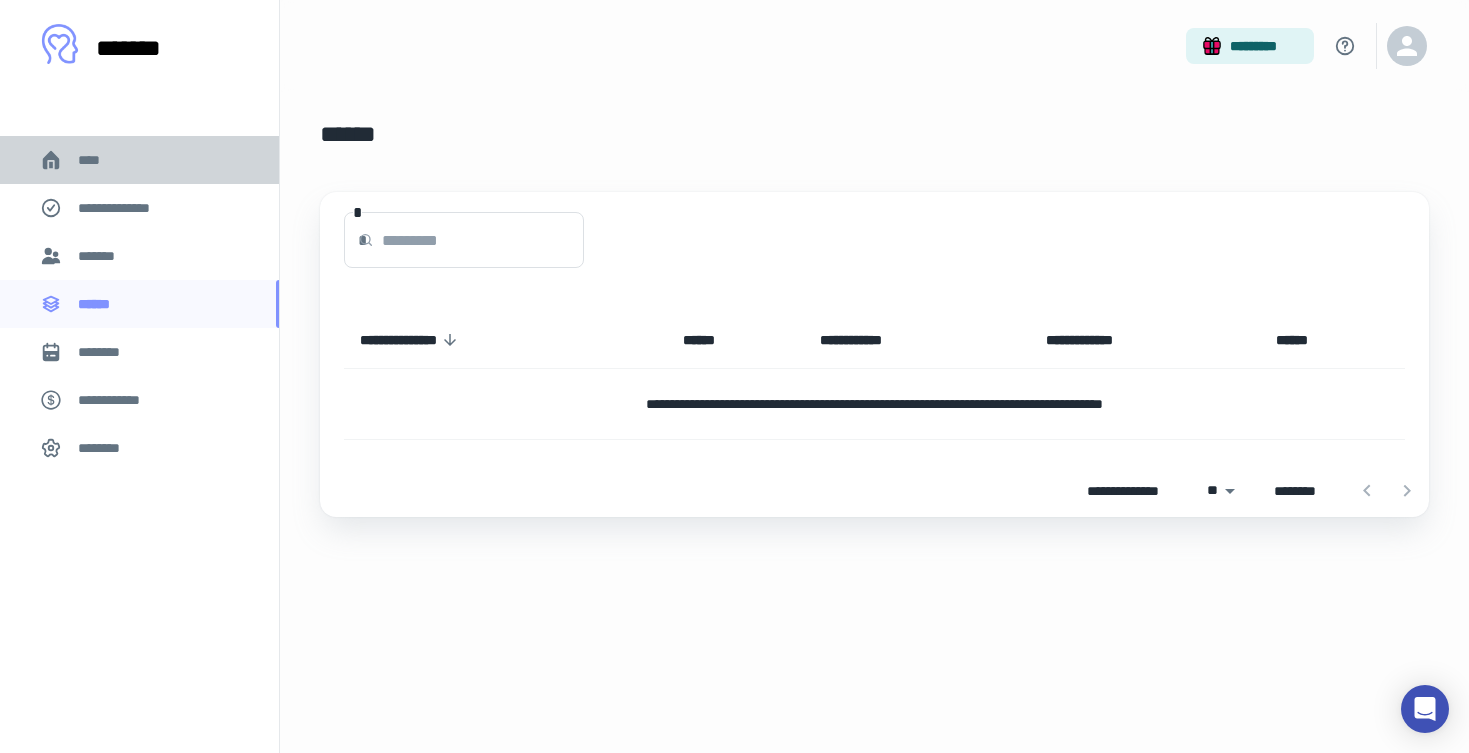 click on "****" at bounding box center [139, 160] 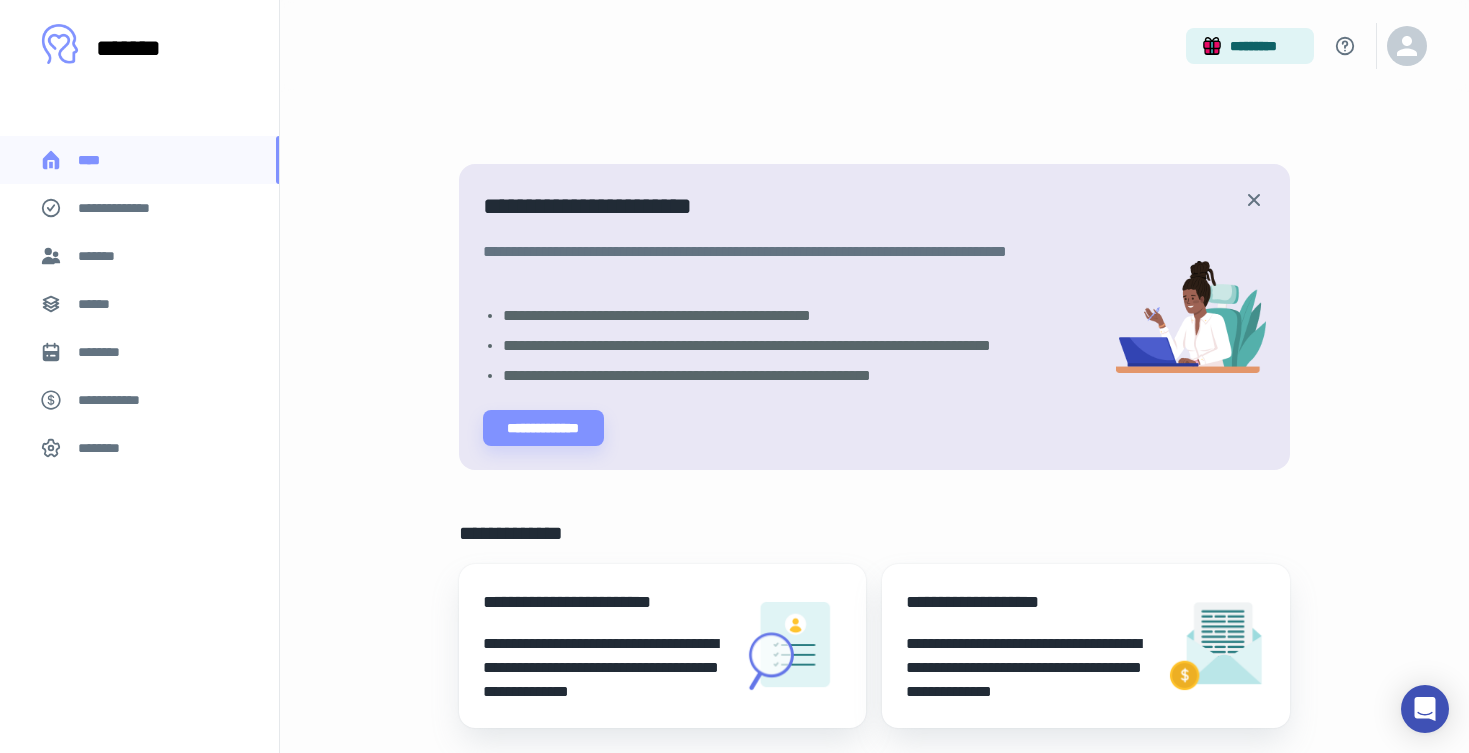 scroll, scrollTop: 0, scrollLeft: 0, axis: both 